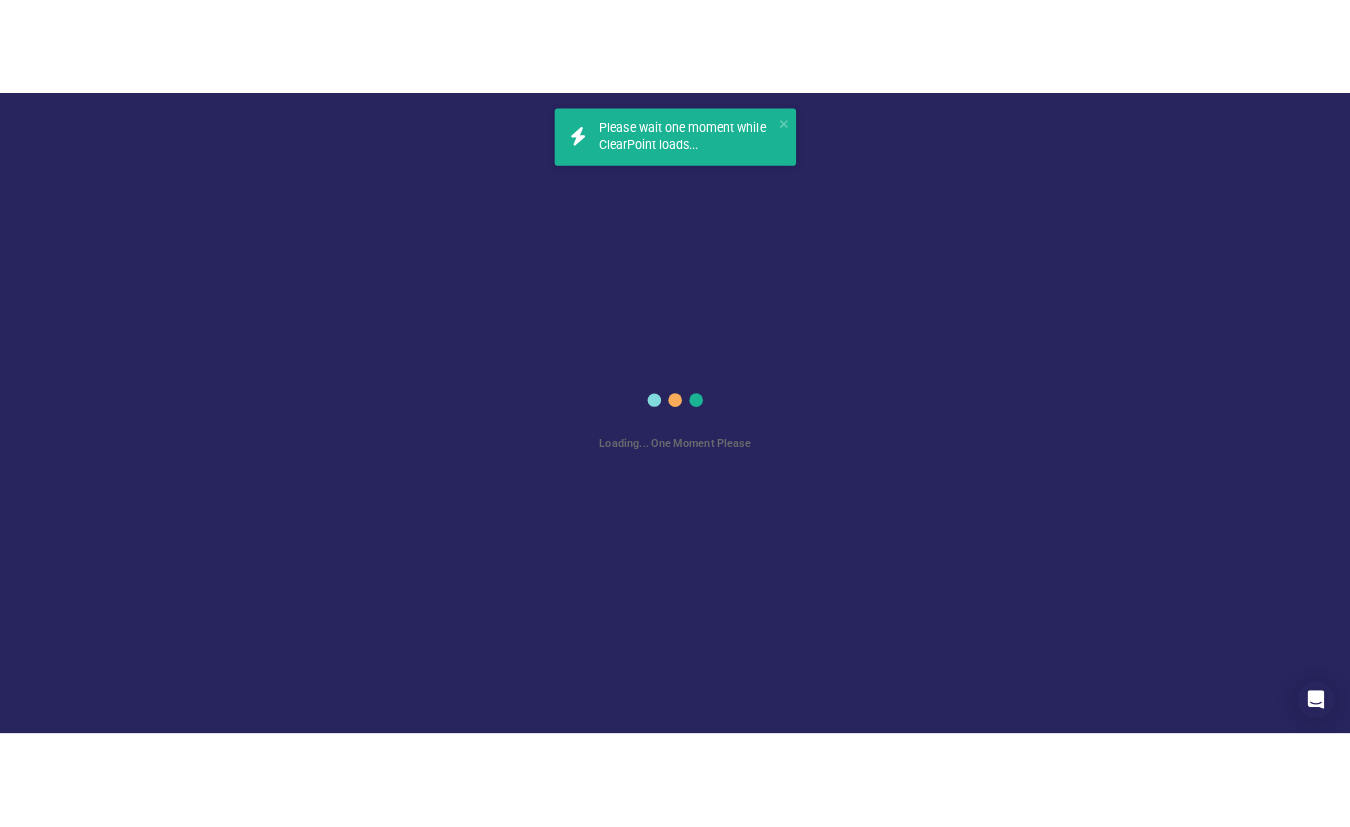 scroll, scrollTop: 0, scrollLeft: 0, axis: both 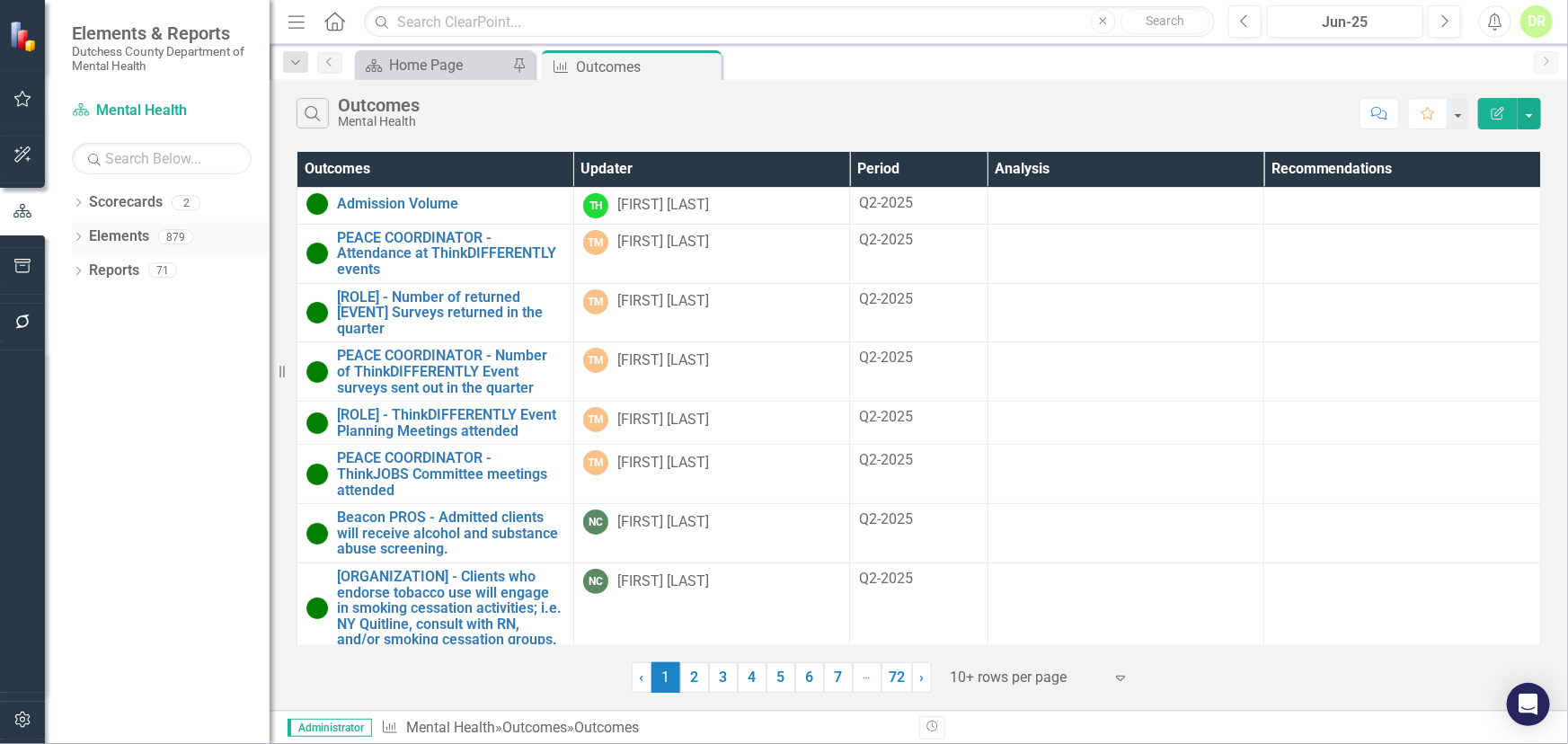 click on "Elements" at bounding box center (119, 236) 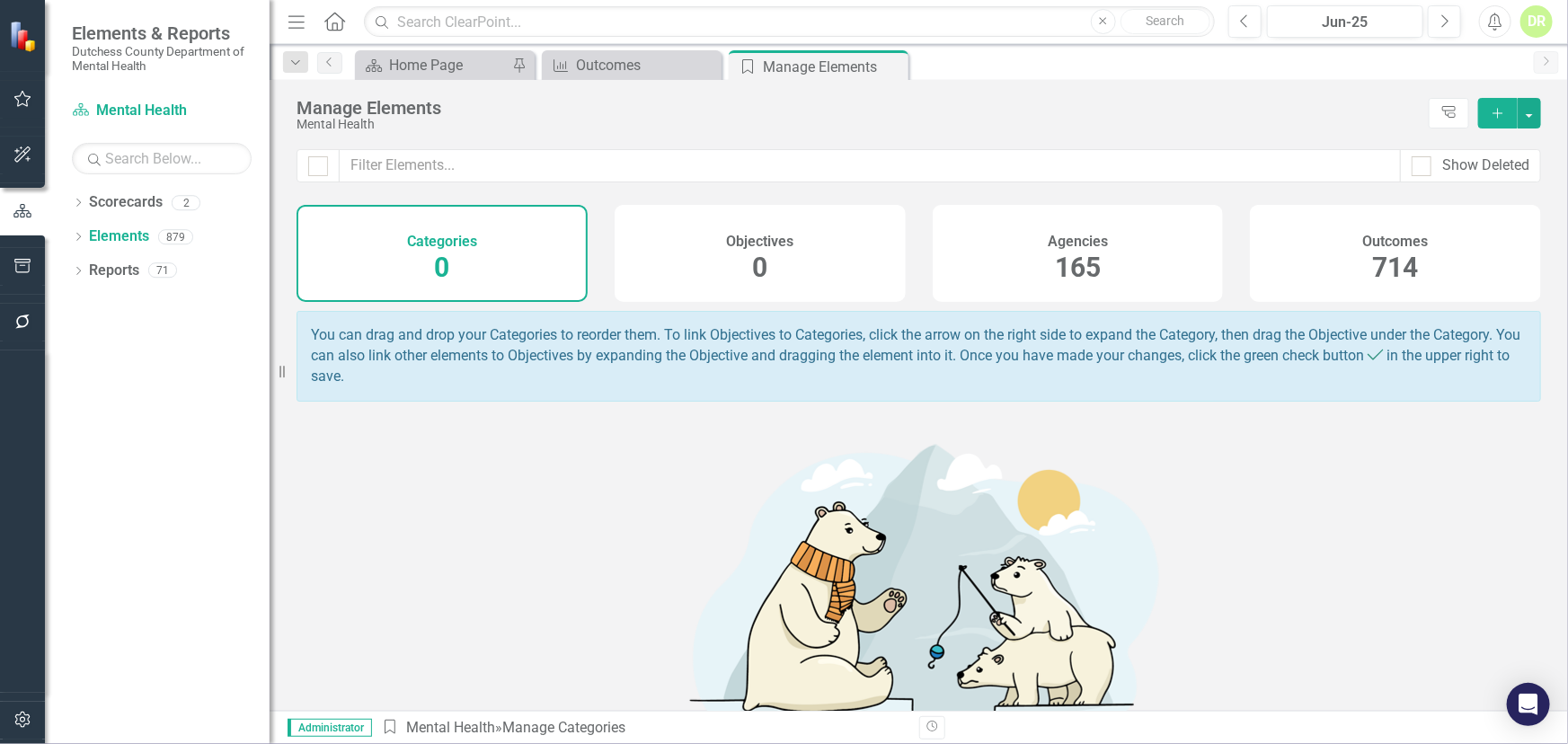 click on "165" at bounding box center [1077, 267] 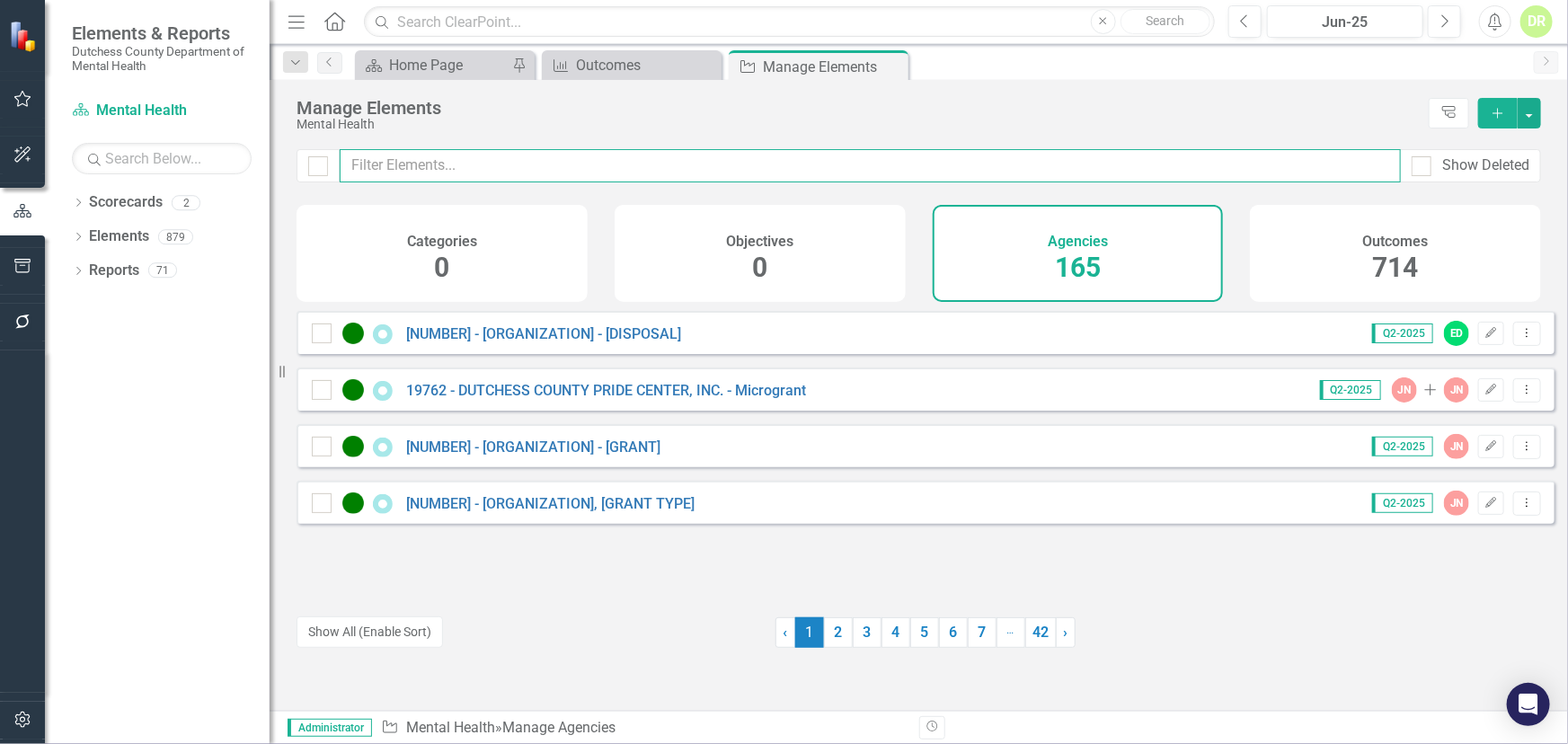 click at bounding box center [870, 165] 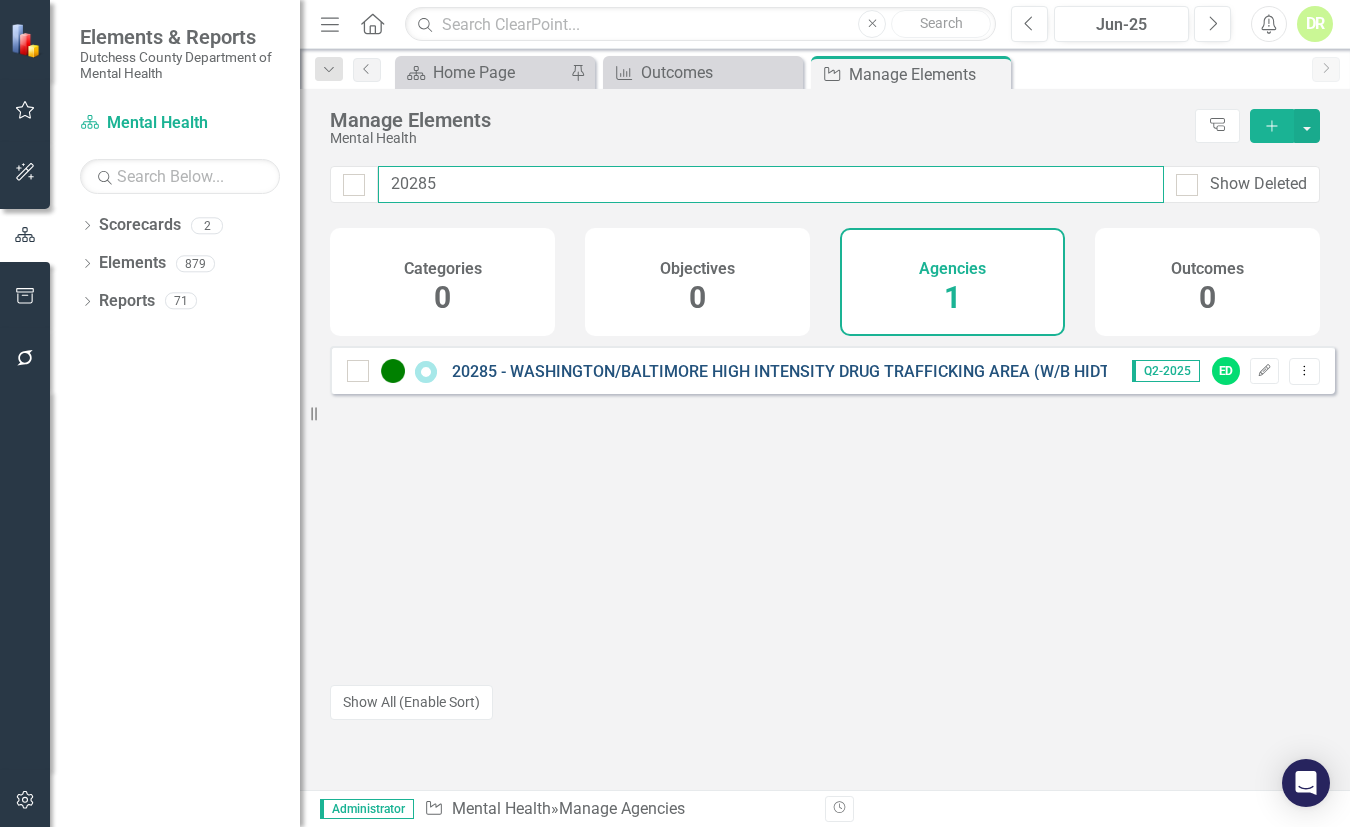 type on "20285" 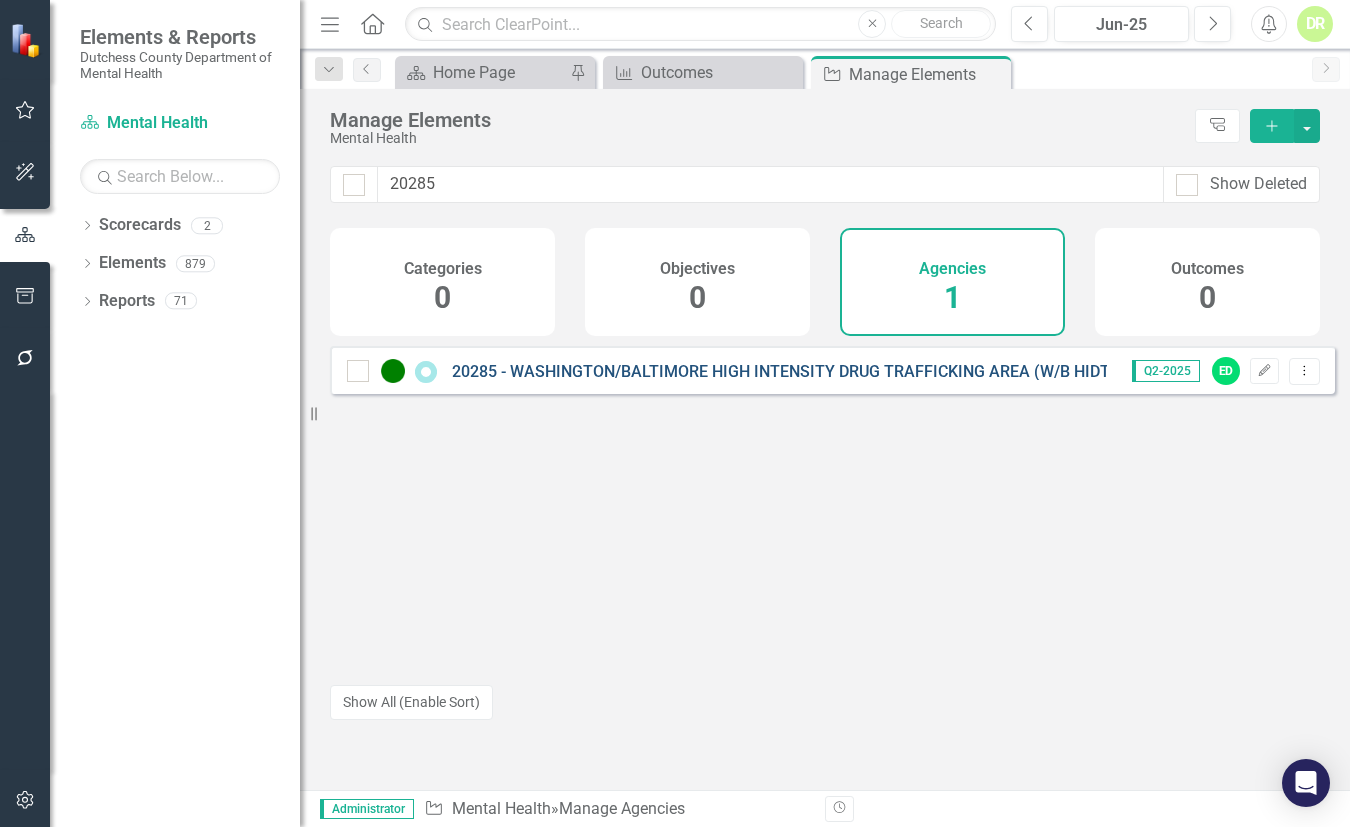 click on "20285 - WASHINGTON/BALTIMORE HIGH INTENSITY DRUG TRAFFICKING AREA (W/B HIDTA)15549" at bounding box center [811, 371] 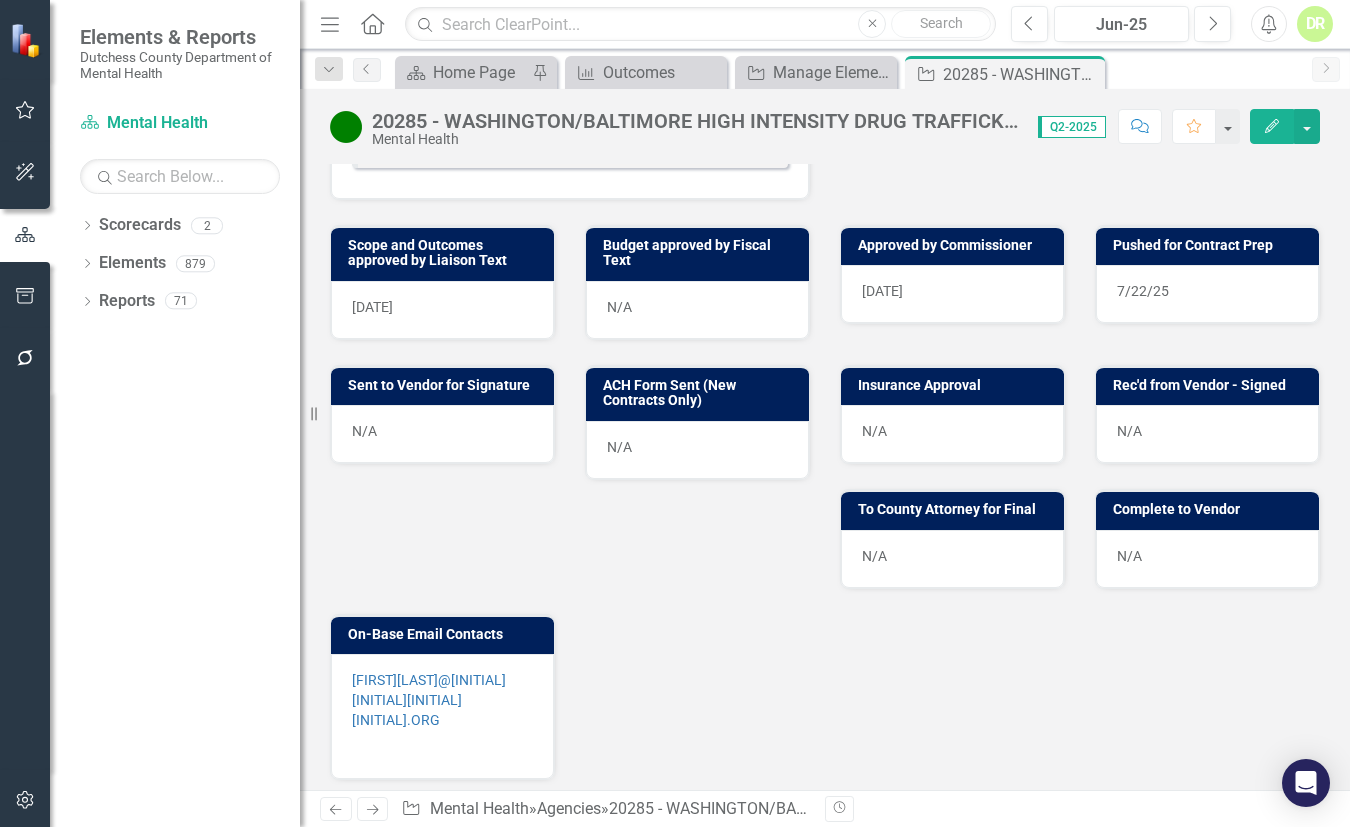 scroll, scrollTop: 909, scrollLeft: 0, axis: vertical 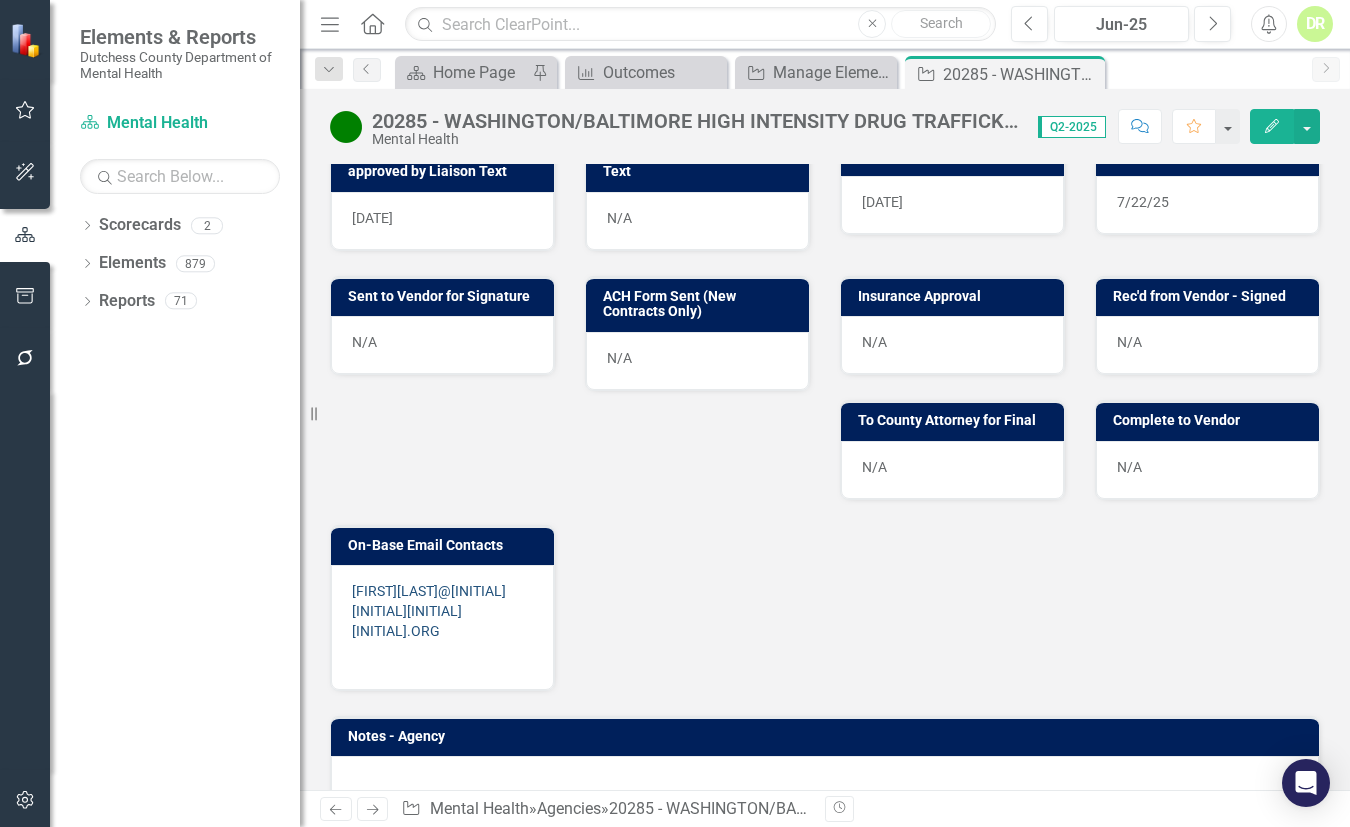 click on "[FIRST][LAST]@[INITIAL][INITIAL][INITIAL][INITIAL].ORG" at bounding box center (442, 613) 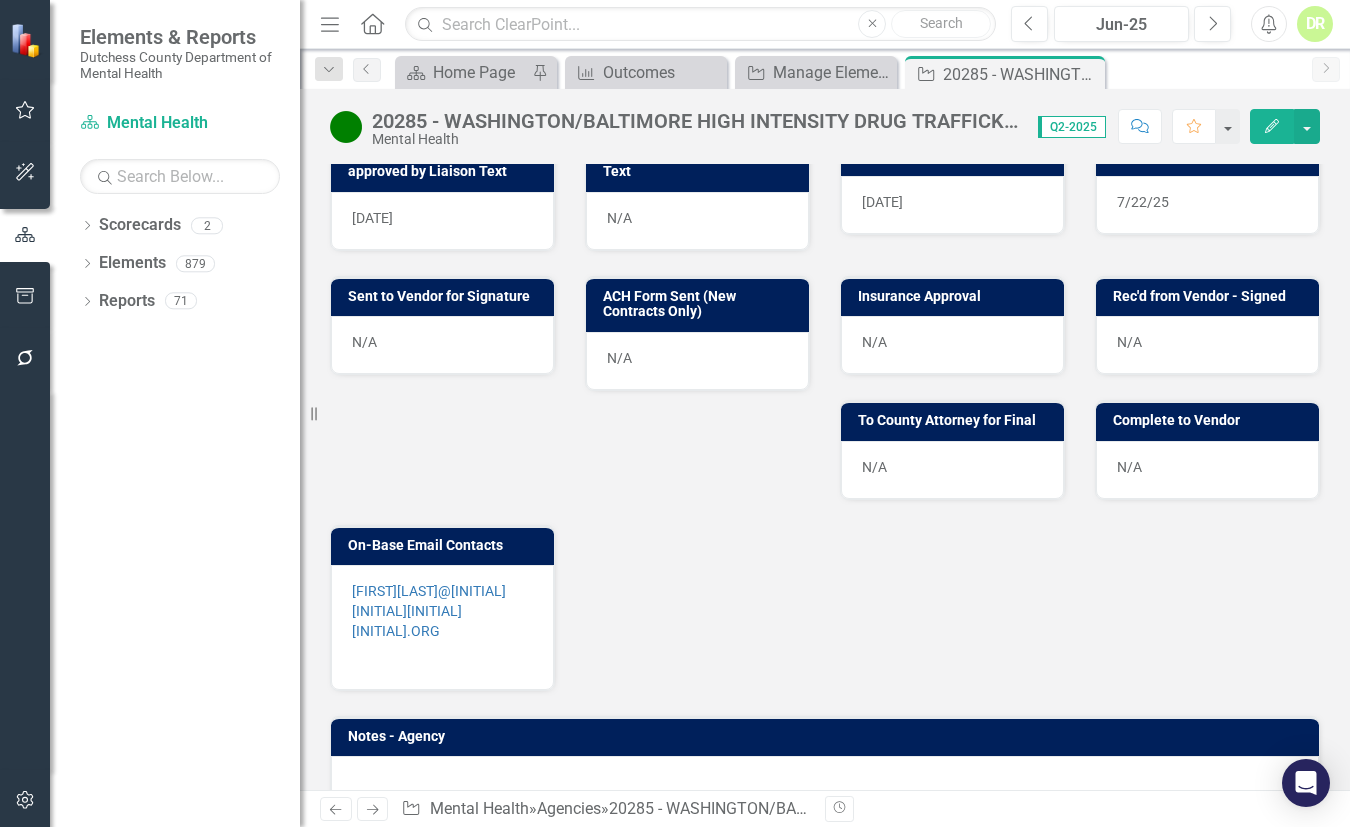 click on "[FIRST][LAST]@[INITIAL][INITIAL][INITIAL][INITIAL].ORG" at bounding box center [442, 613] 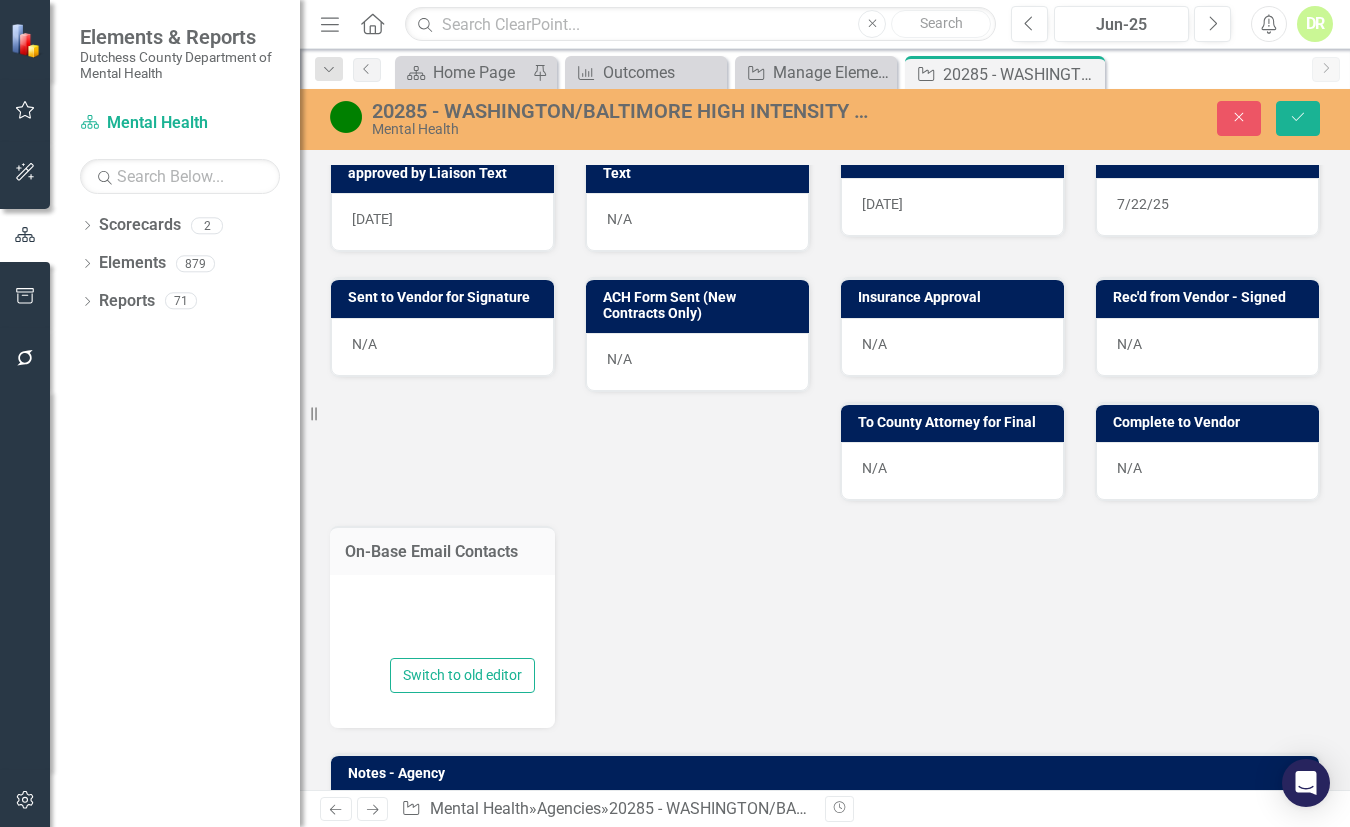 type on "[EMAIL]" 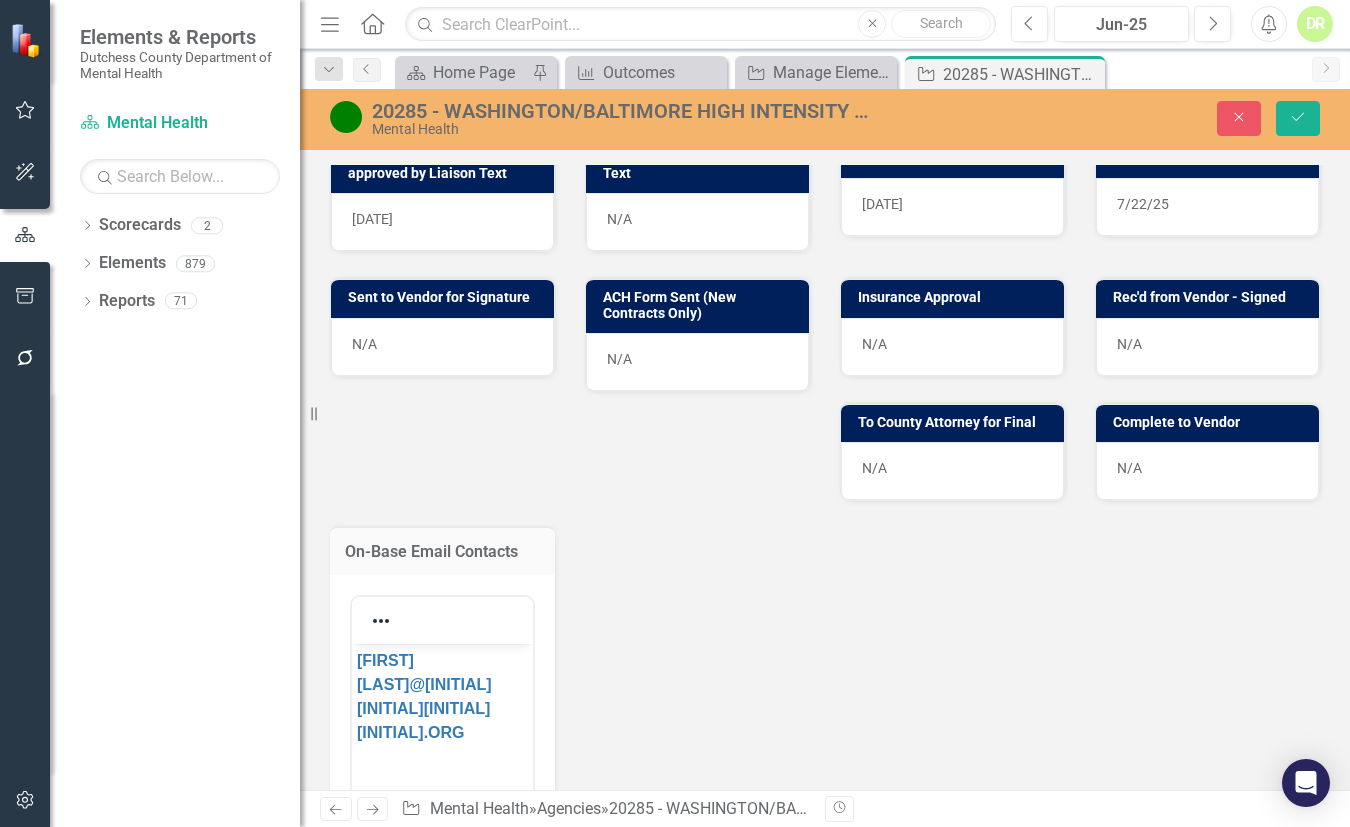 scroll, scrollTop: 0, scrollLeft: 0, axis: both 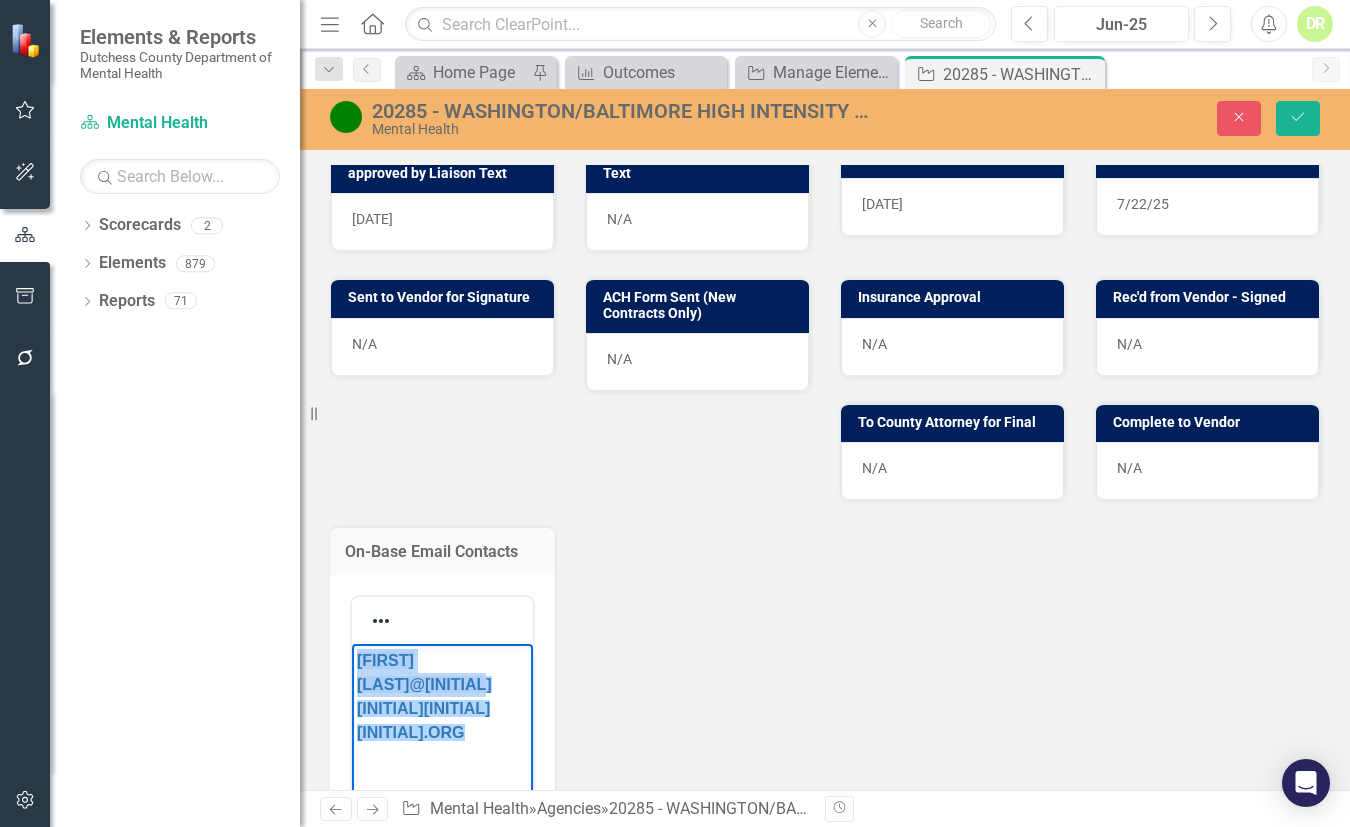 drag, startPoint x: 370, startPoint y: 694, endPoint x: 307, endPoint y: 625, distance: 93.43447 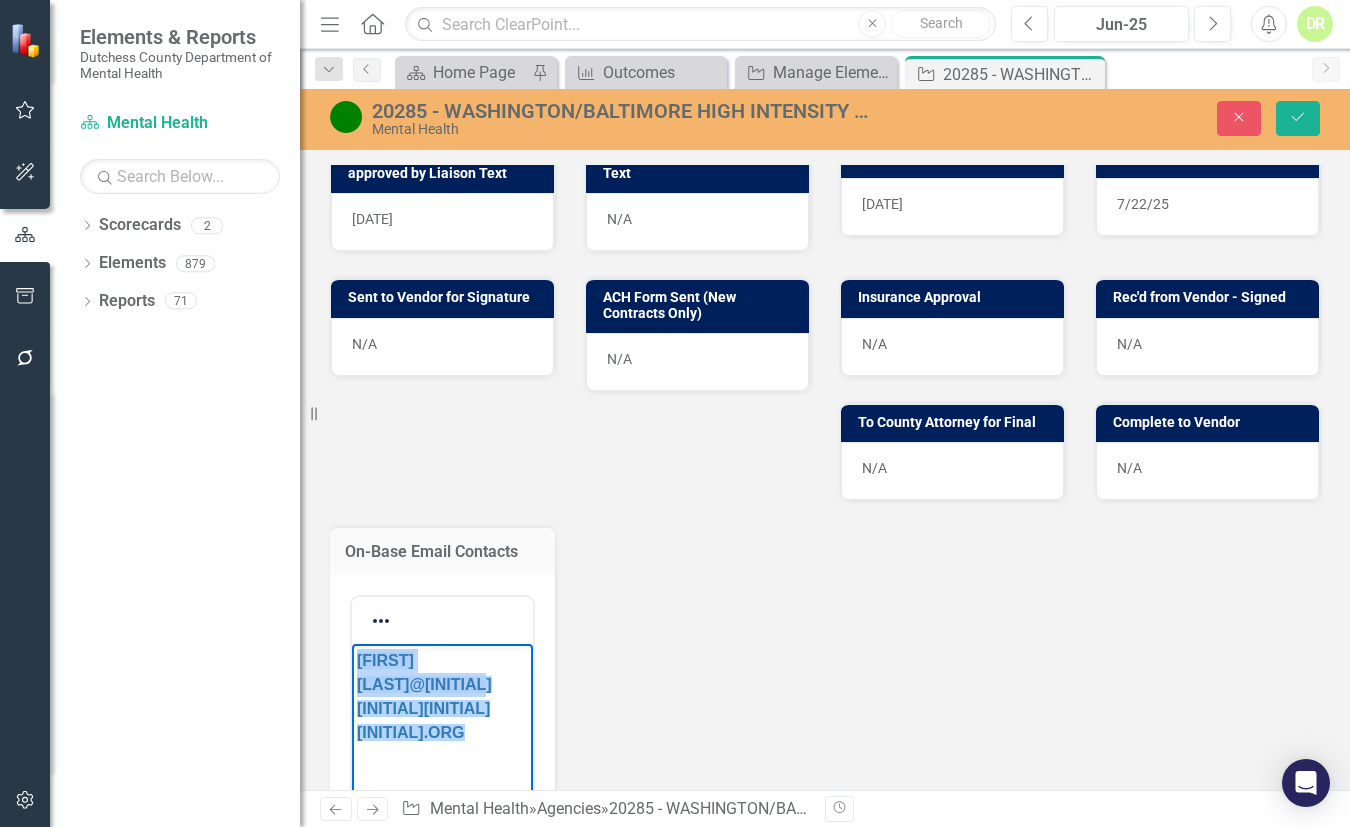 copy on "[EMAIL]" 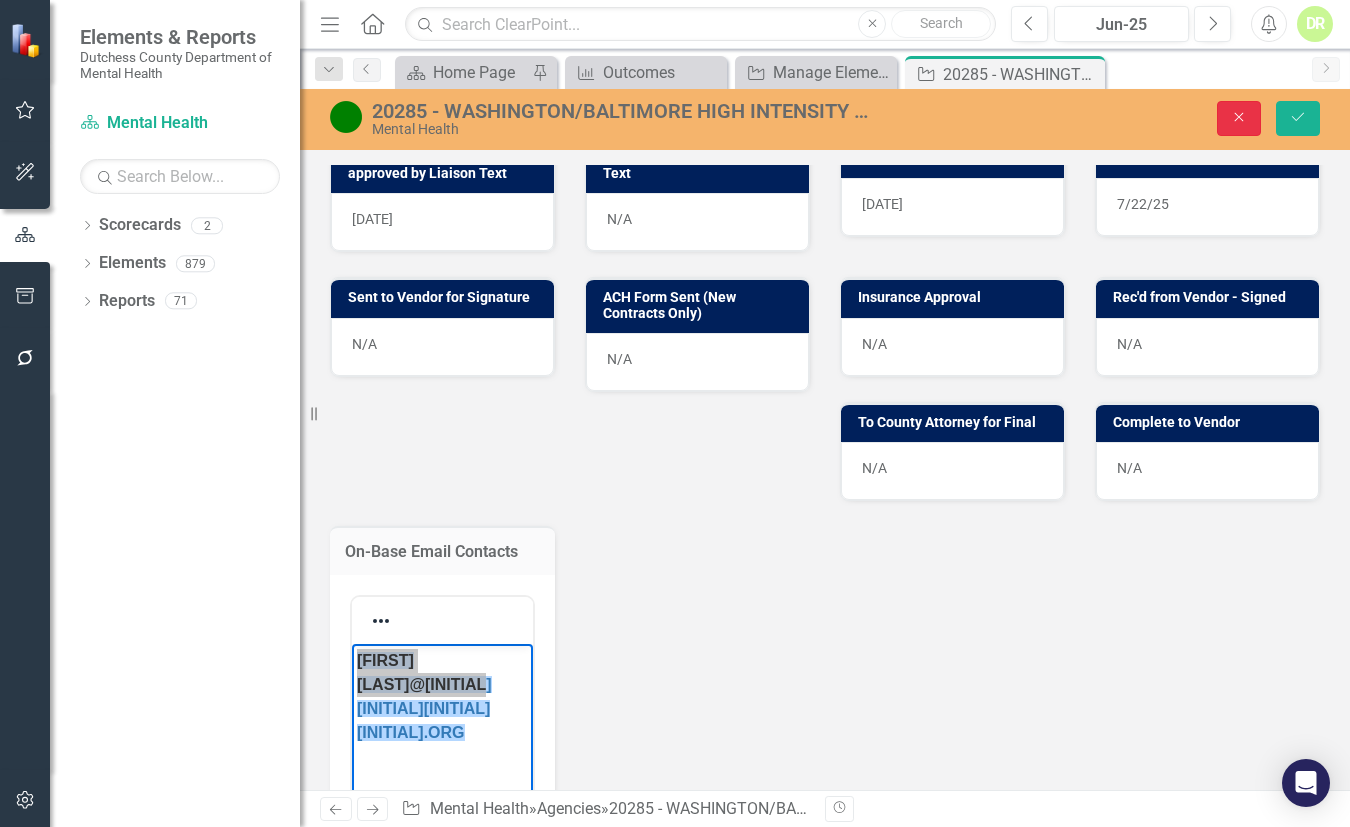 click on "Close" 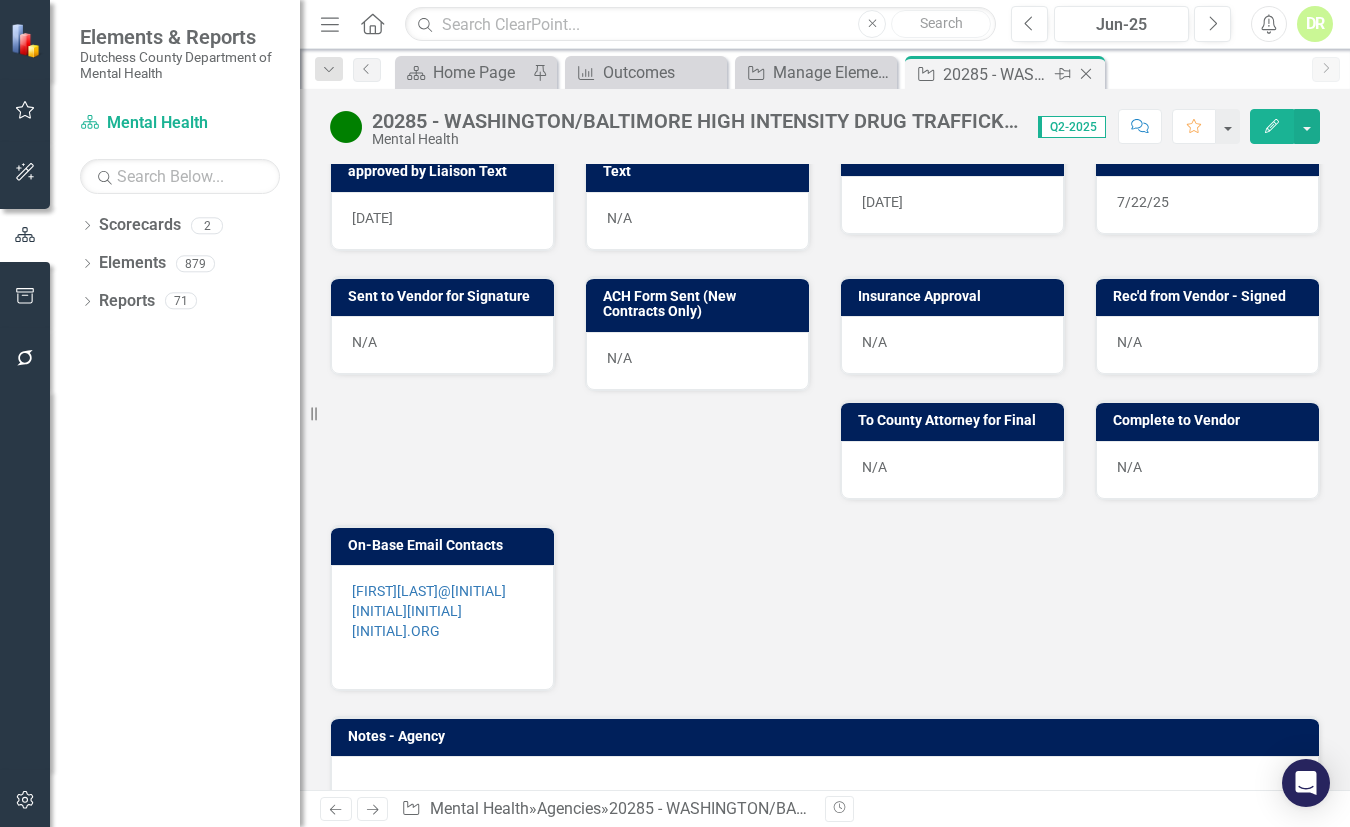 click on "Close" 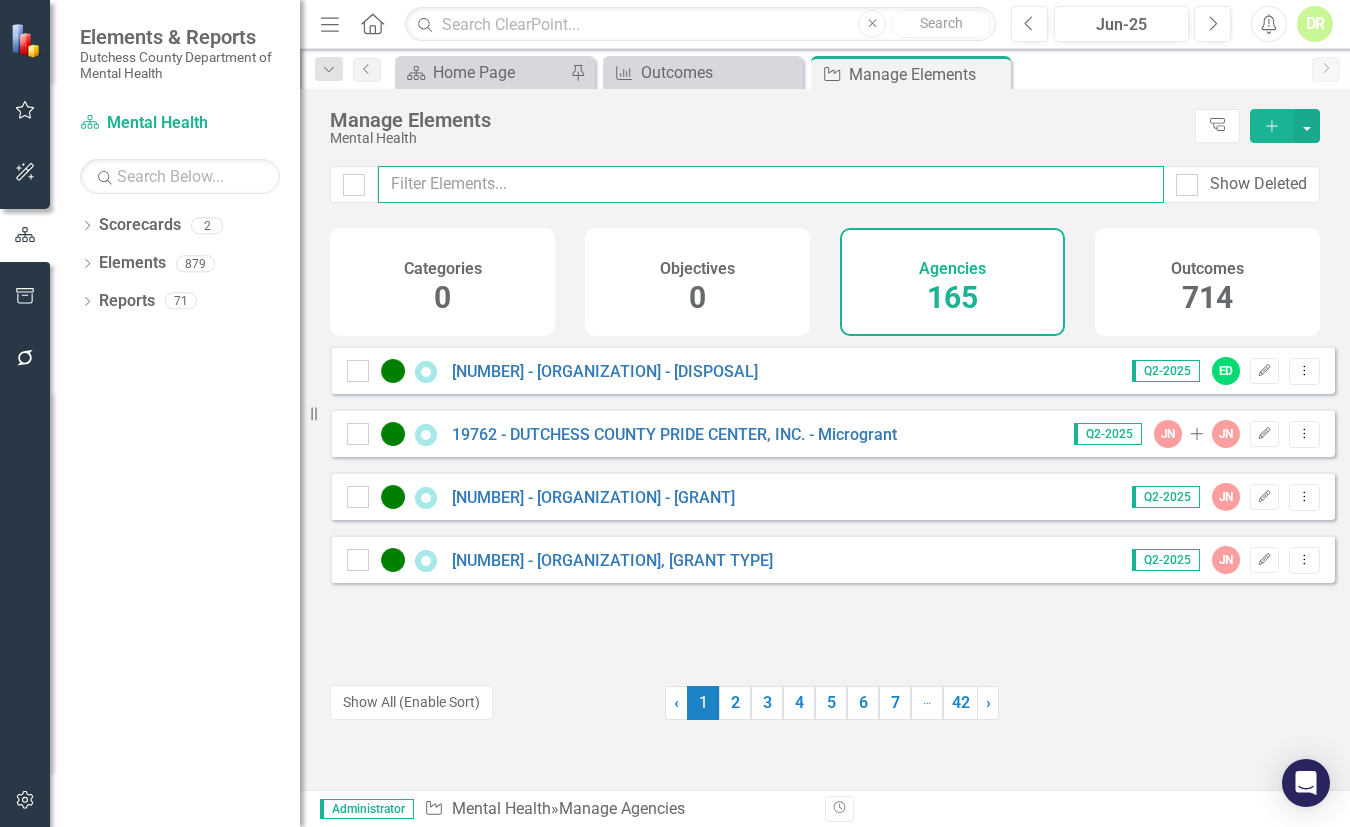 click at bounding box center (771, 184) 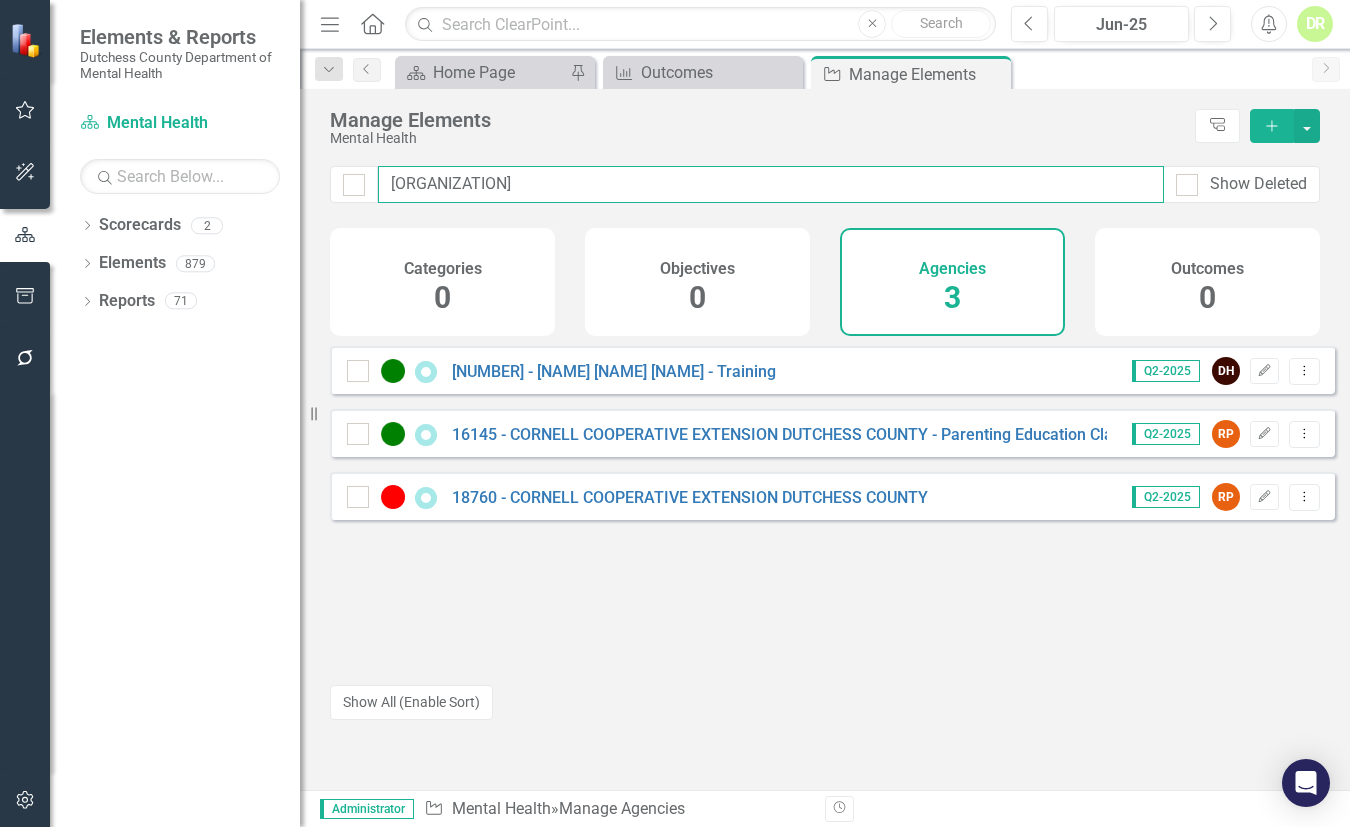 type on "[ORGANIZATION]" 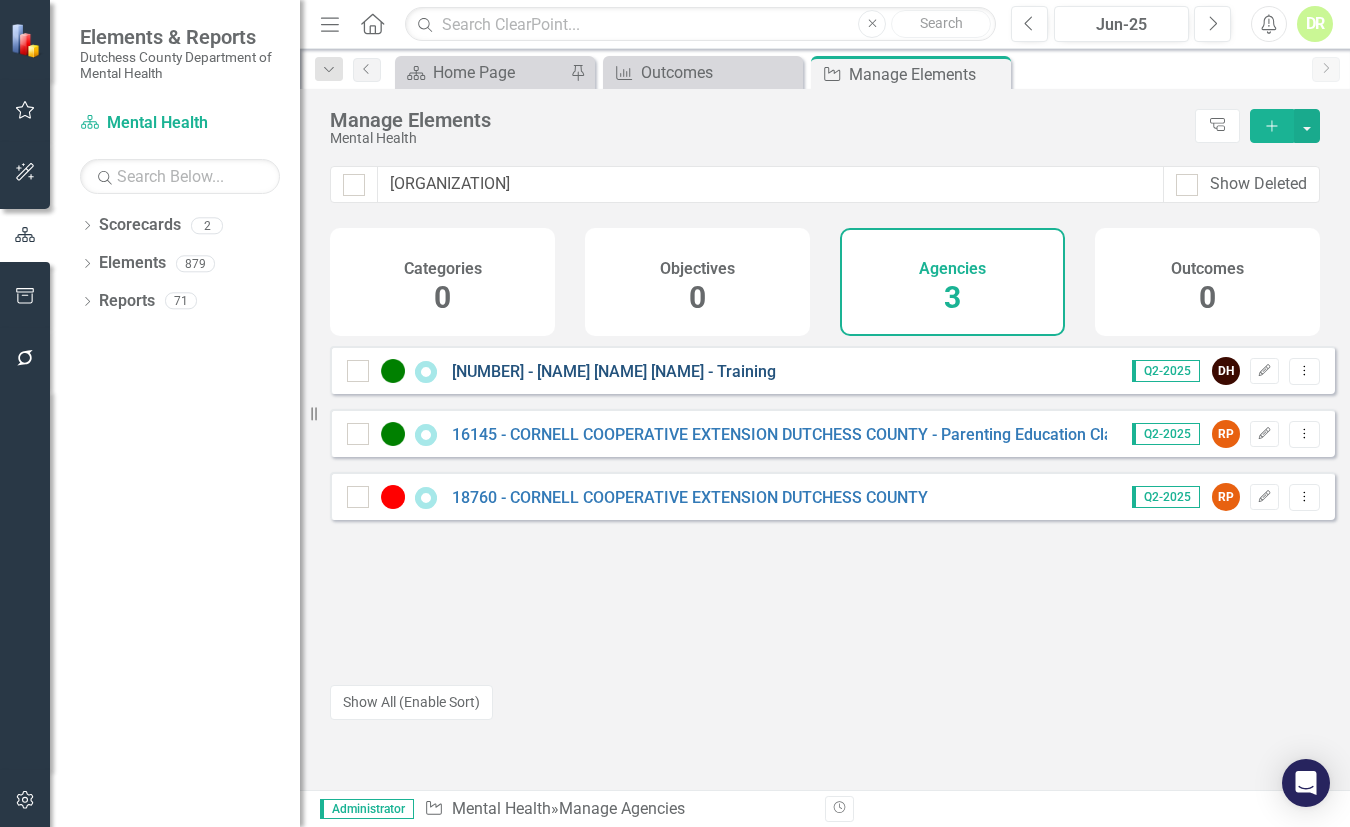 click on "[NUMBER] - [NAME] [NAME] [NAME] - Training" at bounding box center (614, 371) 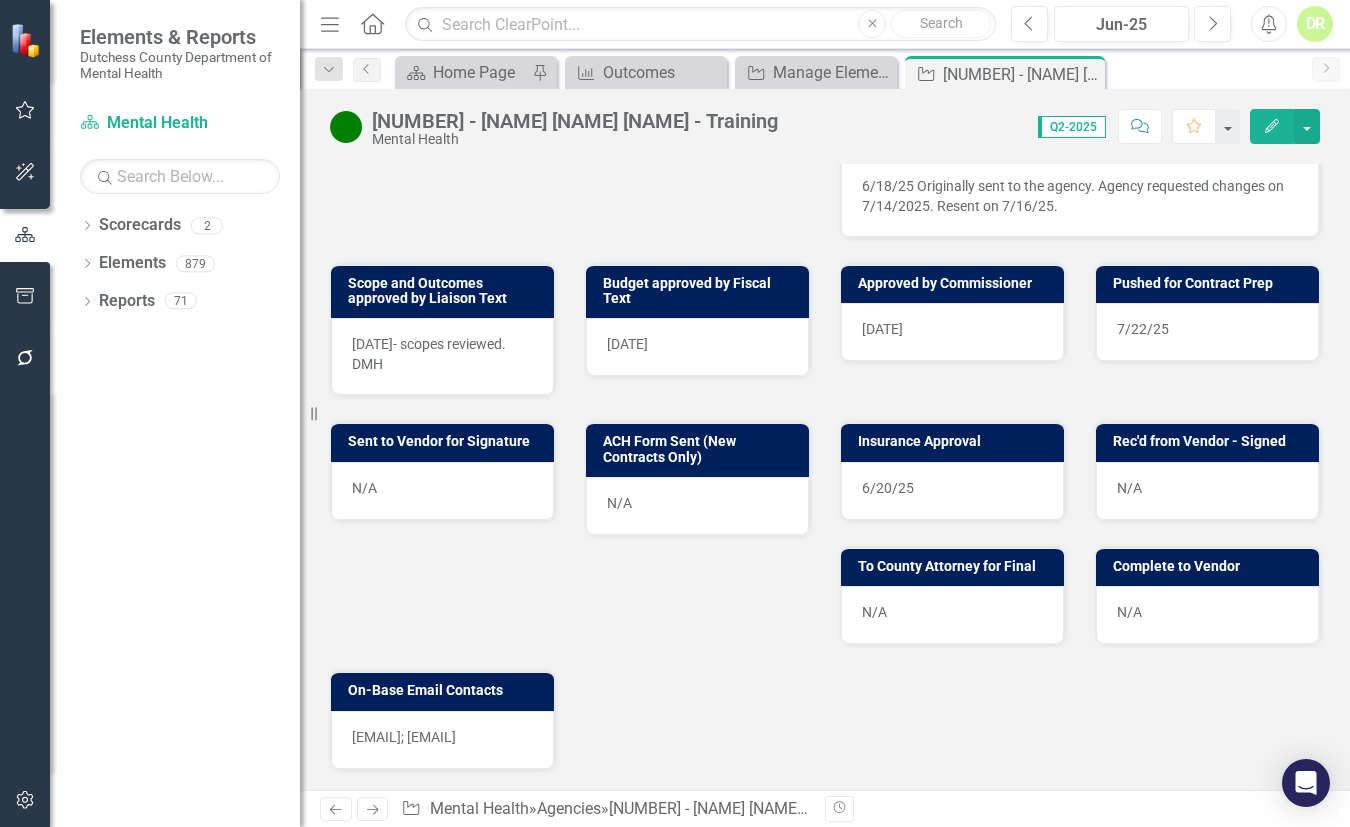 scroll, scrollTop: 909, scrollLeft: 0, axis: vertical 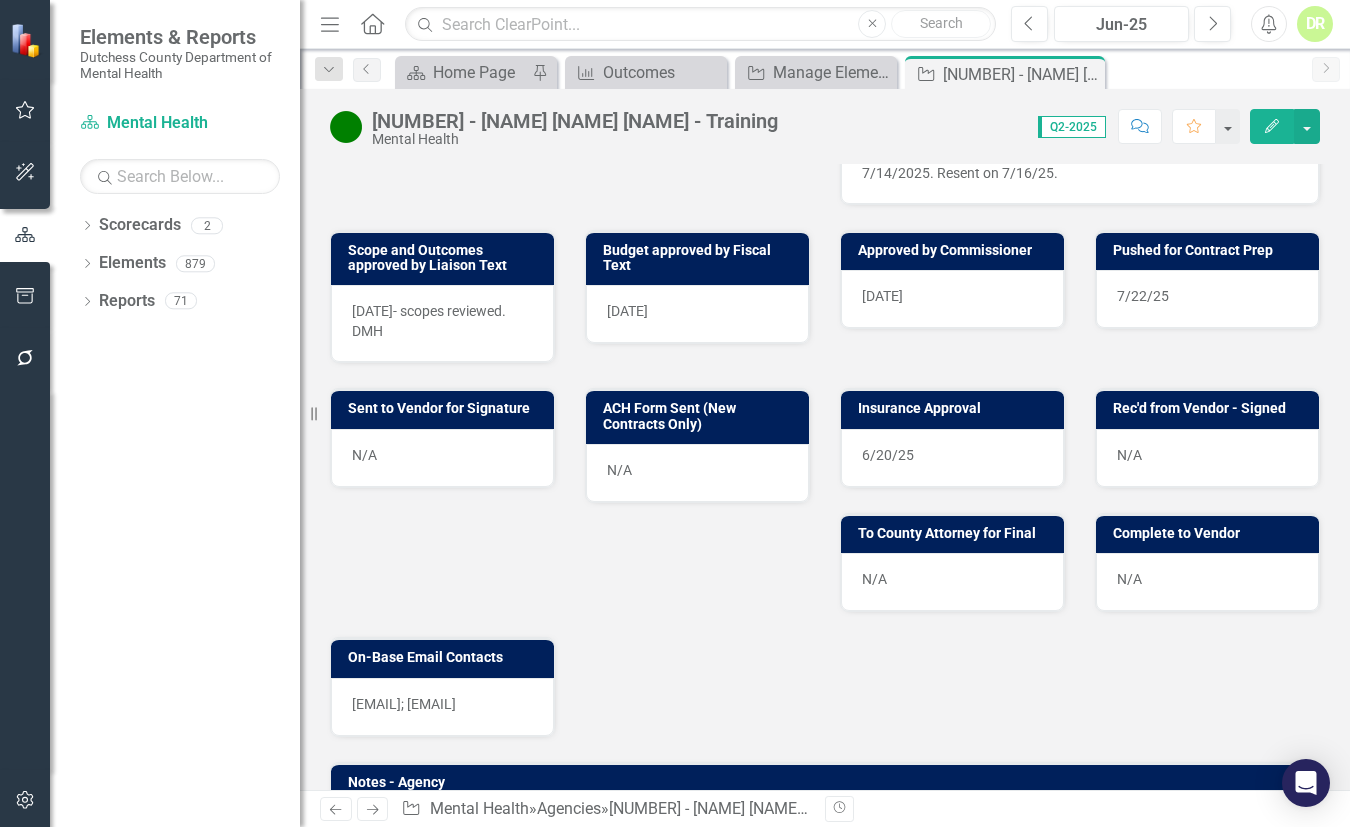 click on "N/A" at bounding box center [442, 458] 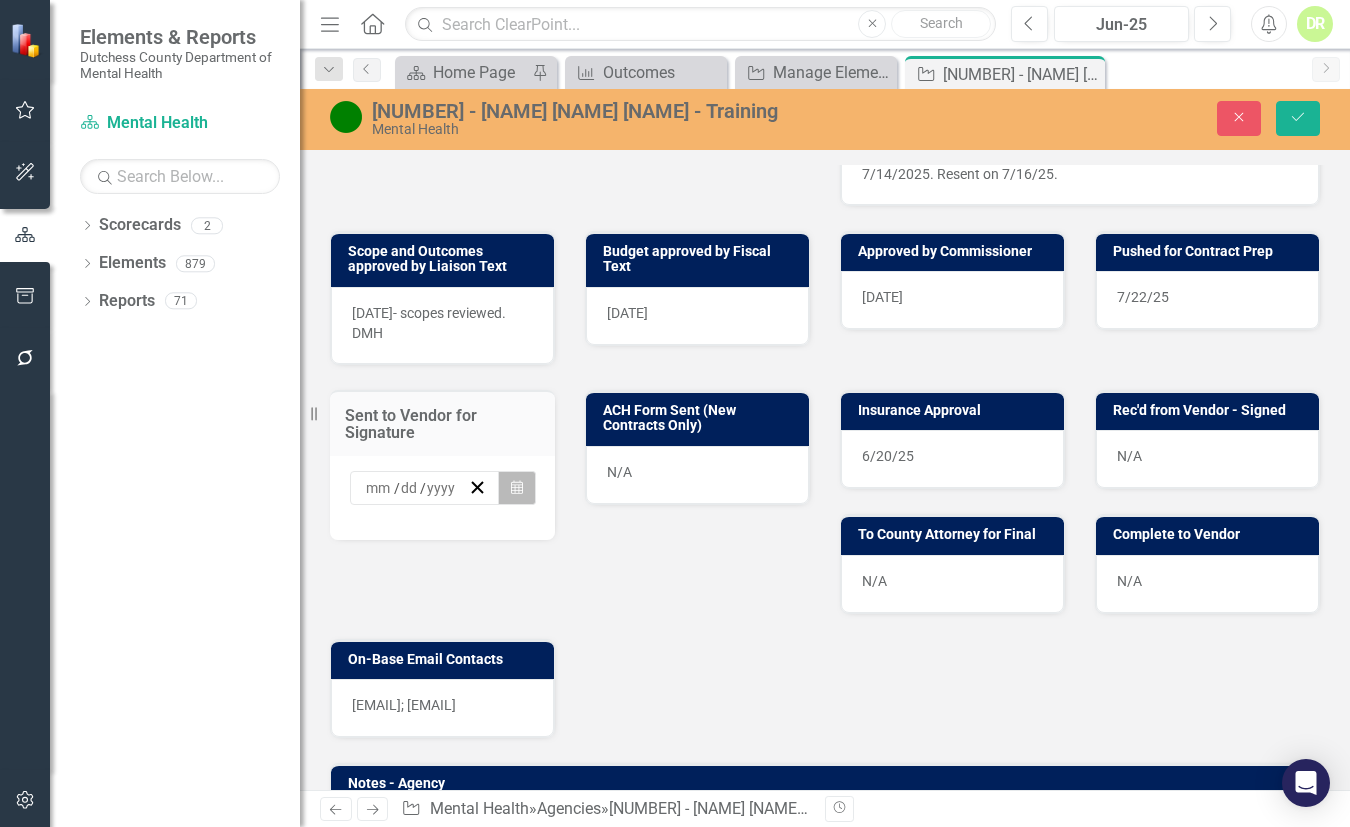 click on "Calendar" 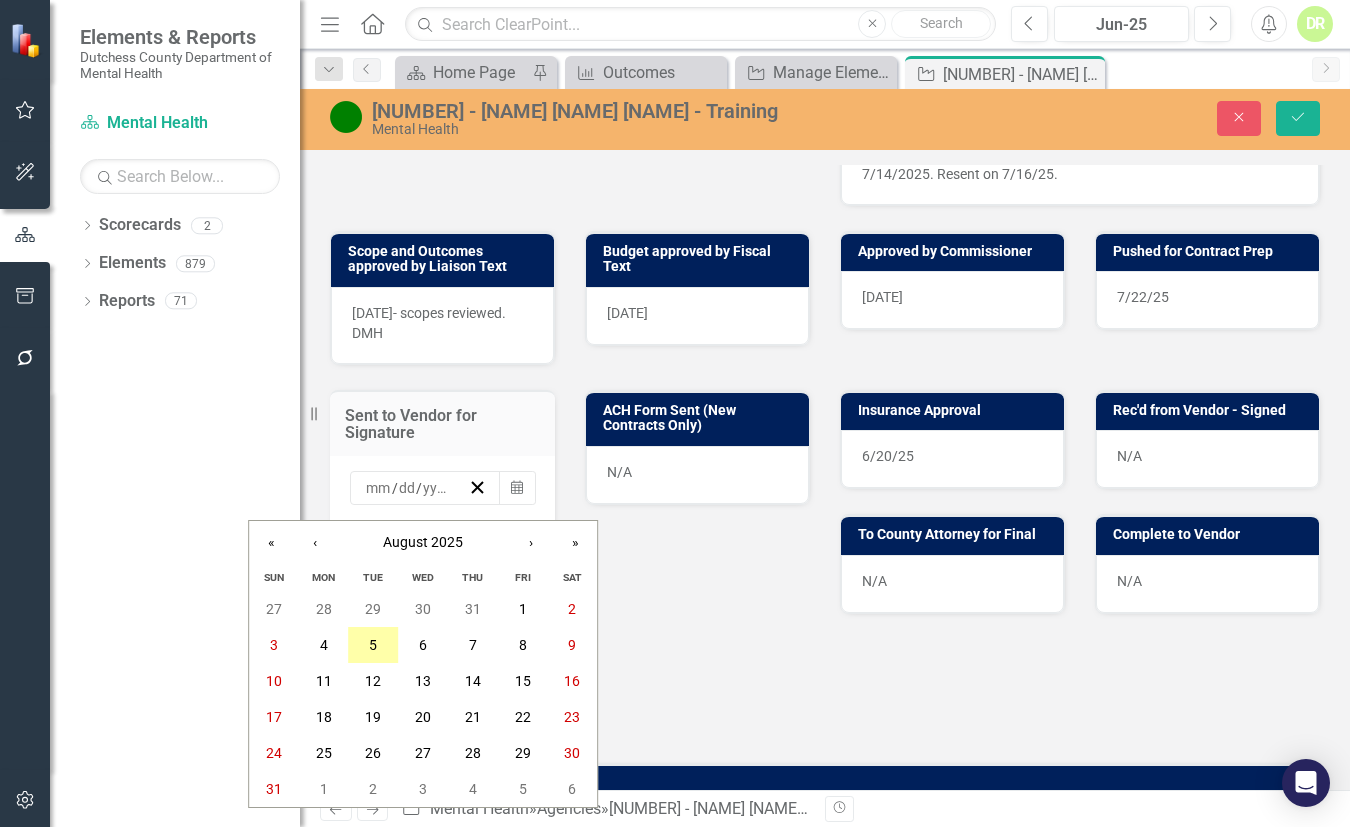 click on "5" at bounding box center [373, 645] 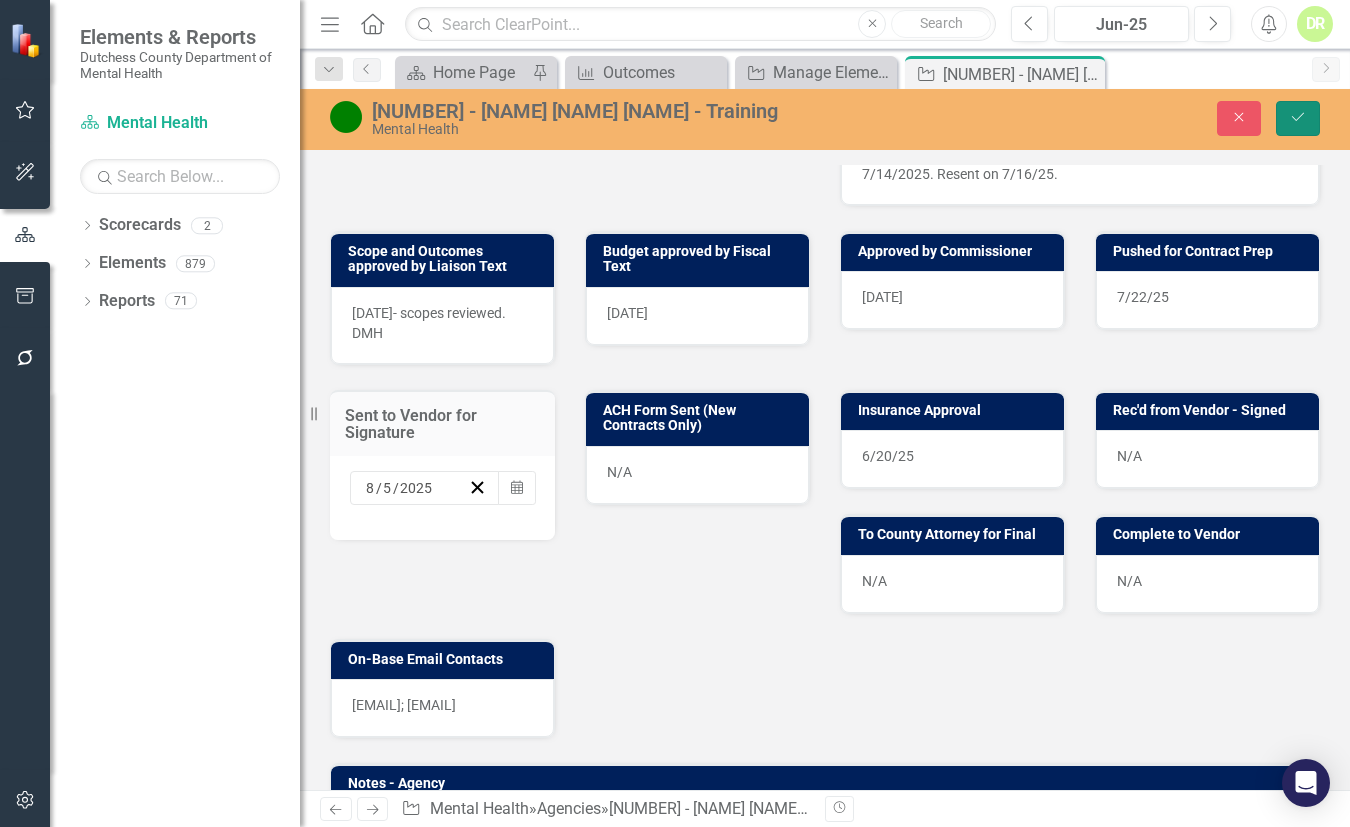 click on "Save" at bounding box center [1298, 118] 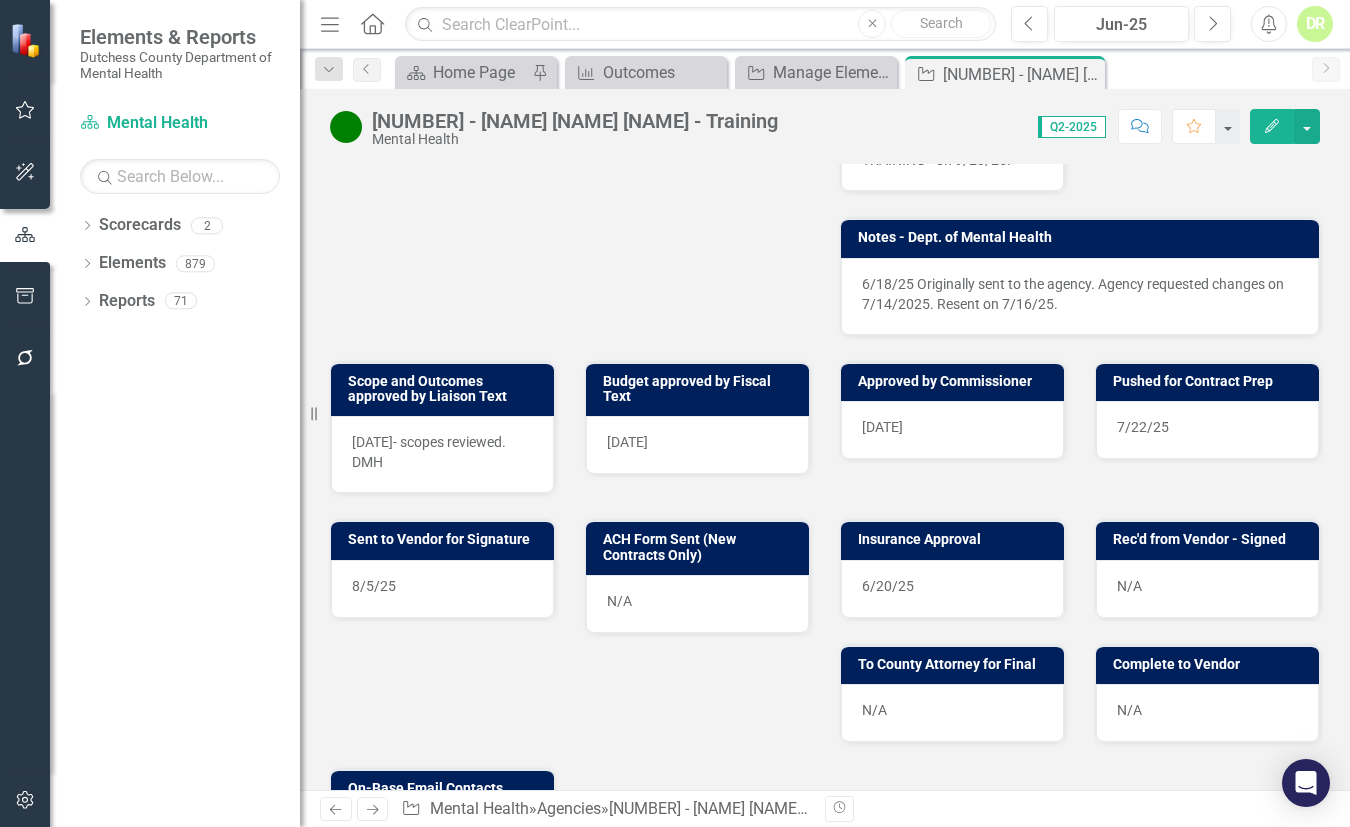 scroll, scrollTop: 818, scrollLeft: 0, axis: vertical 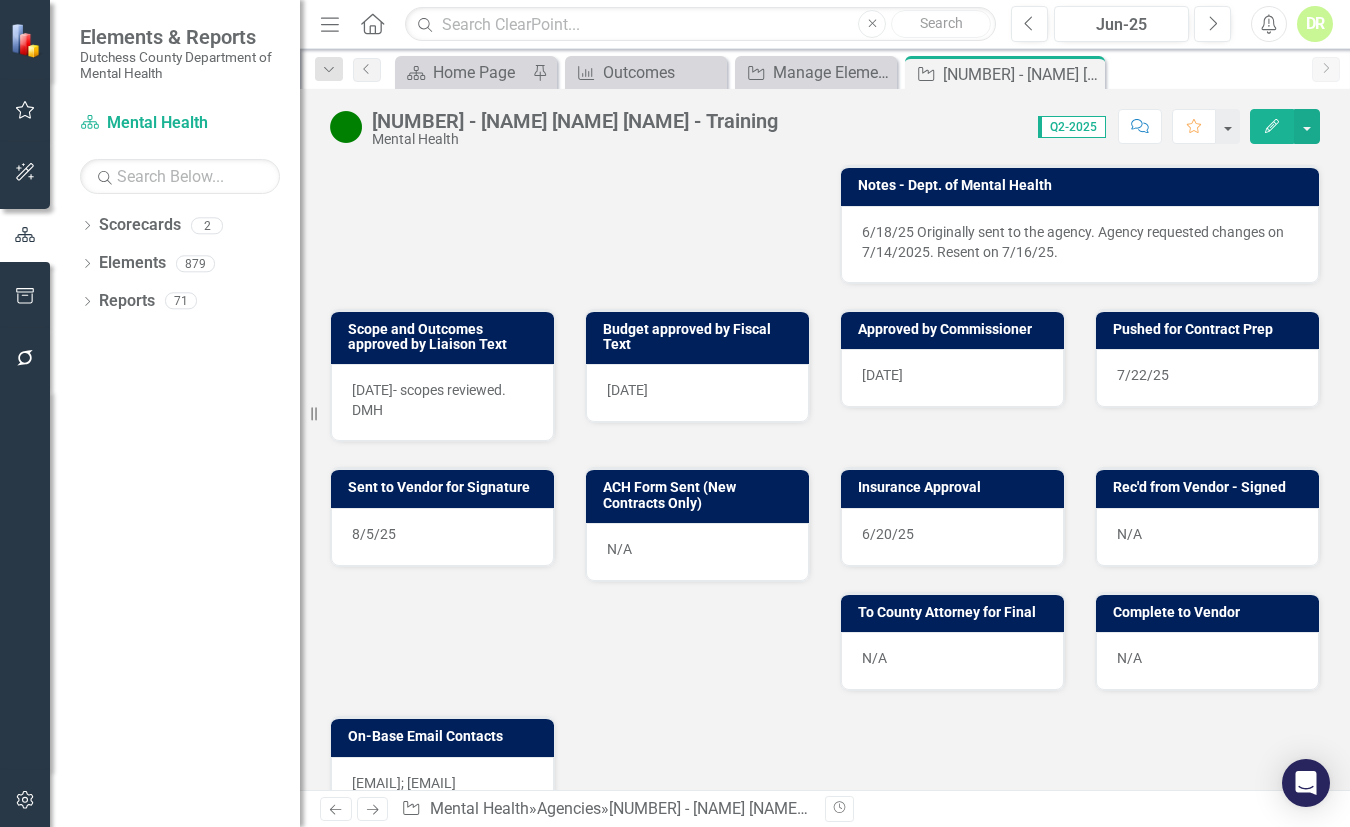 click on "8/5/25" at bounding box center [442, 537] 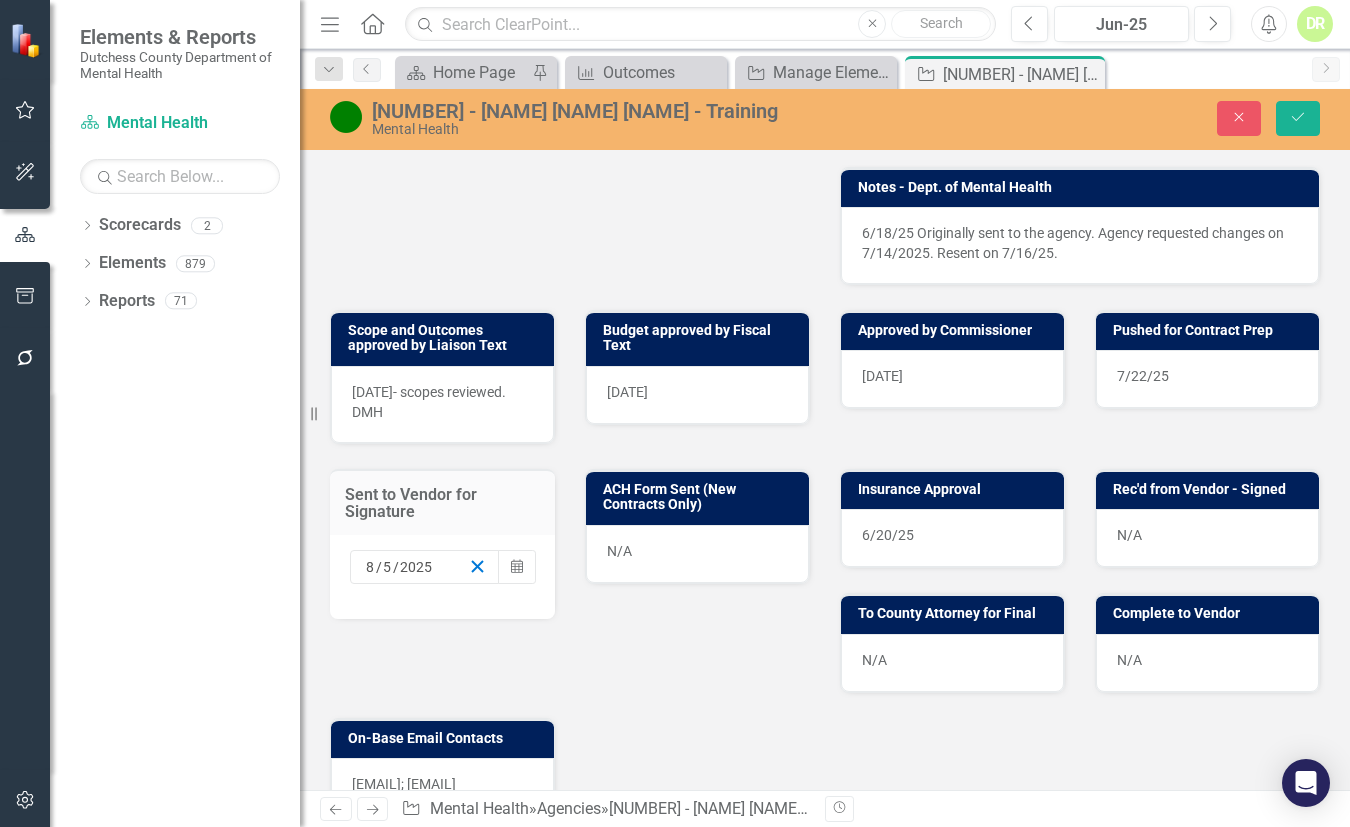 click 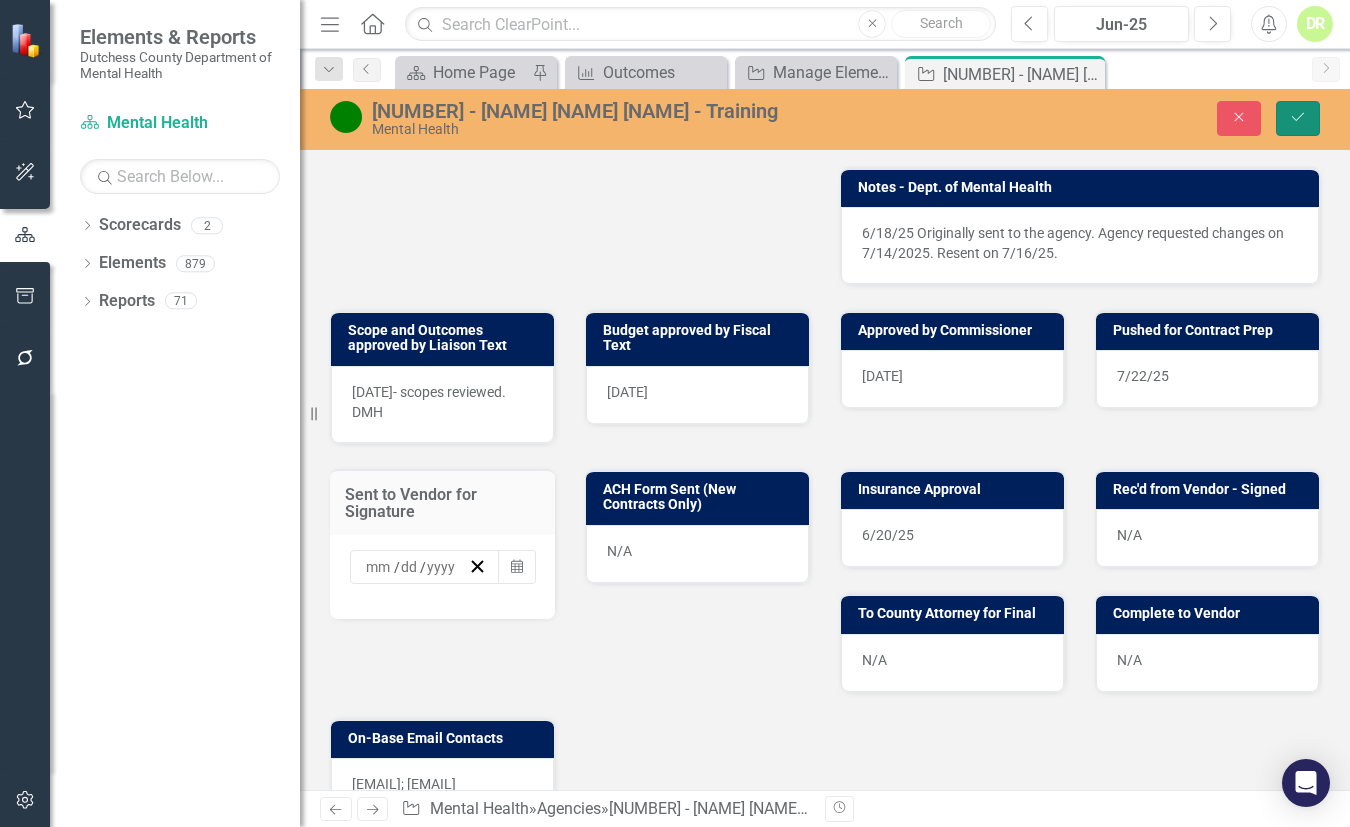 click on "Save" at bounding box center (1298, 118) 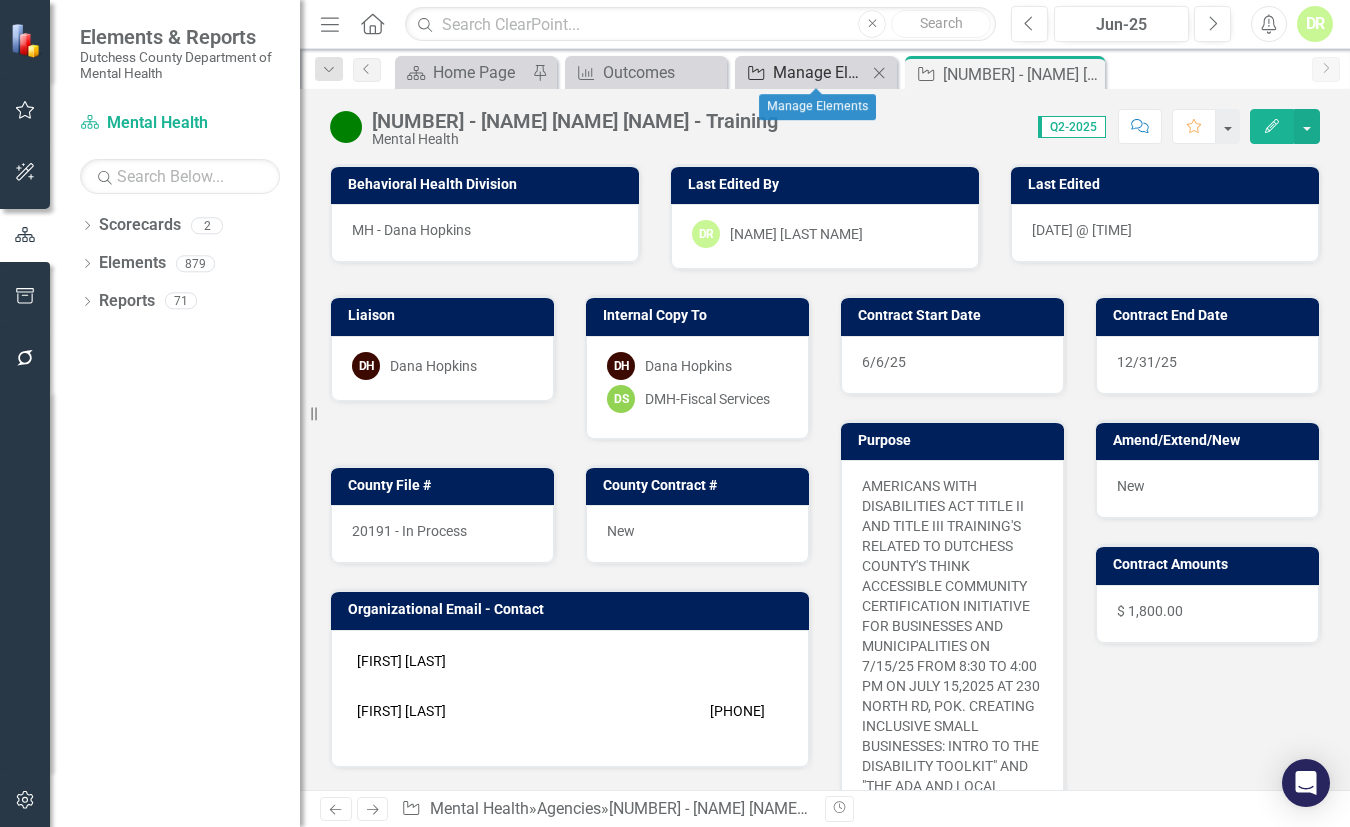 click on "Manage Elements" at bounding box center (820, 72) 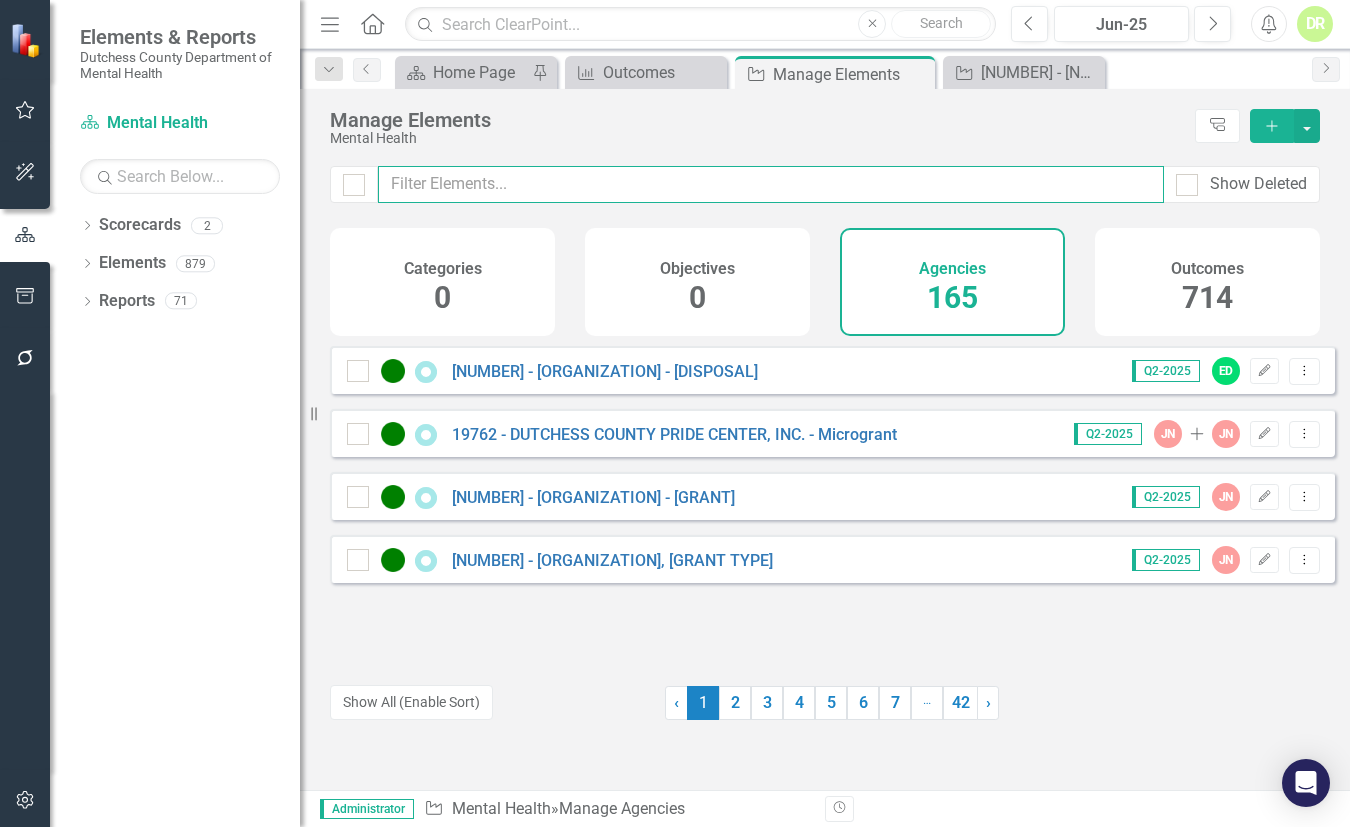 click at bounding box center [771, 184] 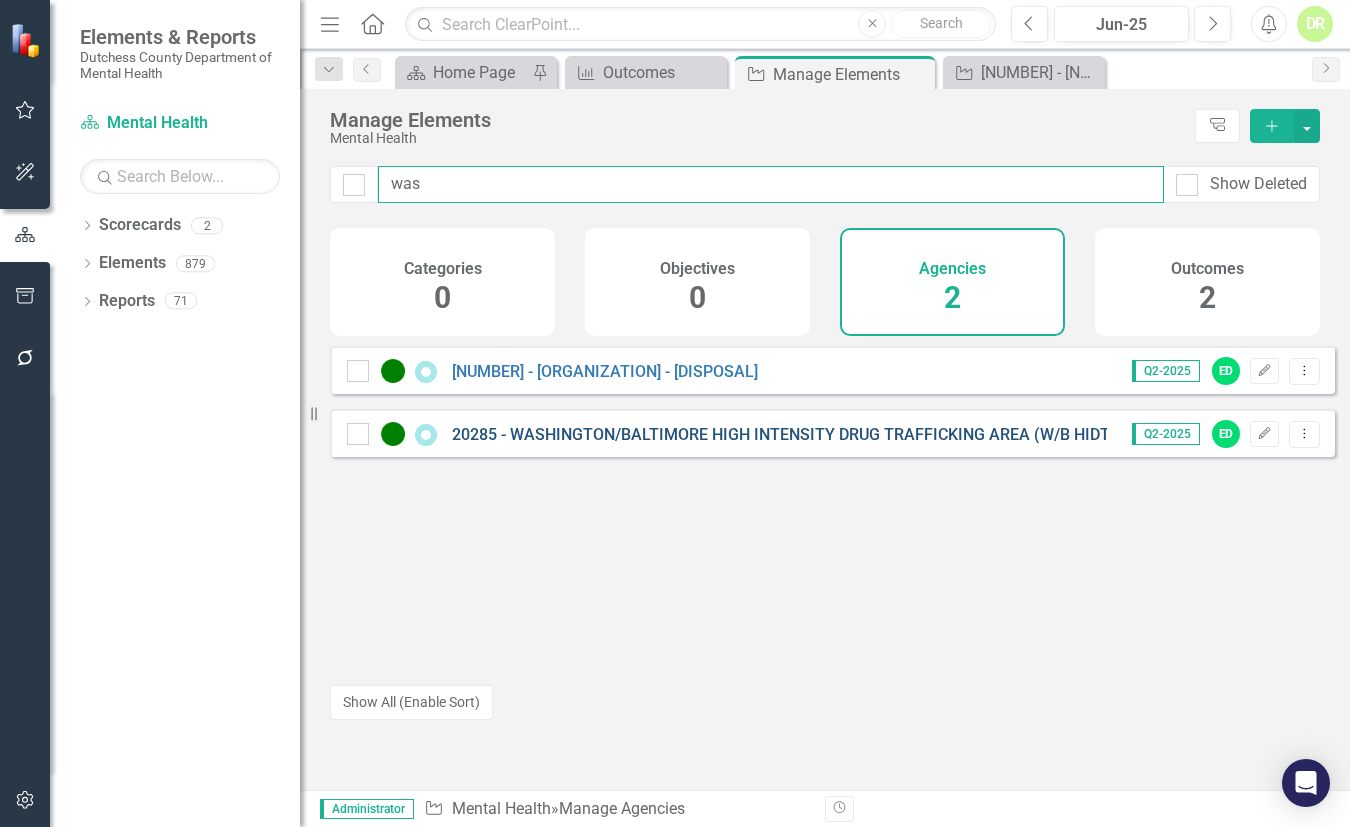 type on "was" 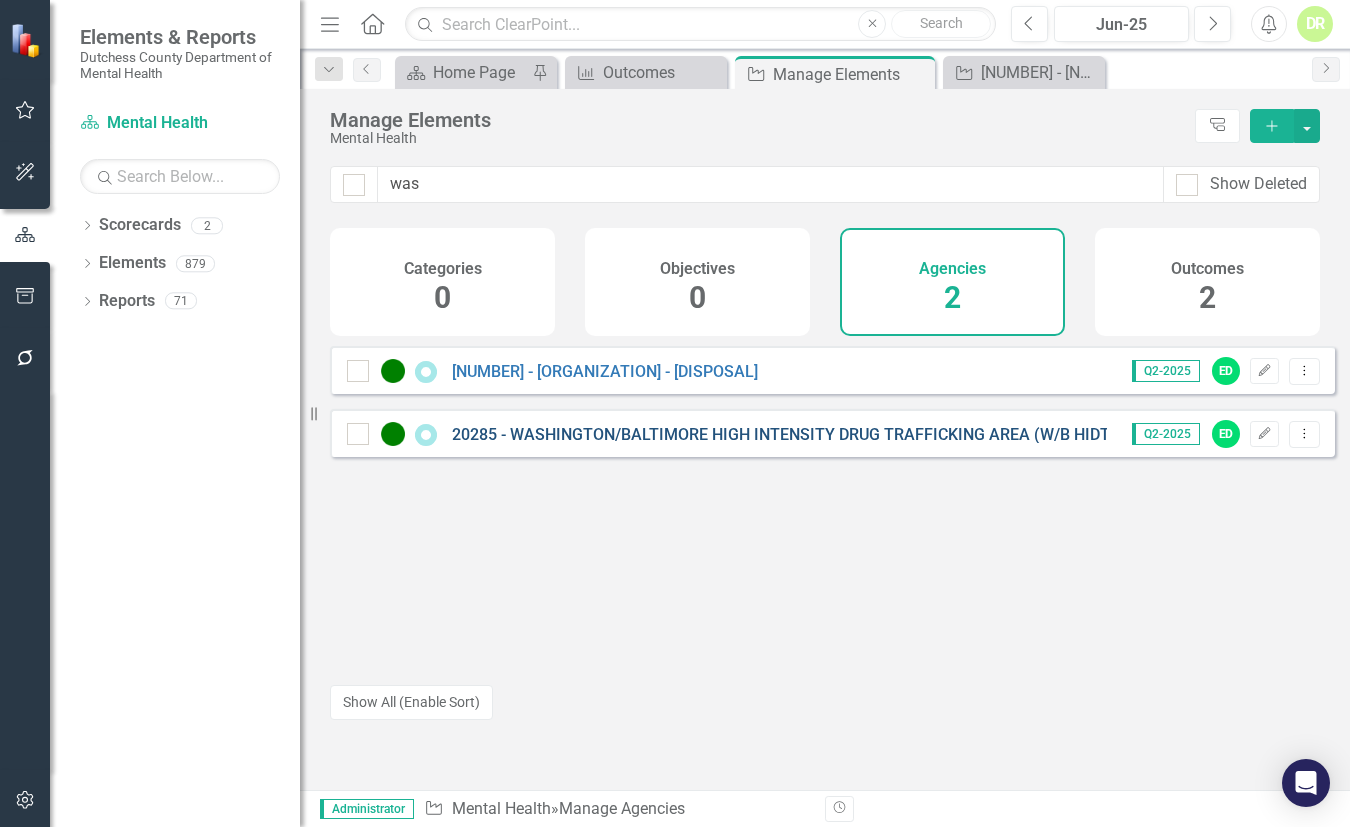 click on "20285 - WASHINGTON/BALTIMORE HIGH INTENSITY DRUG TRAFFICKING AREA (W/B HIDTA)15549" at bounding box center [811, 434] 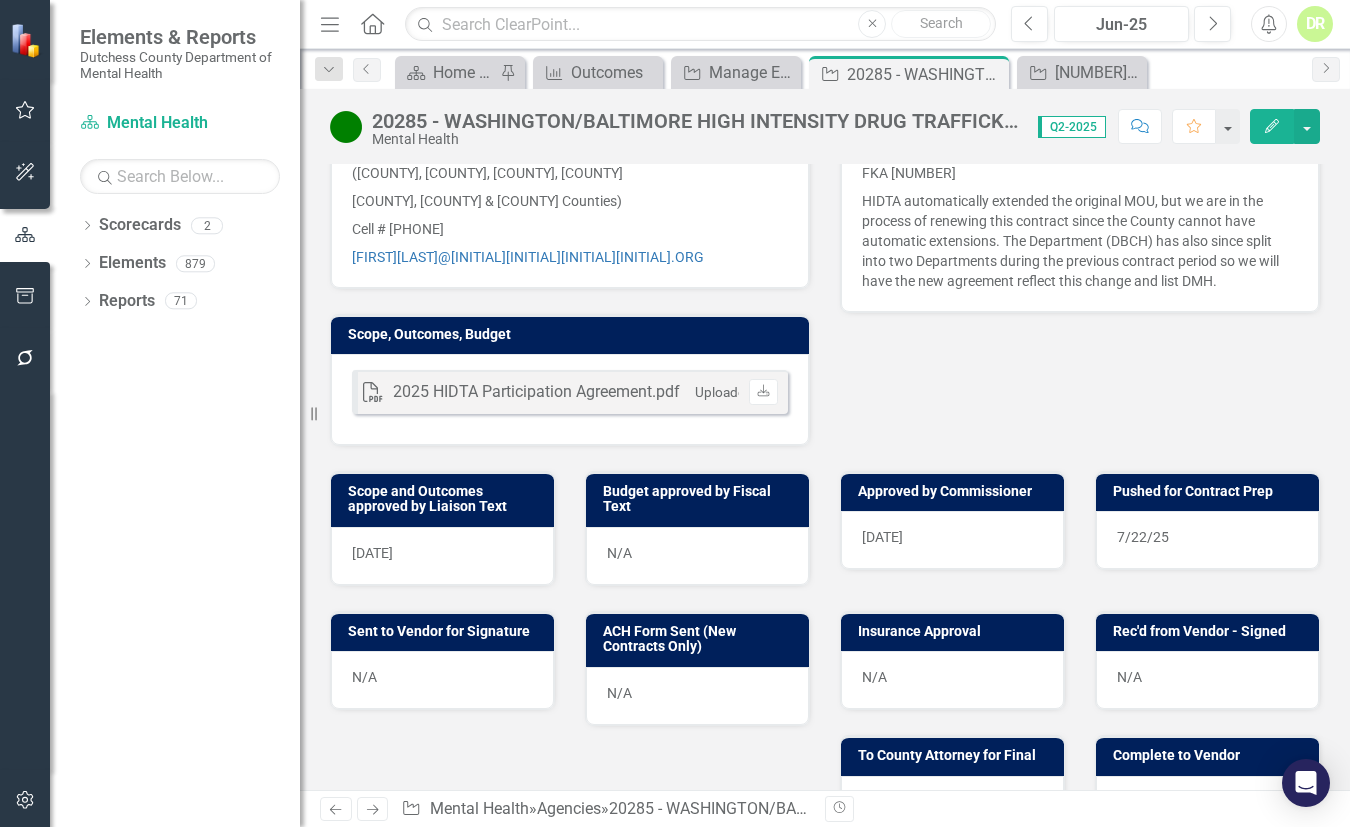 scroll, scrollTop: 636, scrollLeft: 0, axis: vertical 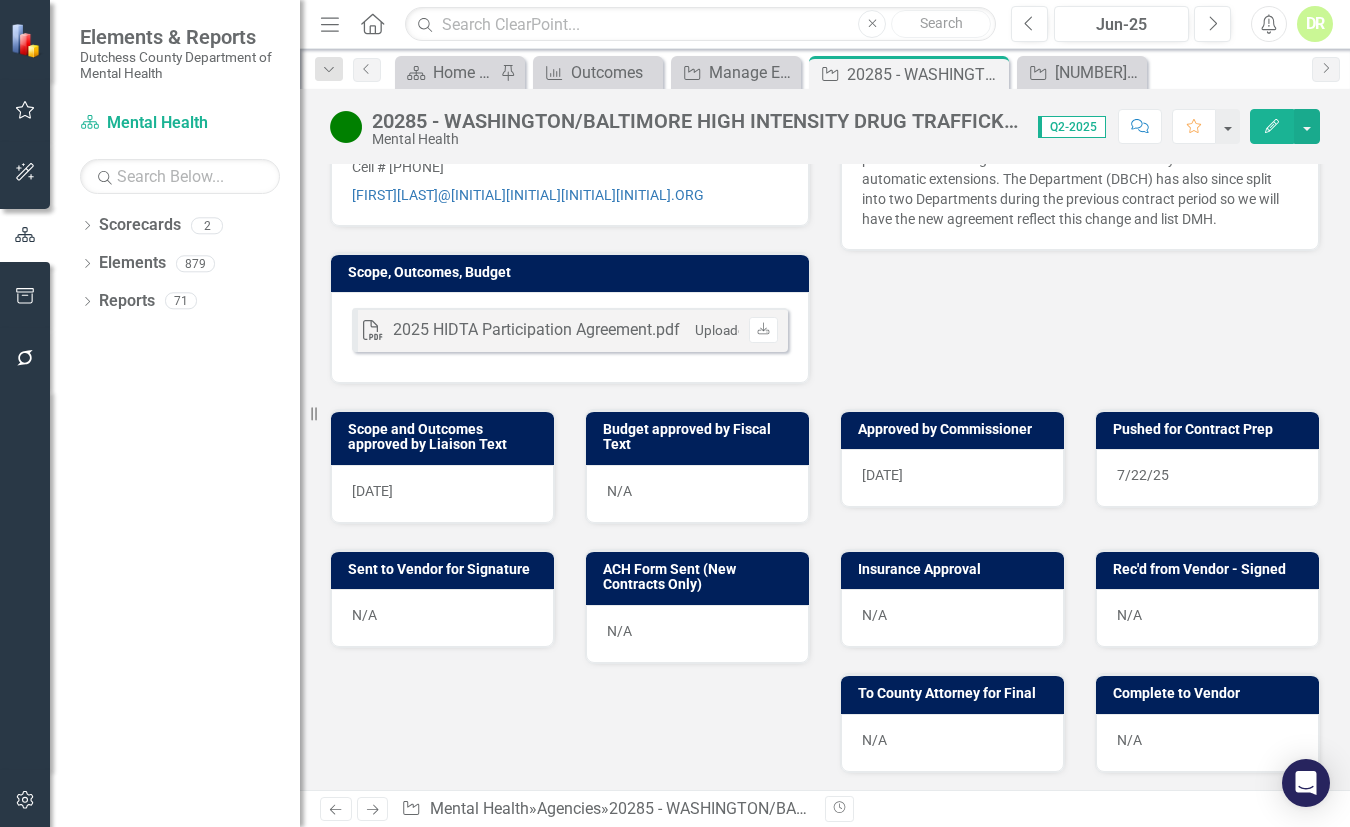 click on "N/A" at bounding box center (442, 618) 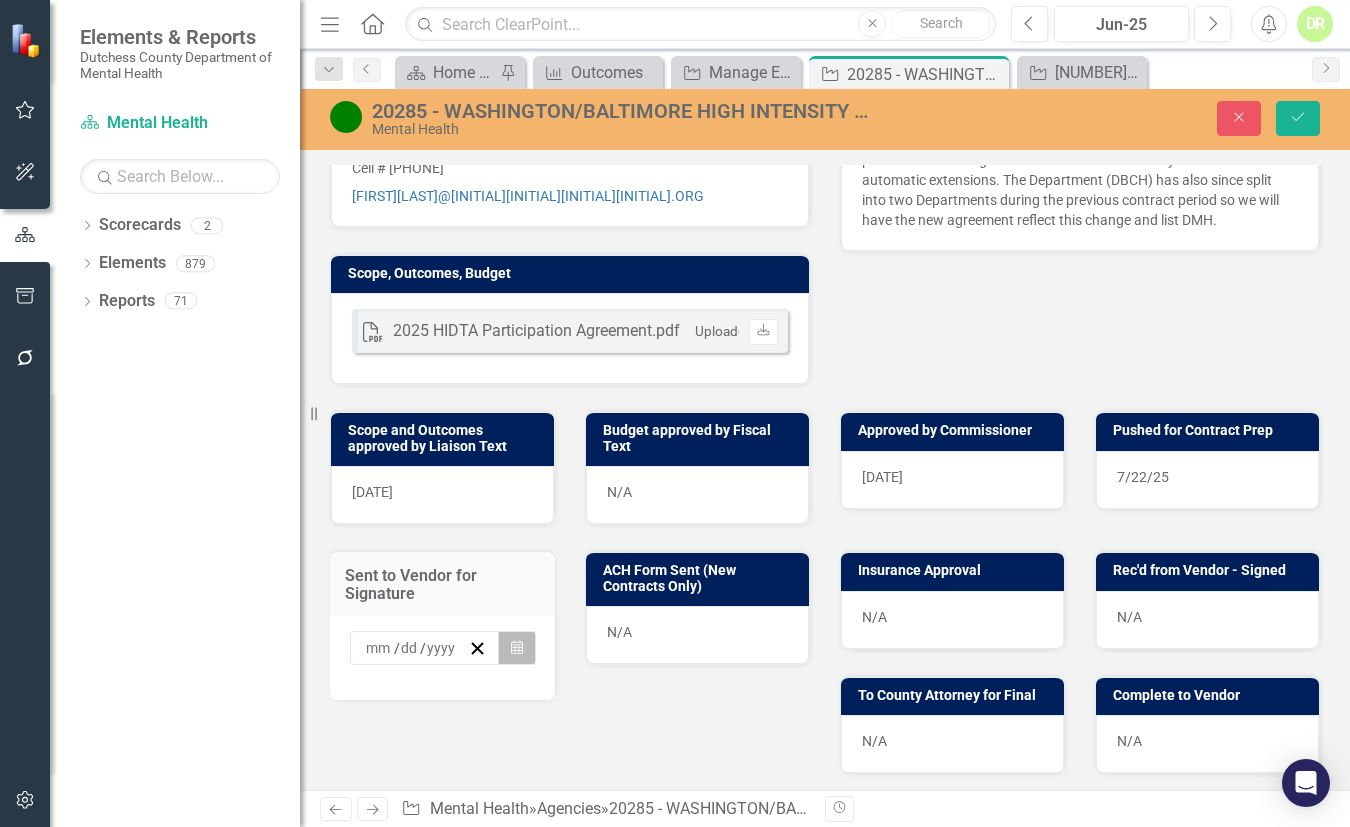 click 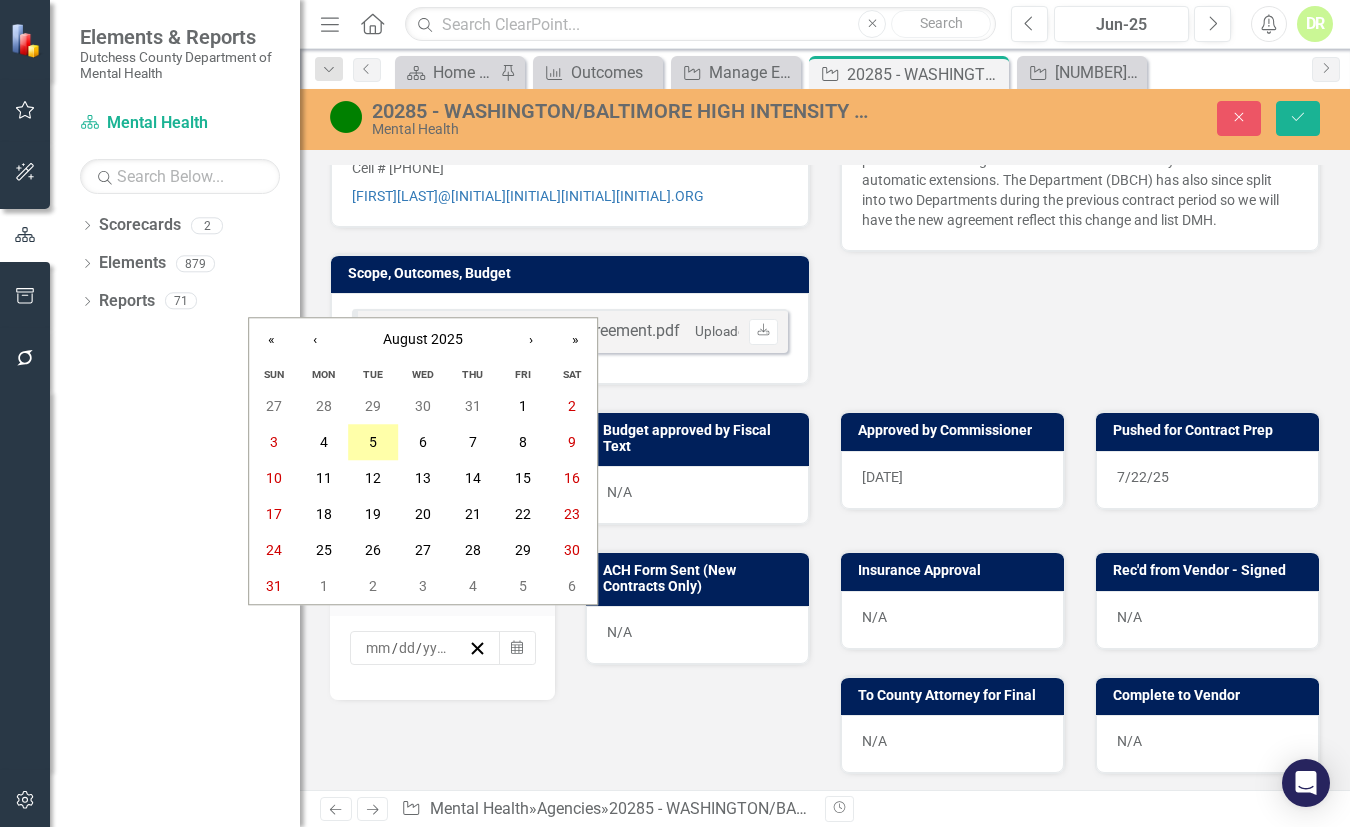 click on "5" at bounding box center (374, 443) 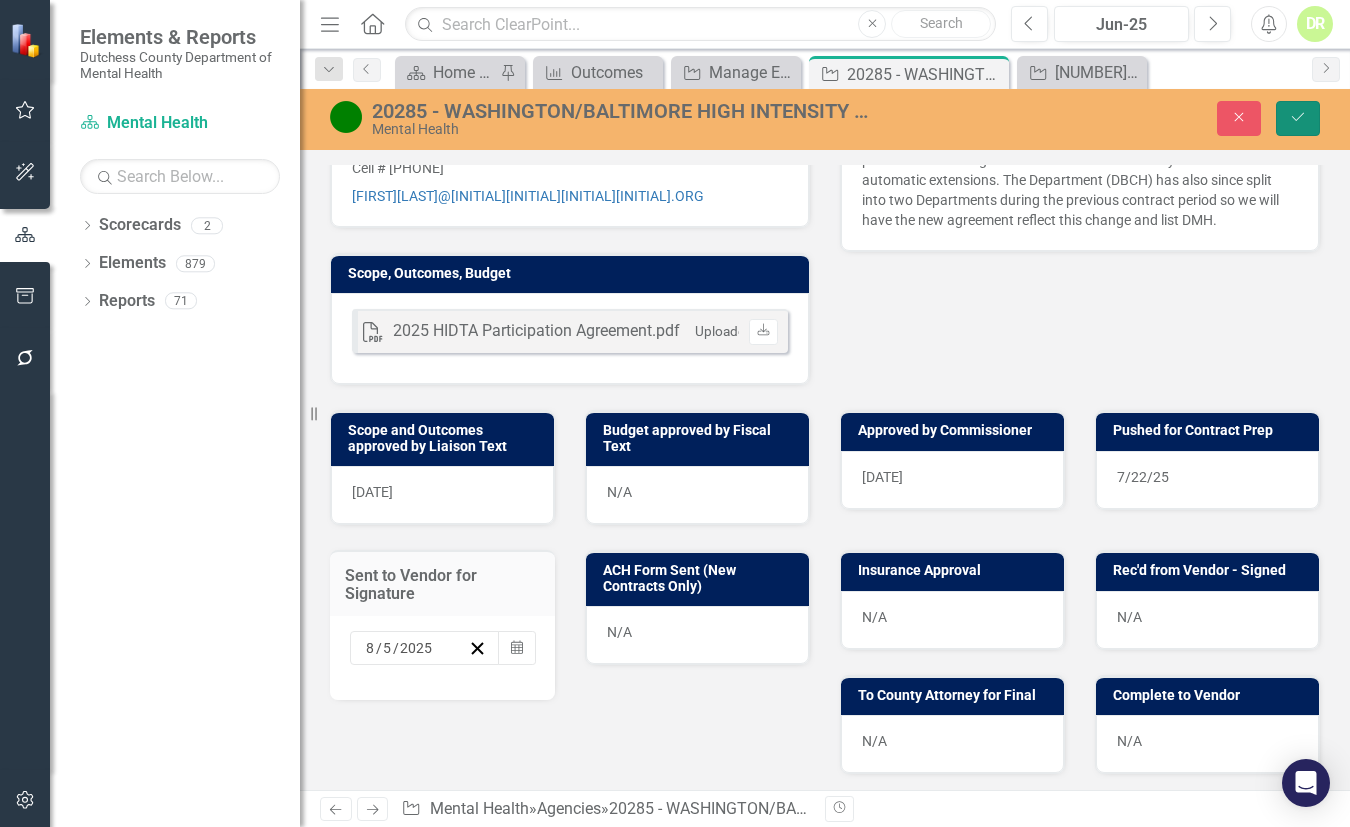 click on "Save" at bounding box center [1298, 118] 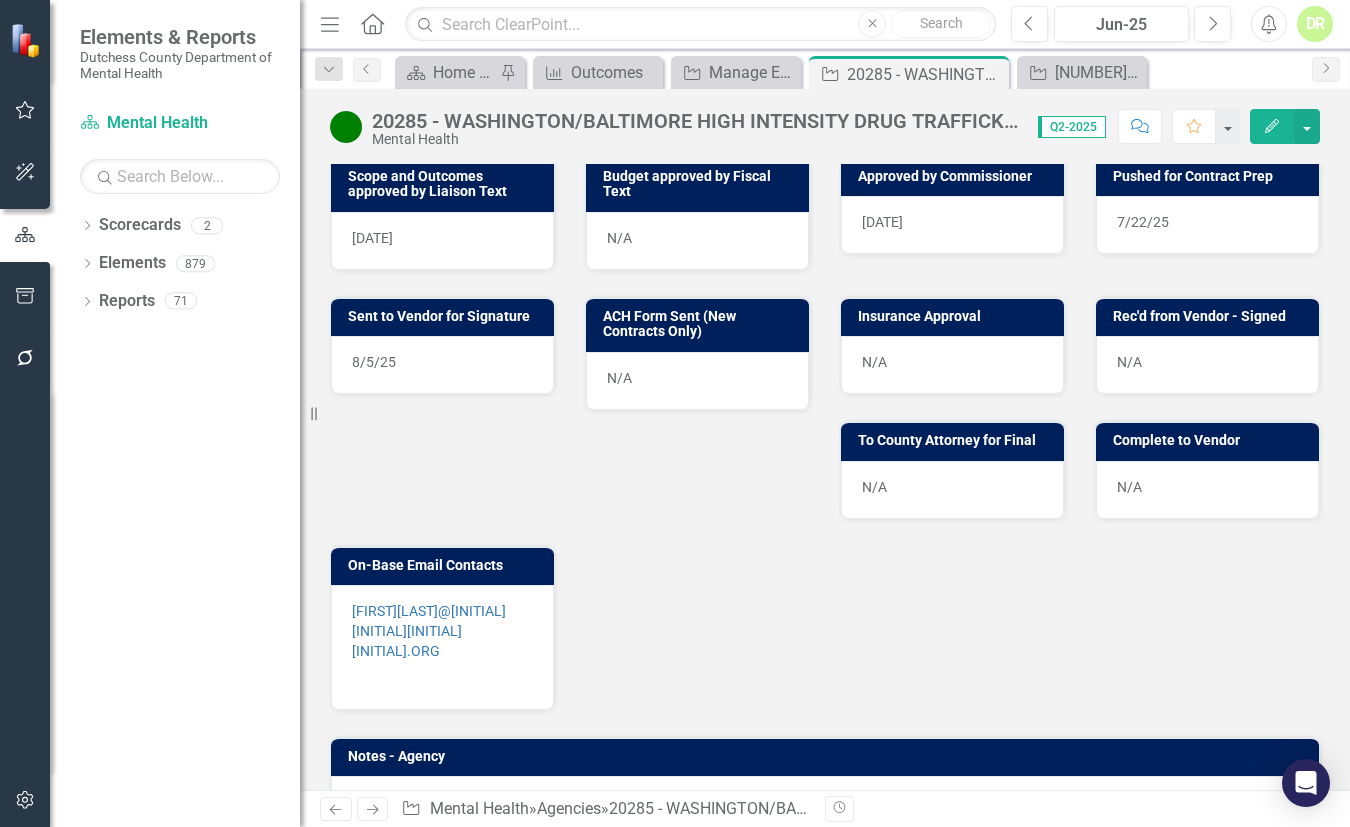 scroll, scrollTop: 909, scrollLeft: 0, axis: vertical 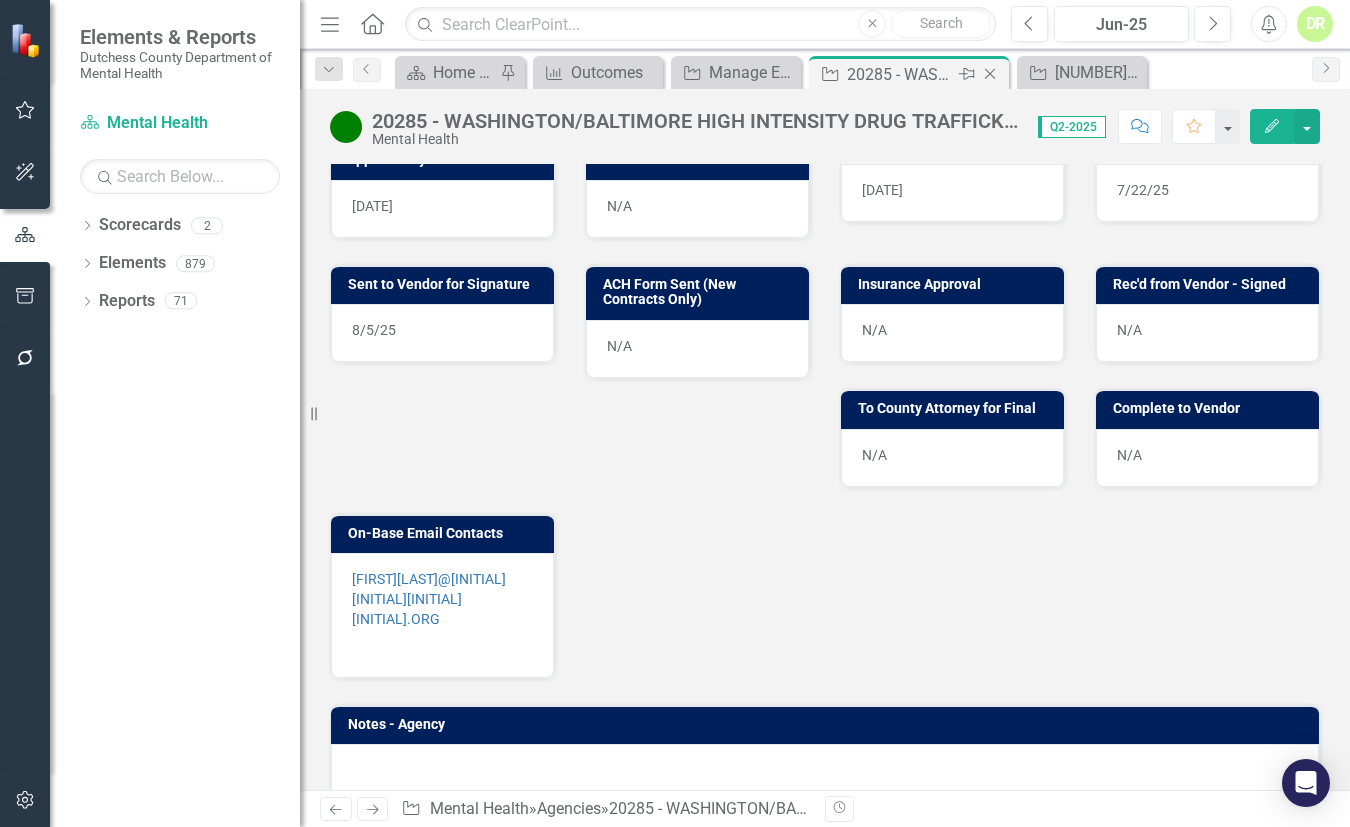 click on "Close" 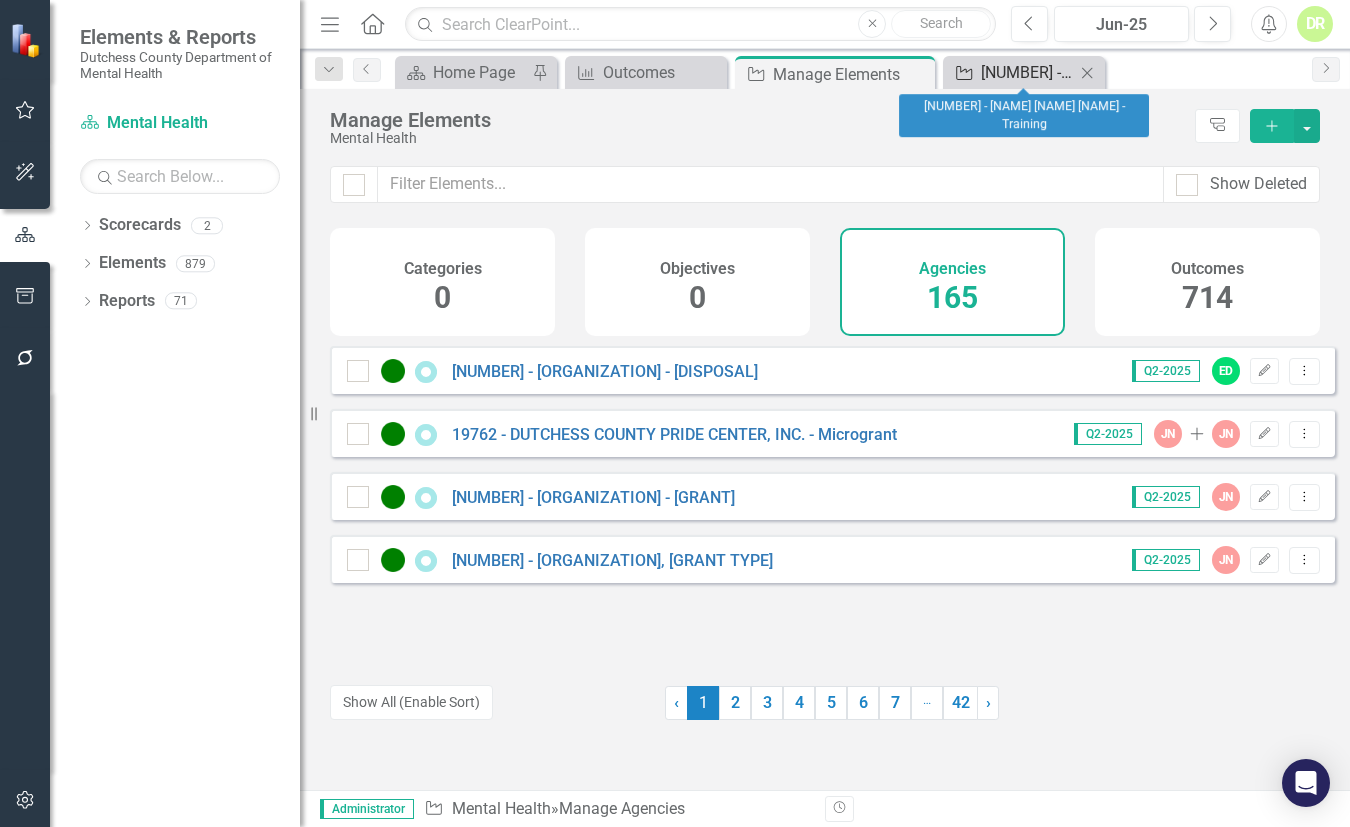 click on "[NUMBER] - [NAME] [NAME] [NAME] - Training" at bounding box center (1028, 72) 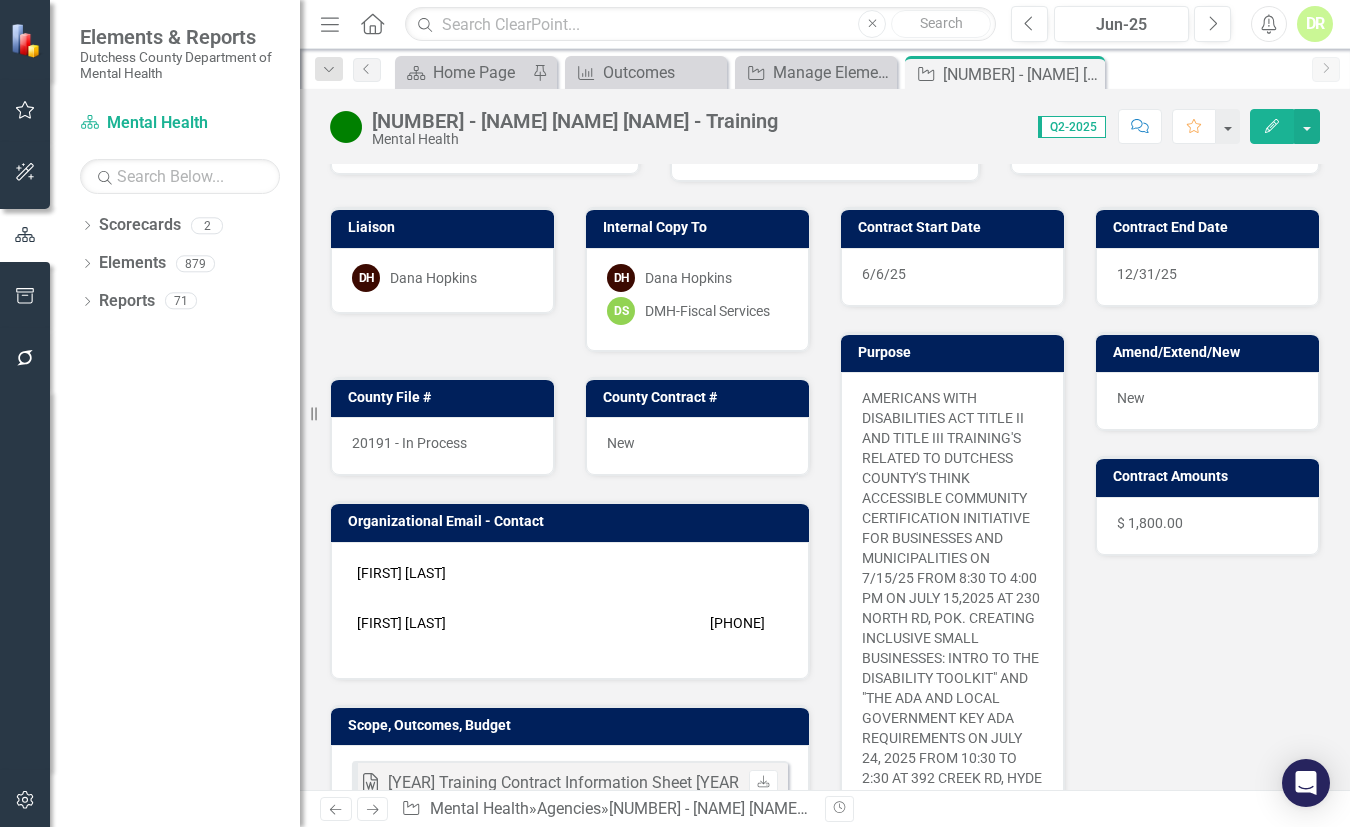 scroll, scrollTop: 272, scrollLeft: 0, axis: vertical 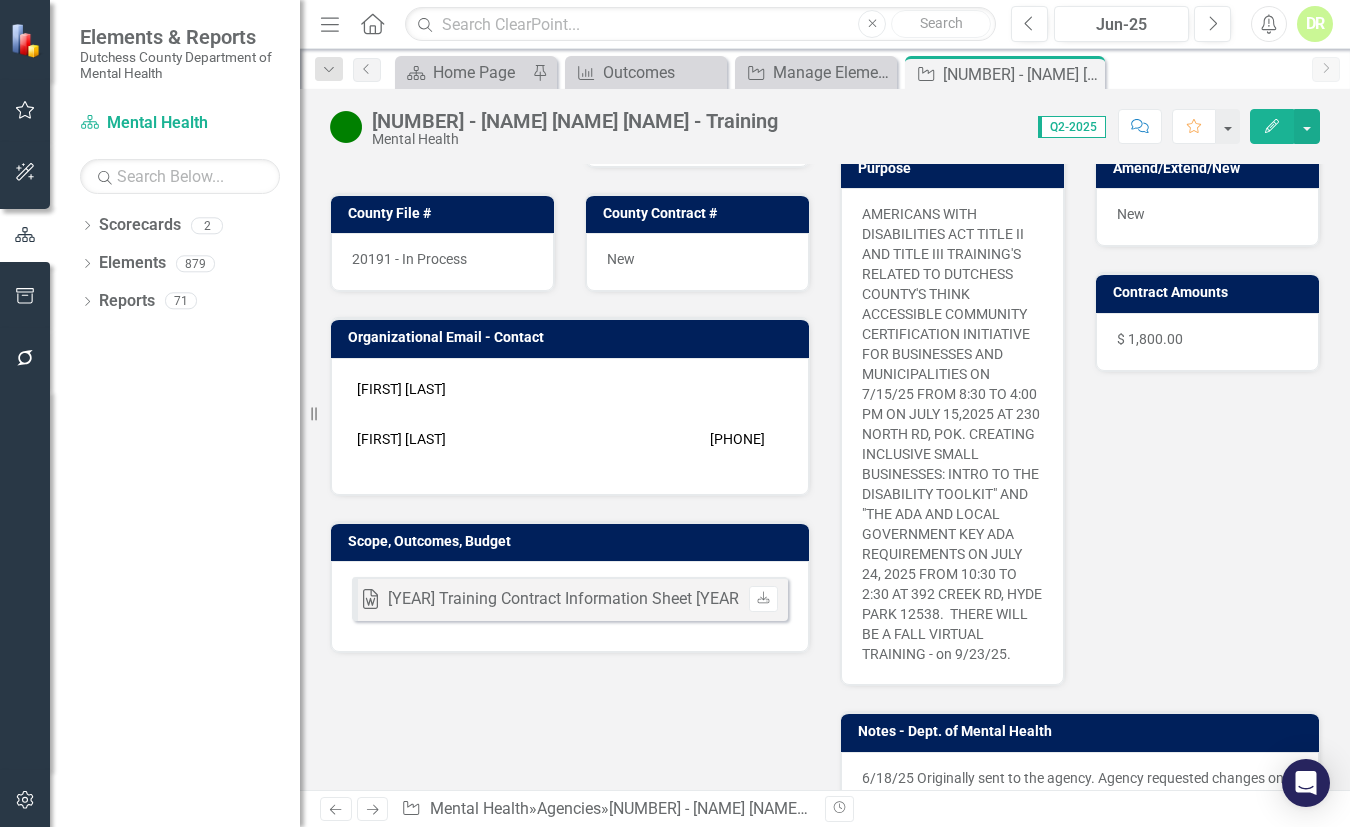 click on "Word [YEAR] Training Contract Information Sheet [YEAR] - Scope- Updated [MONTH].[DAY].[YEAR].docx Uploaded [MONTH] [DAY], [YEAR] [HOUR]:[MINUTE] [AM/PM] Download" at bounding box center [570, 606] 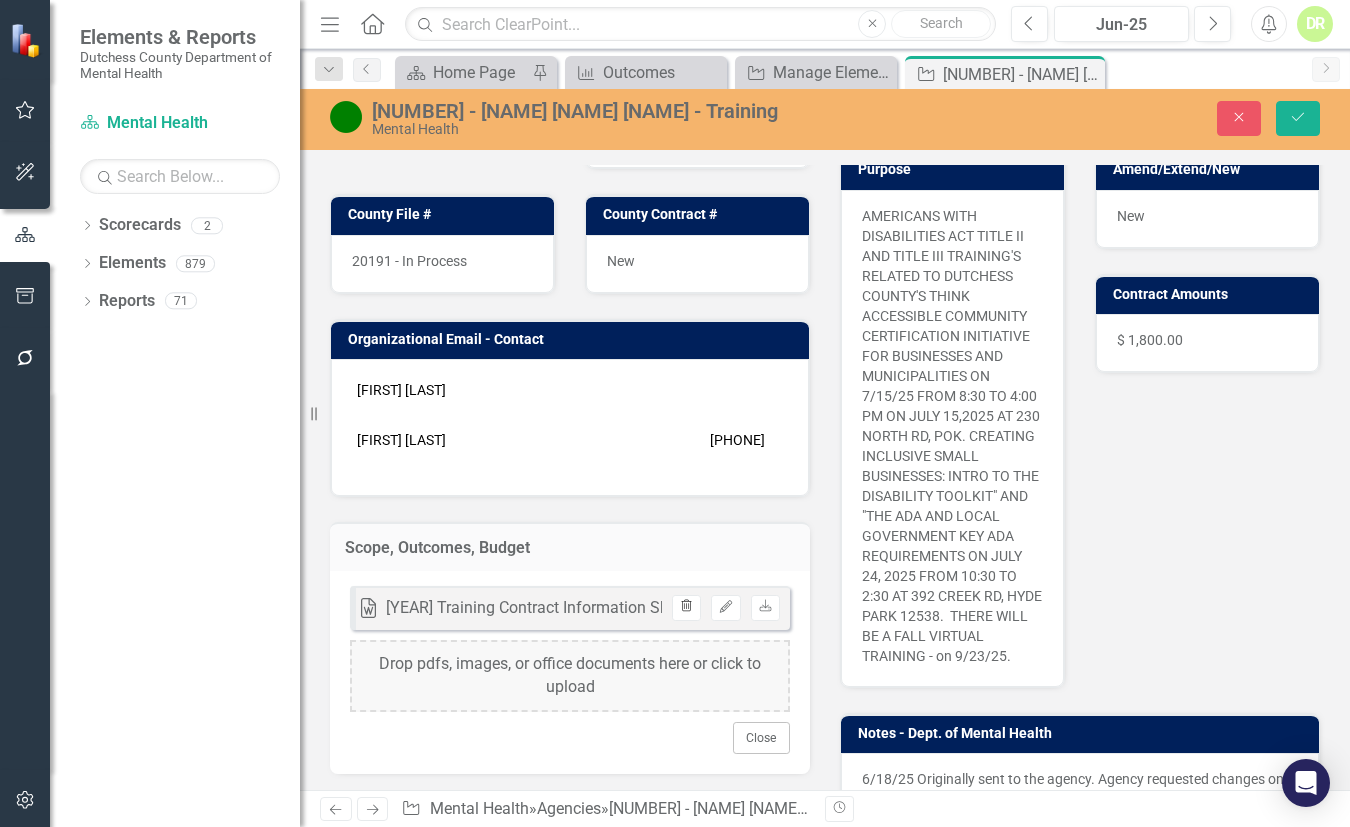 click on "Trash" 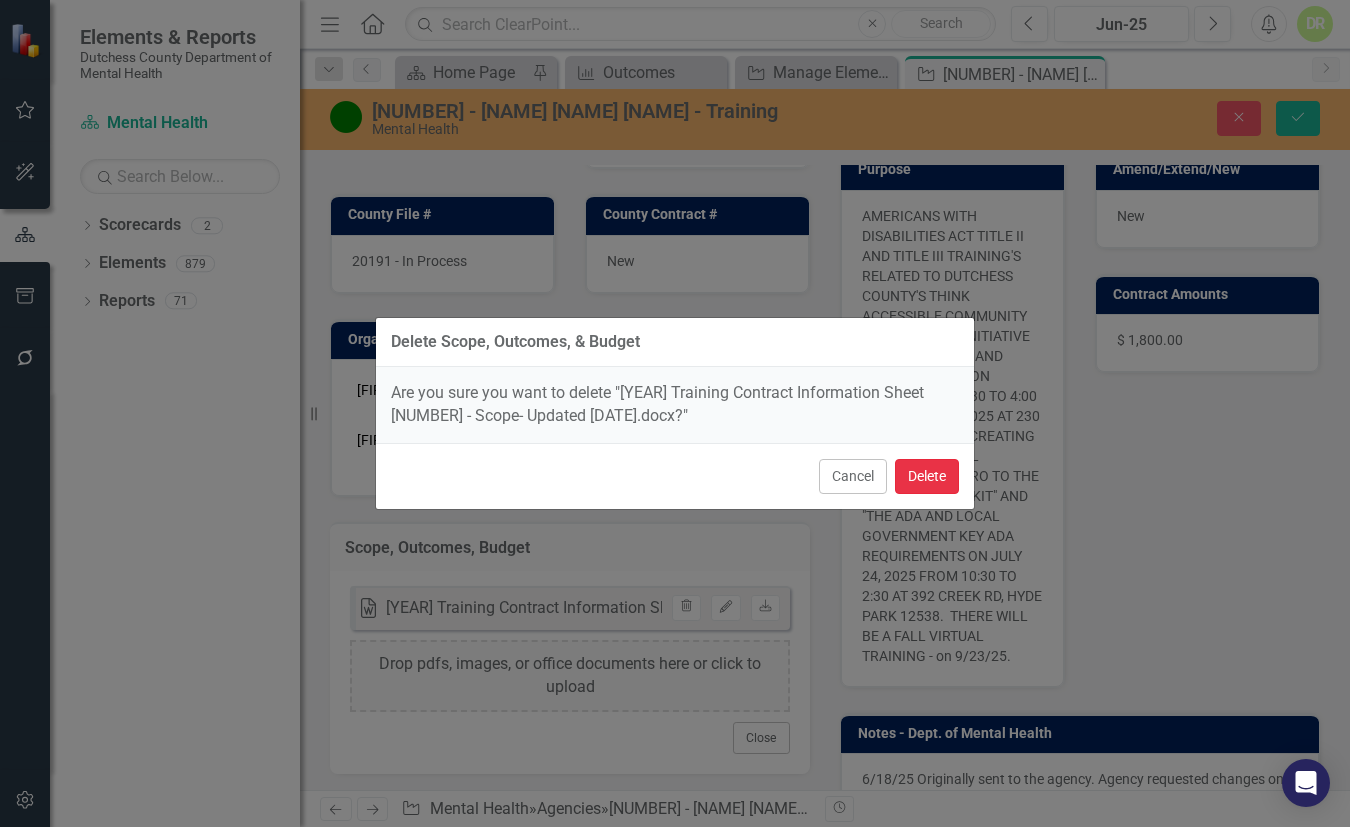 click on "Delete" at bounding box center (927, 476) 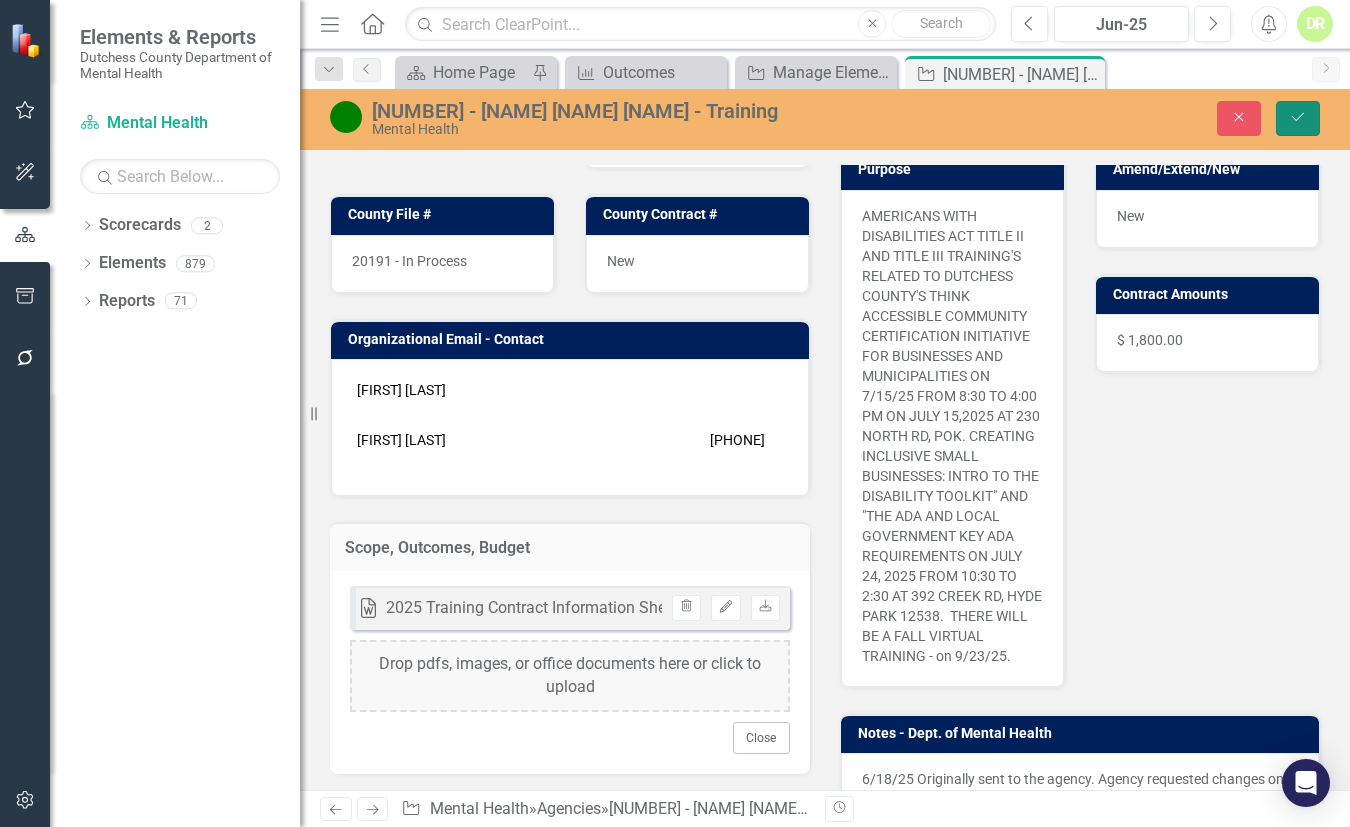 click on "Save" 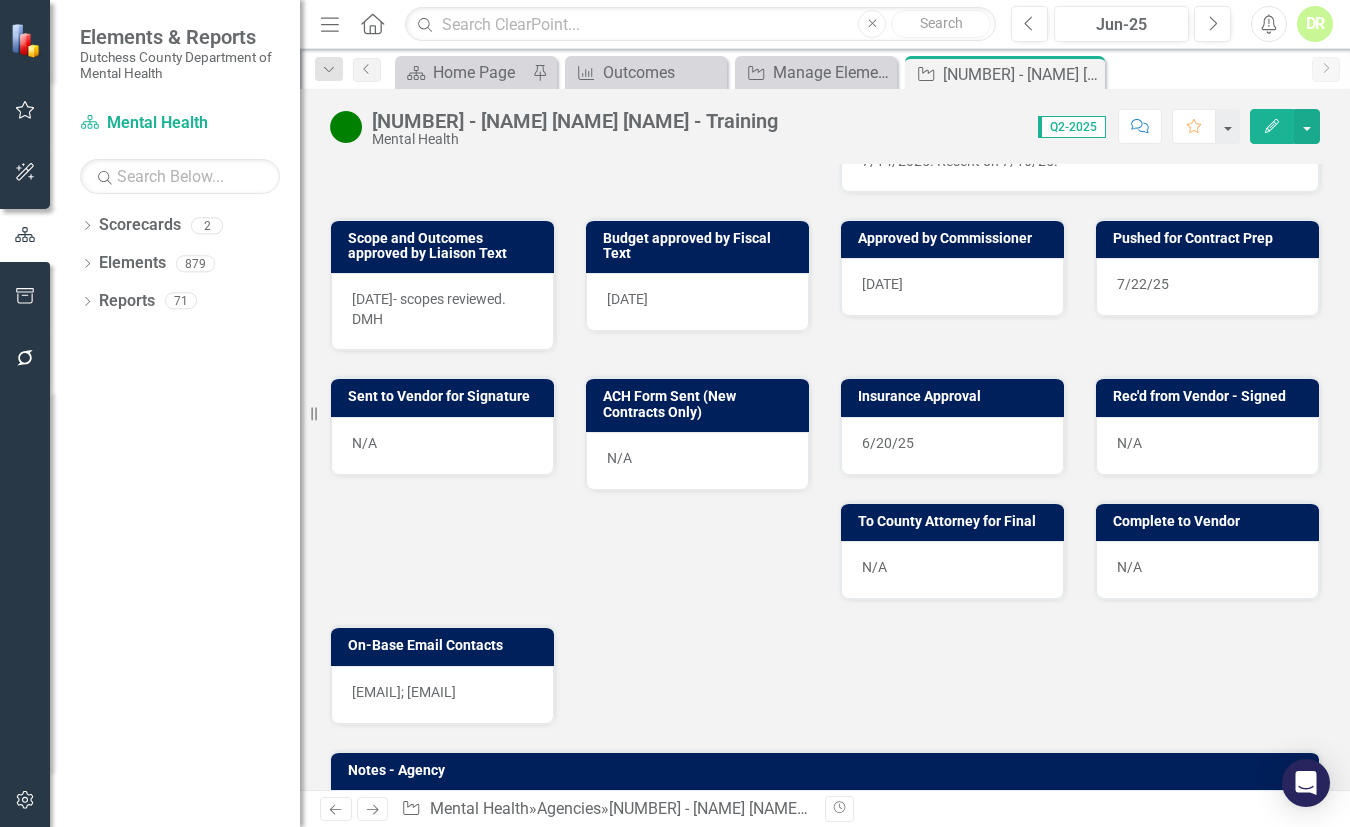 scroll, scrollTop: 636, scrollLeft: 0, axis: vertical 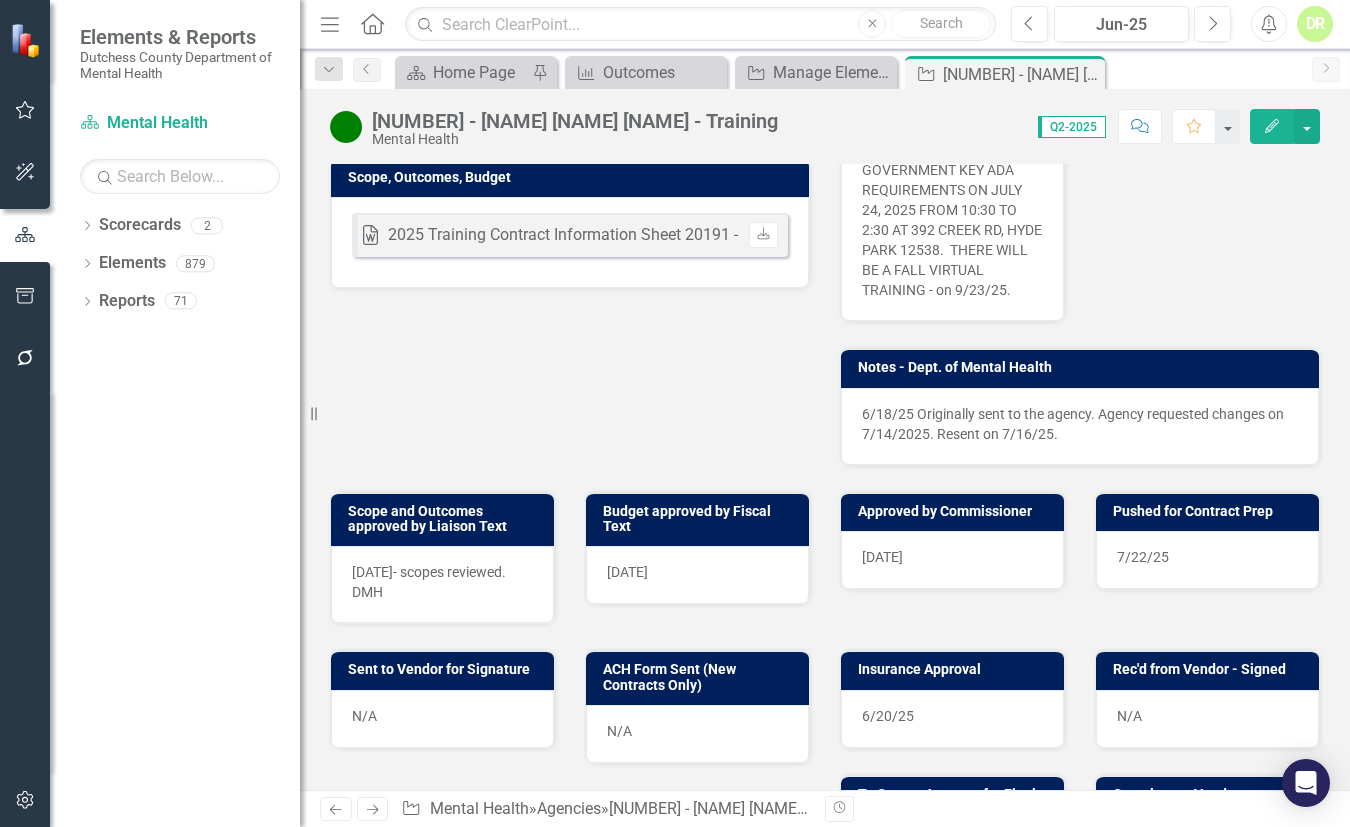 click on "6/18/25 Originally sent to the agency. Agency requested changes on 7/14/2025. Resent on 7/16/25." at bounding box center [1080, 426] 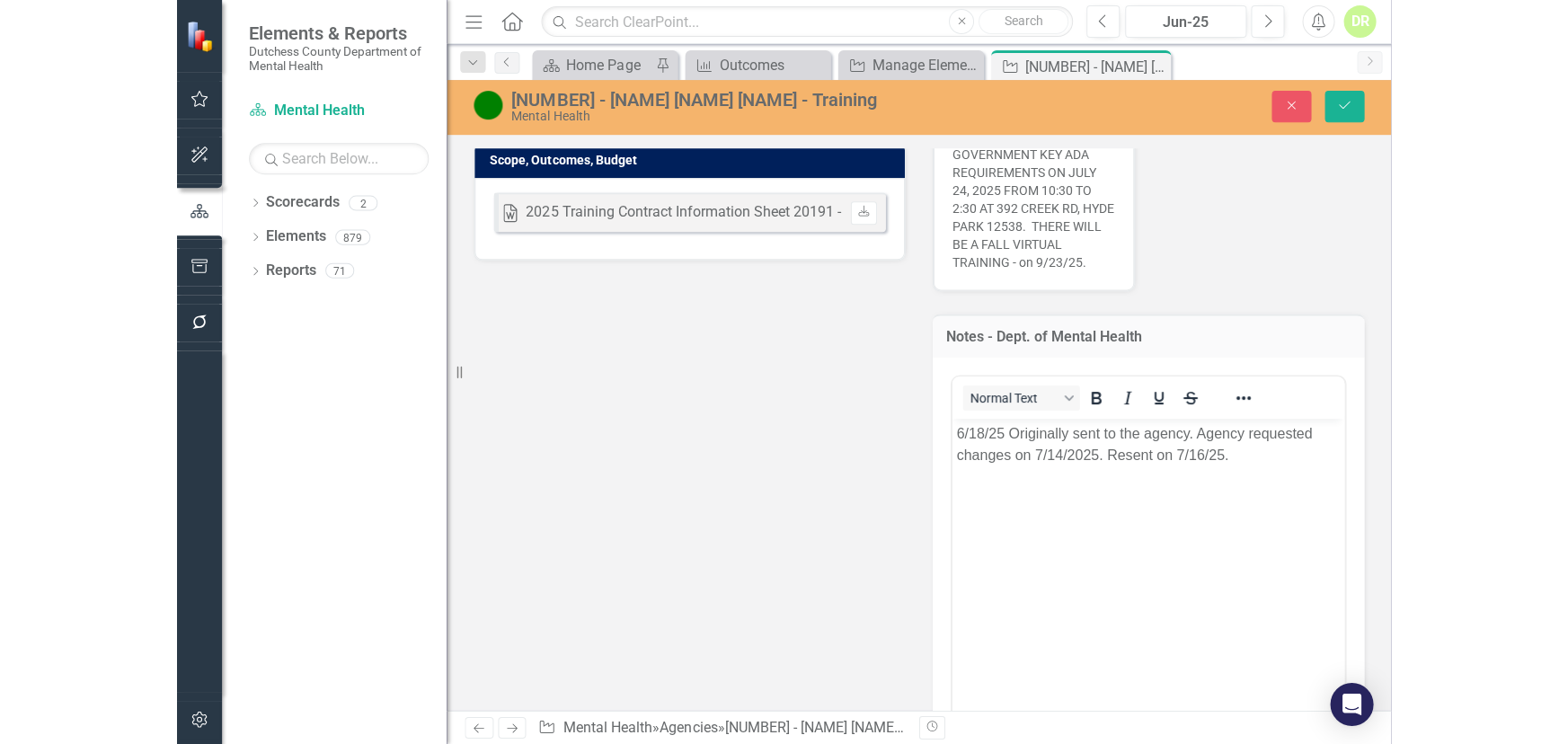 scroll, scrollTop: 0, scrollLeft: 0, axis: both 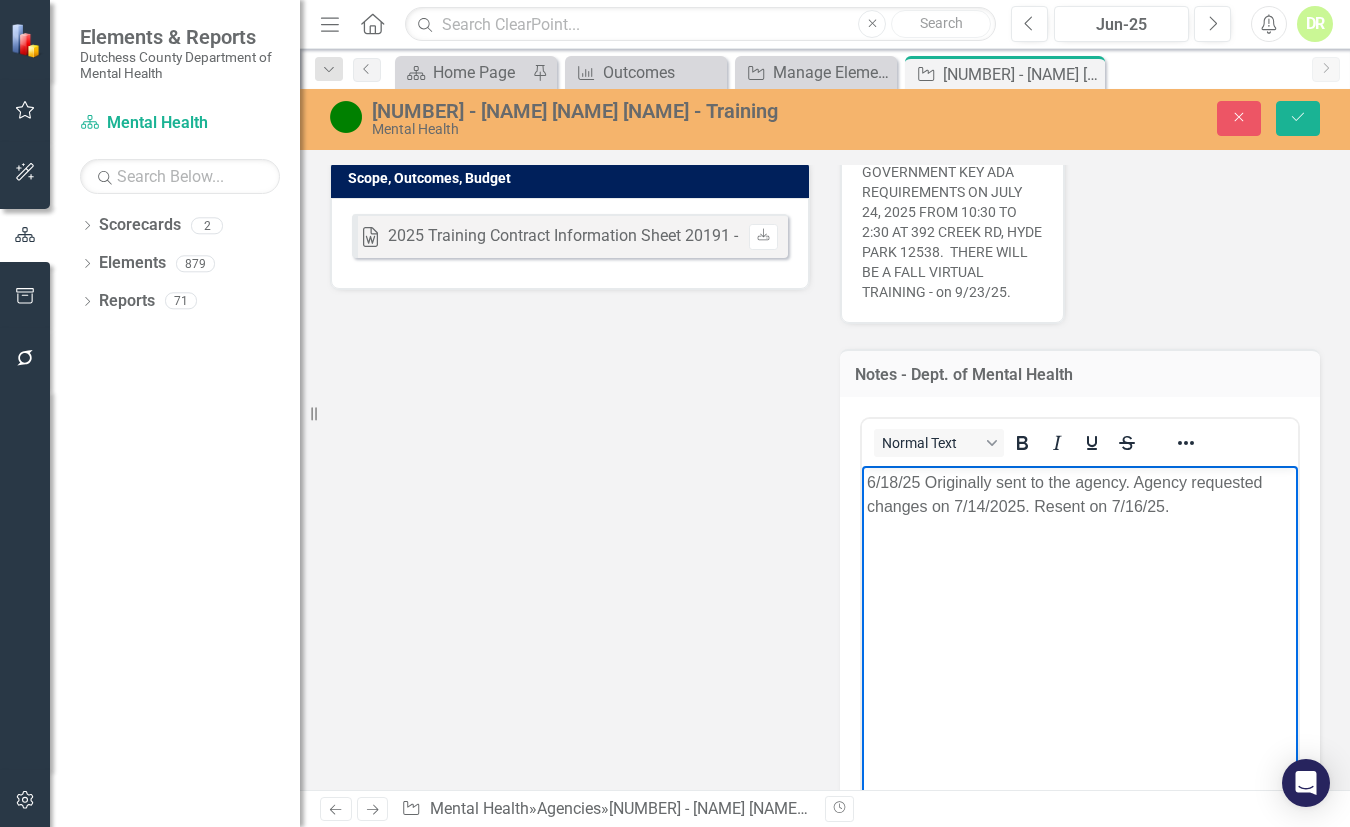 click on "6/18/25 Originally sent to the agency. Agency requested changes on 7/14/2025. Resent on 7/16/25." at bounding box center [1080, 495] 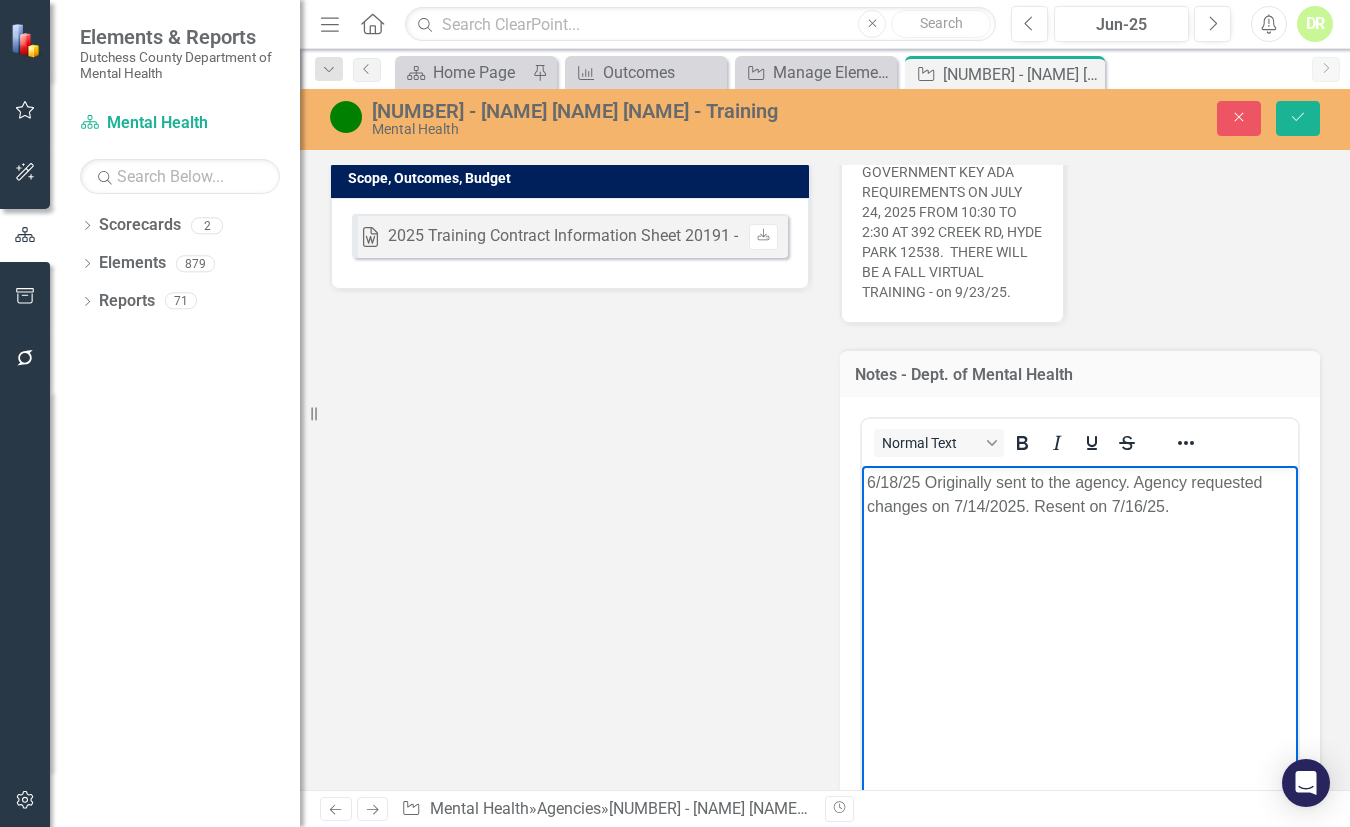 type 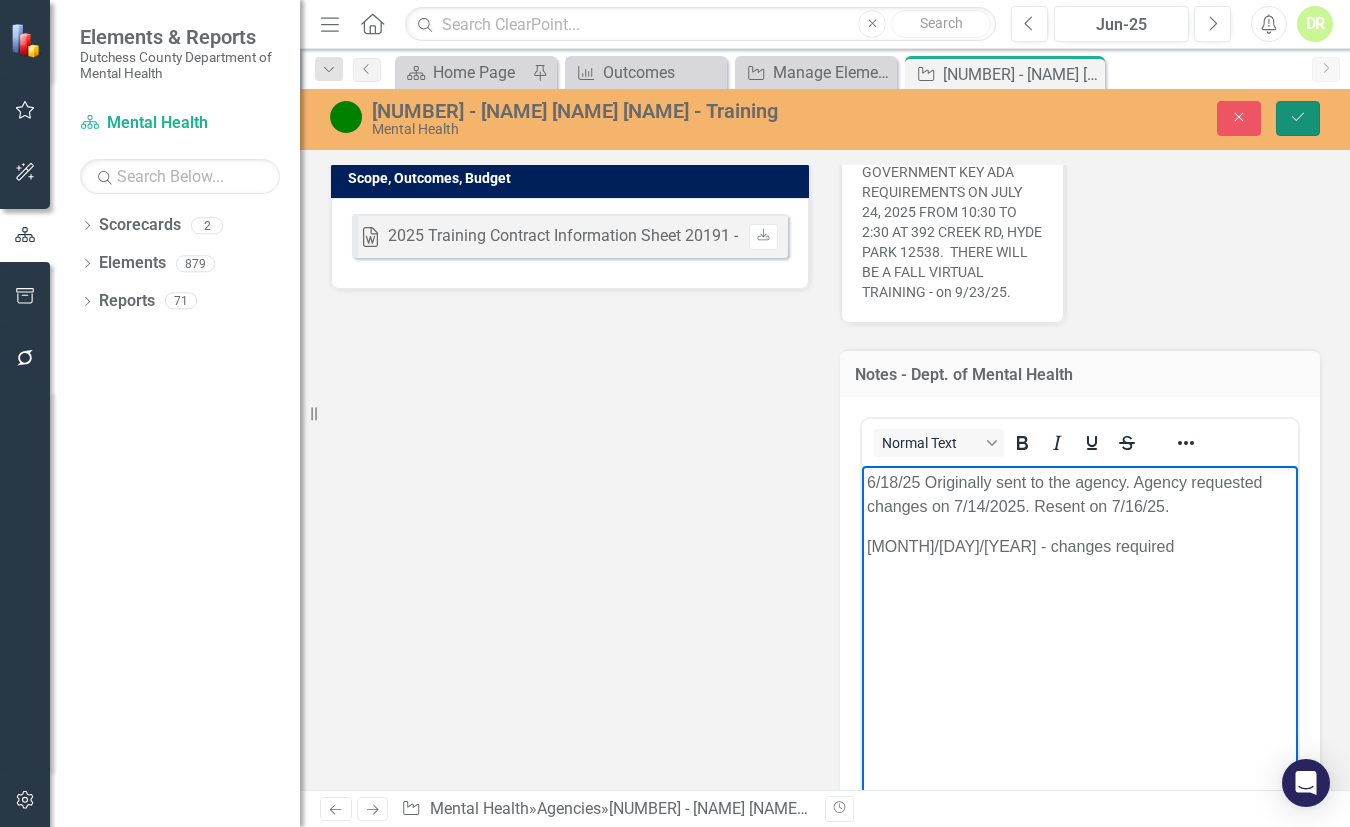 click on "Save" at bounding box center [1298, 118] 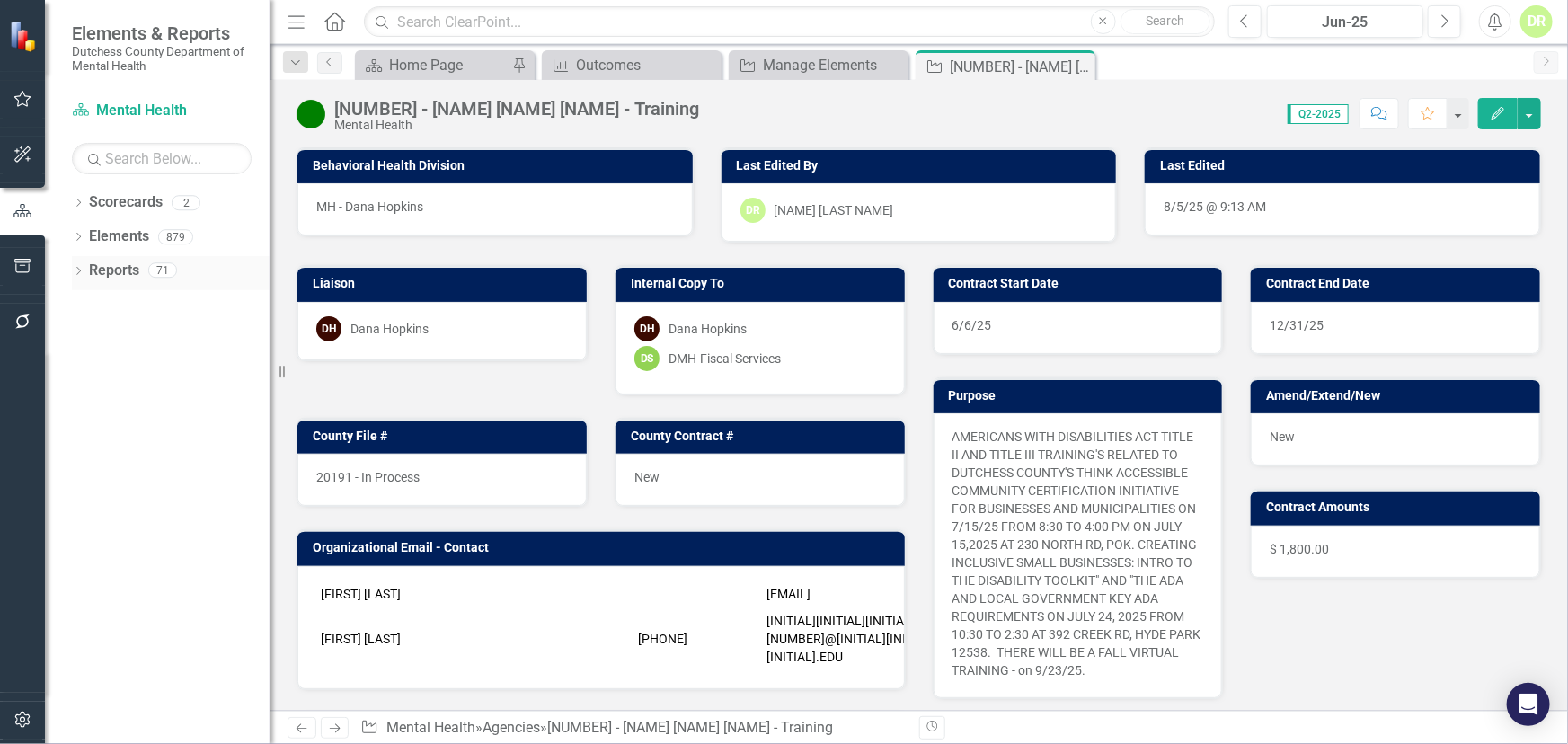 click on "Reports" at bounding box center (114, 270) 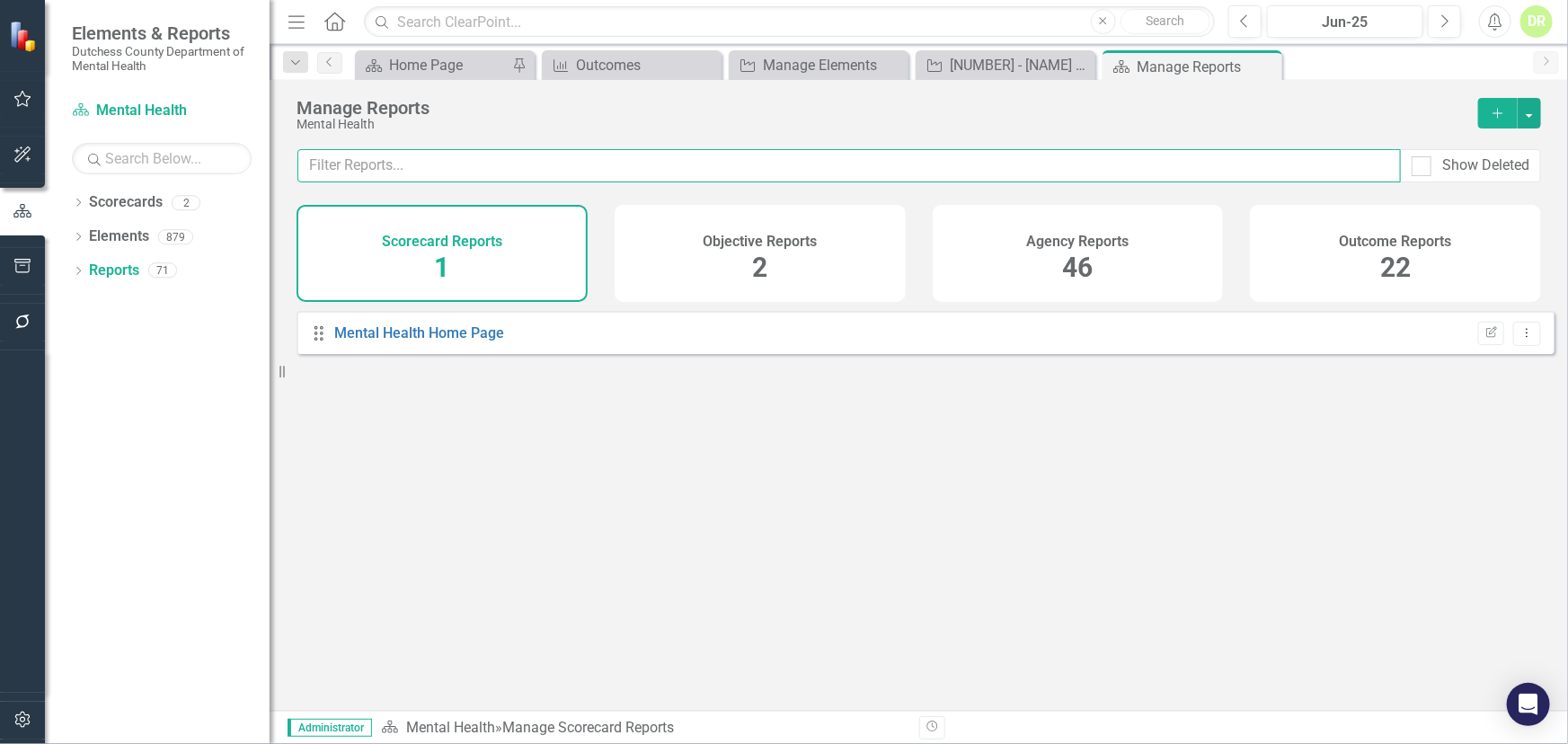 click at bounding box center [849, 165] 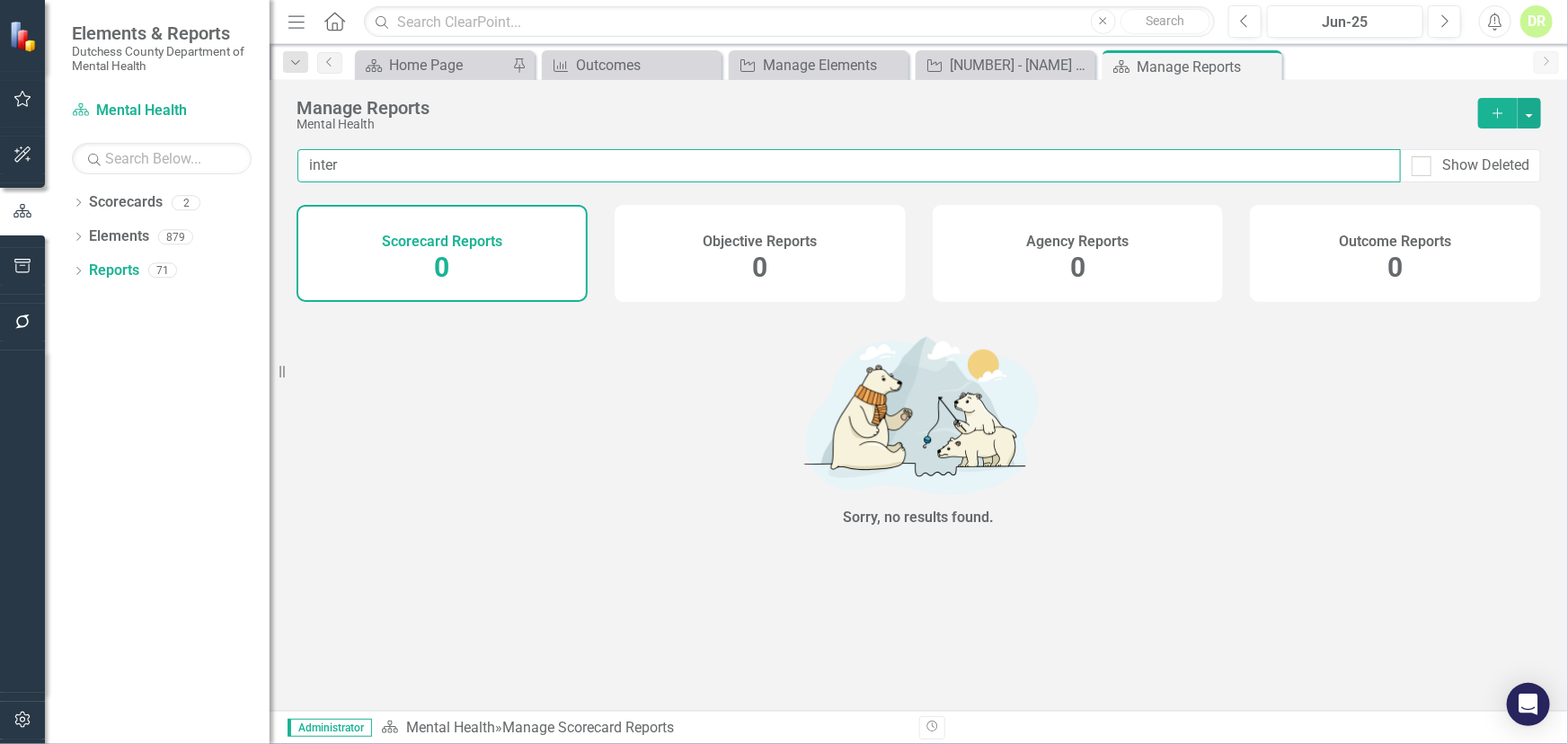 type on "intern" 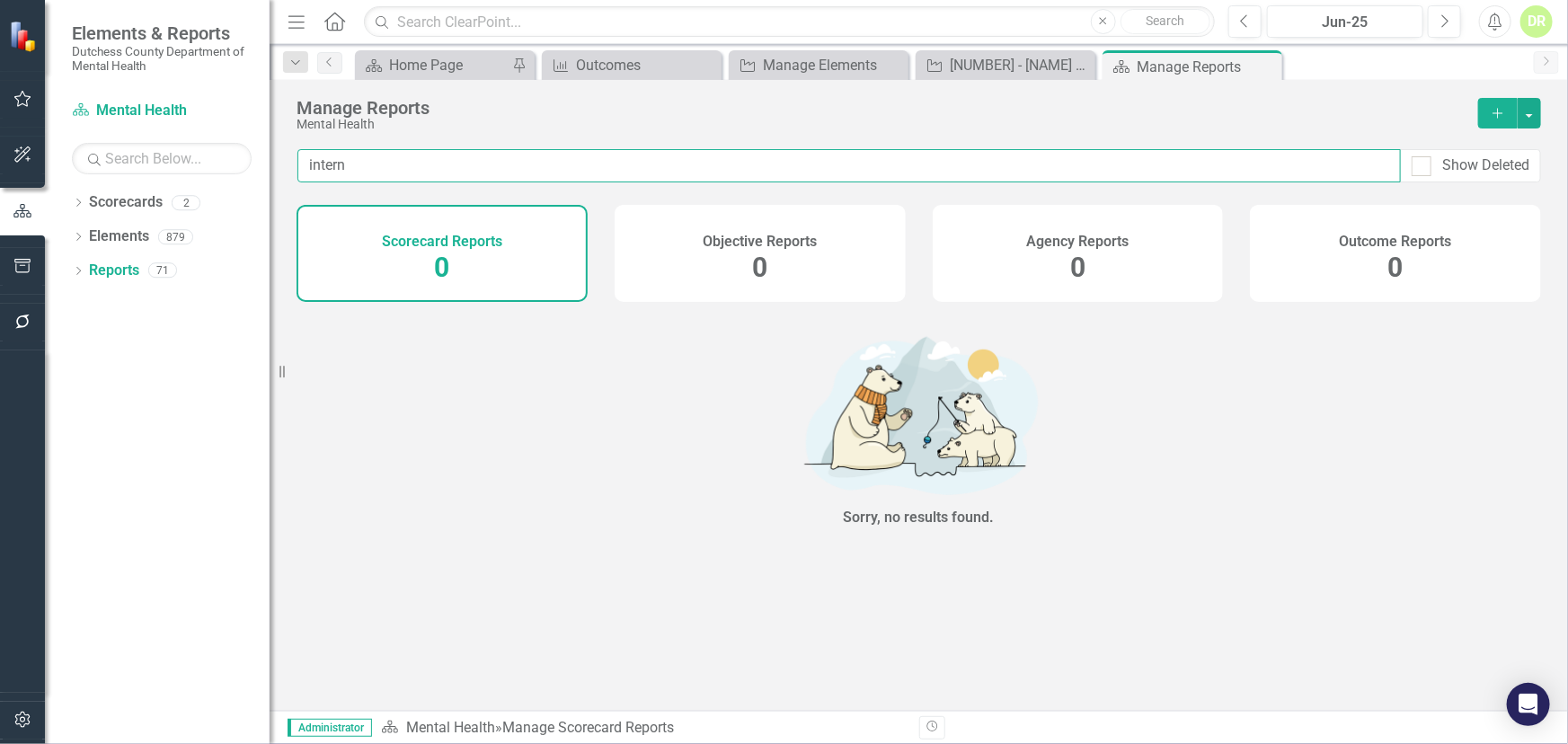 drag, startPoint x: 368, startPoint y: 166, endPoint x: 24, endPoint y: 113, distance: 348.0589 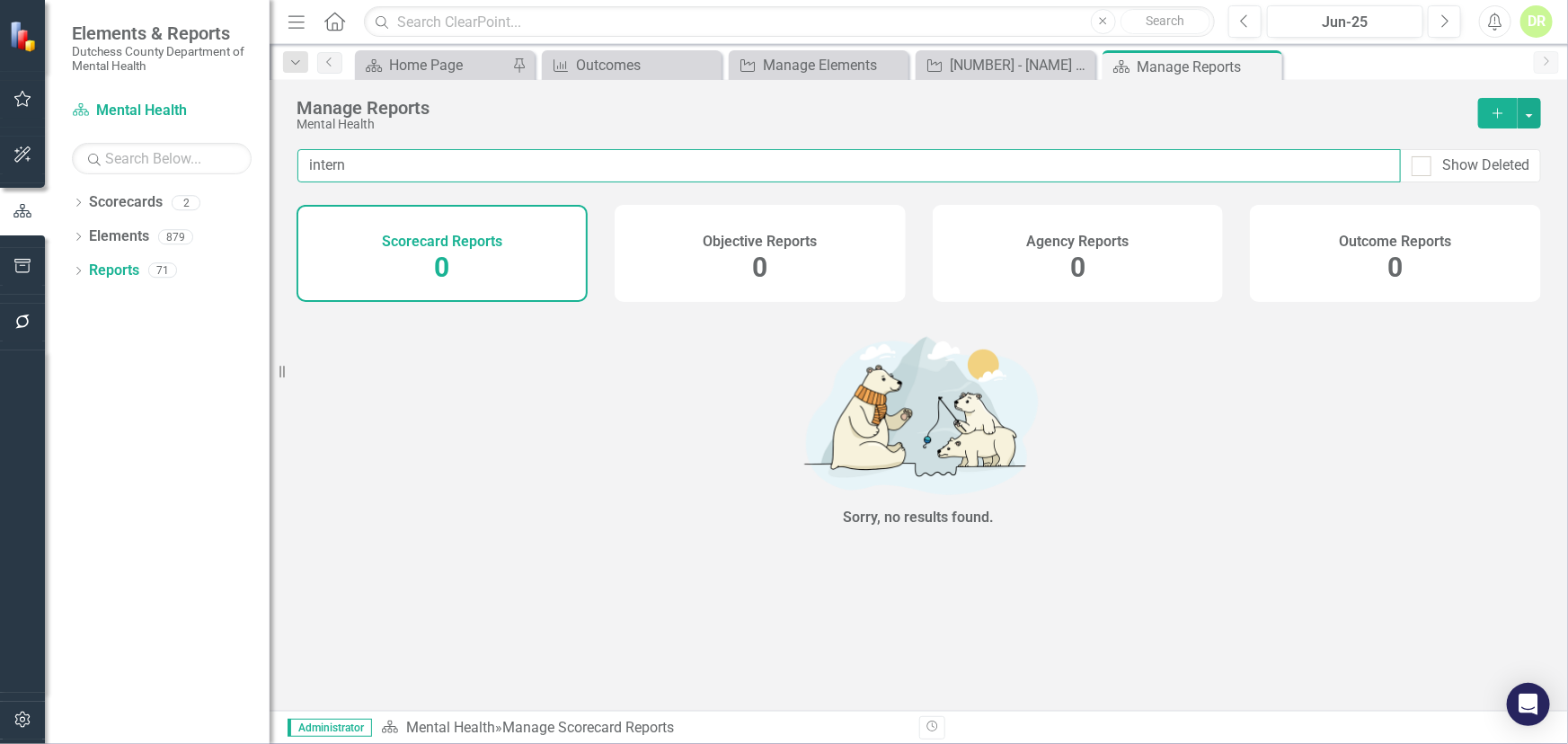 click on "Elements & Reports [COUNTY] Department of Mental Health Scorecard Mental Health Search Dropdown Scorecards 2 [COUNTY] Mental Health Dropdown Elements 879 Dropdown Objective Objectives 0 Dropdown Agency Agencies 165 19800 - [NAME] [NAME], LLC - Medical Waste Disposal 19762 - [NAME] [NAME] [NAME], INC. - Microgrant 19766 - [NAME] [NAME] [NAME] [NAME], INC. - Microgrant 19771 - [NAME] [NAME] [NAME] [NAME], INC. - Microgrant 19783 - [NAME] [NAME] - Internship 19797 - [NAME] [NAME] [NAME] [NAME], INC. - Microgrant 19816 - [NAME] [NAME] [NAME] [NAME] - Microgrant 19817 - [NAME] [NAME] [NAME] [NAME], INC. - Microgrant 19818 - [NAME] [NAME] INC. 19851 - [NAME] [NAME] [NAME] [NAME] - Biosatial Web Based Platform 19860 - [NAME] [NAME] [NAME] [NAME] [NAME] [NAME] [NAME] - Trauma Reduction for Children & Families 19873 - [NAME] [NAME] [NAME], INC. - Screener Participant 19877 - [NAME] [NAME] [NAME], INC." at bounding box center [784, 372] 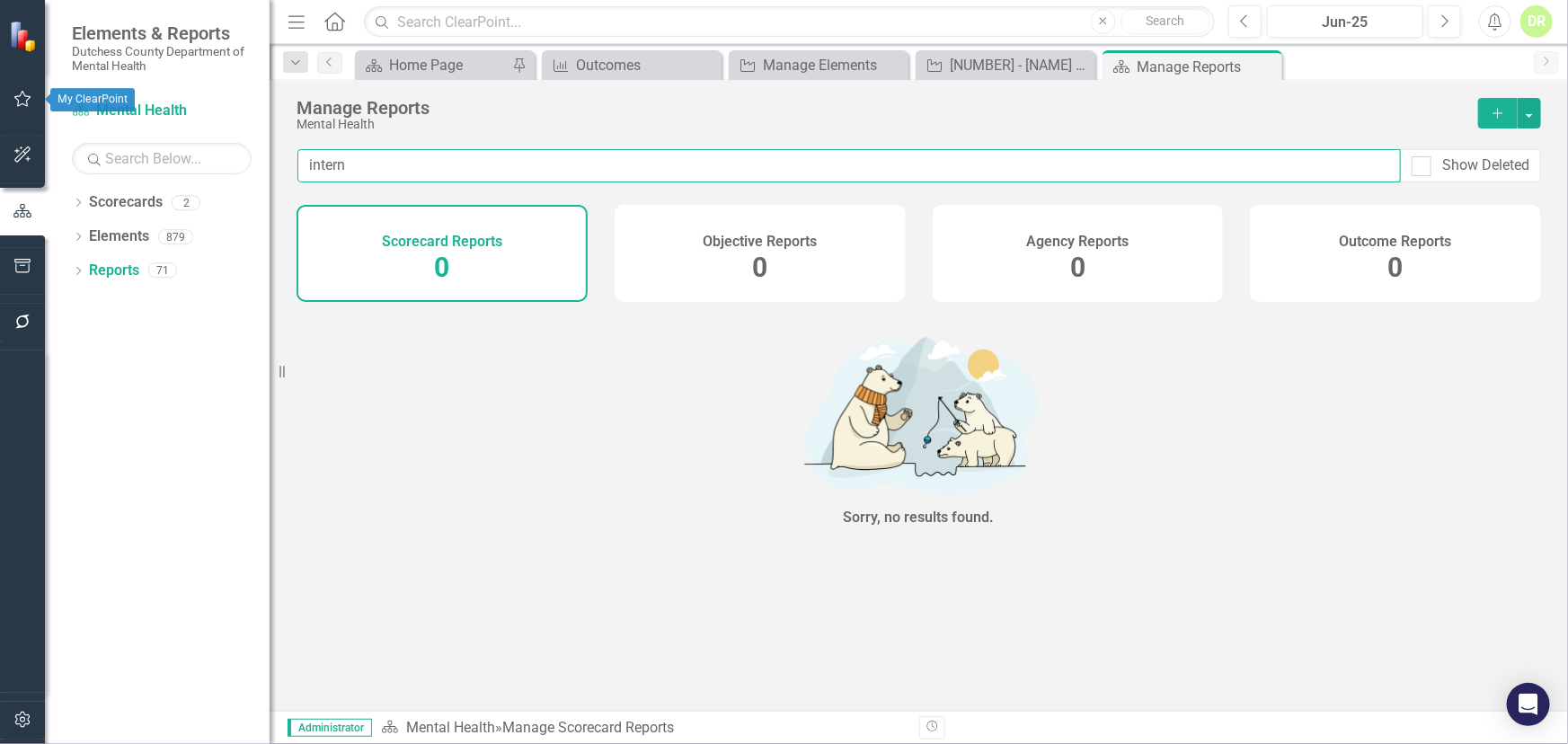 type 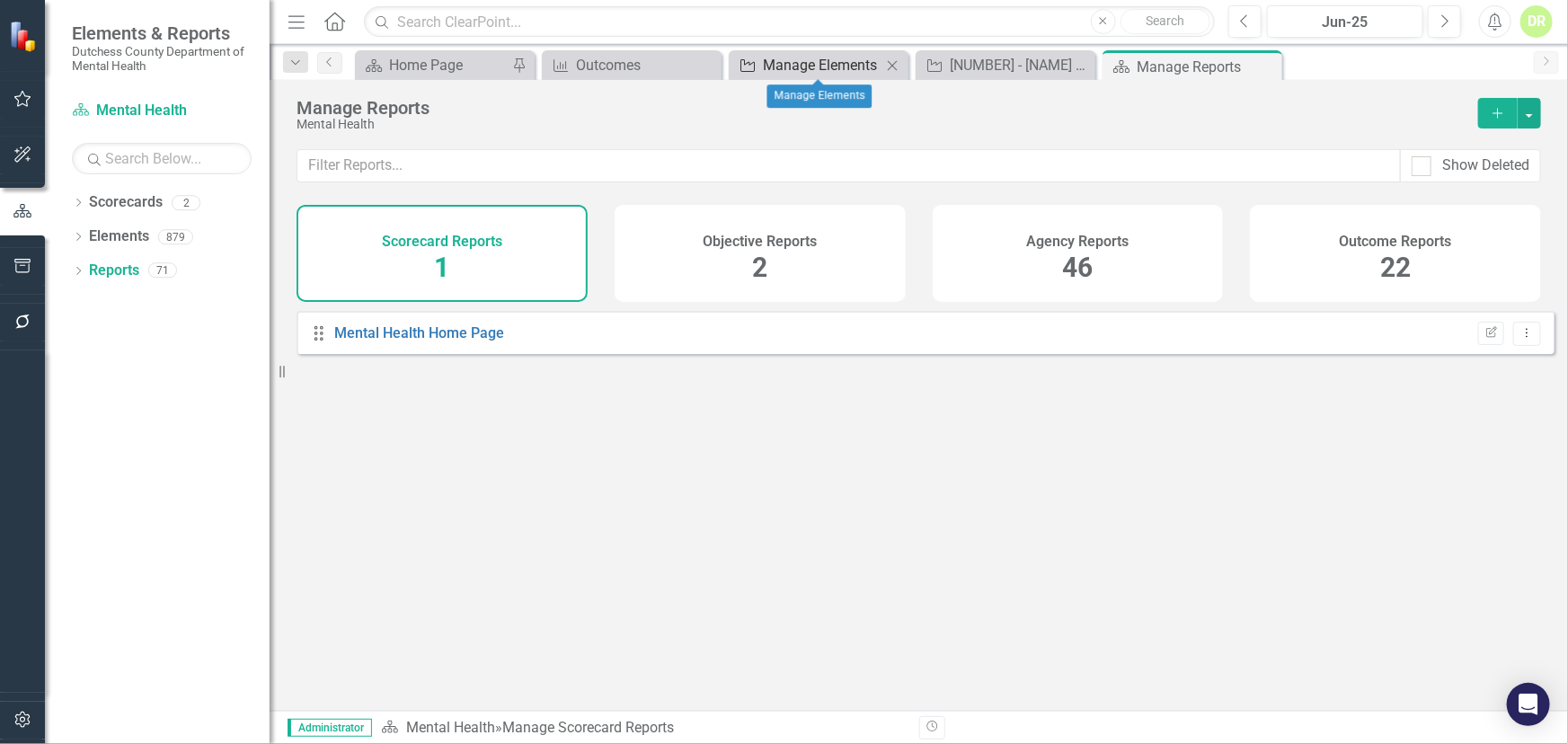 click on "Manage Elements" at bounding box center (822, 65) 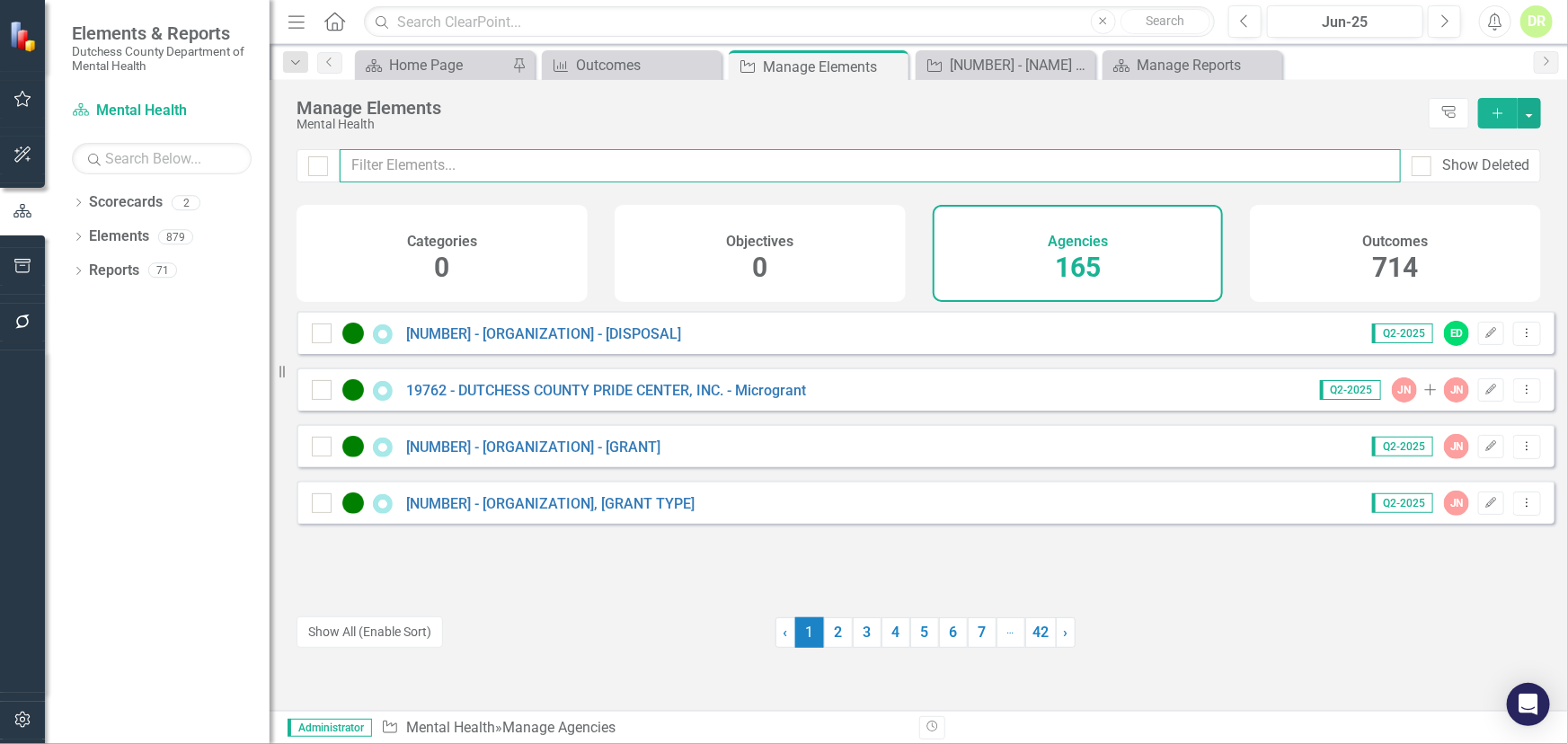 click at bounding box center (870, 165) 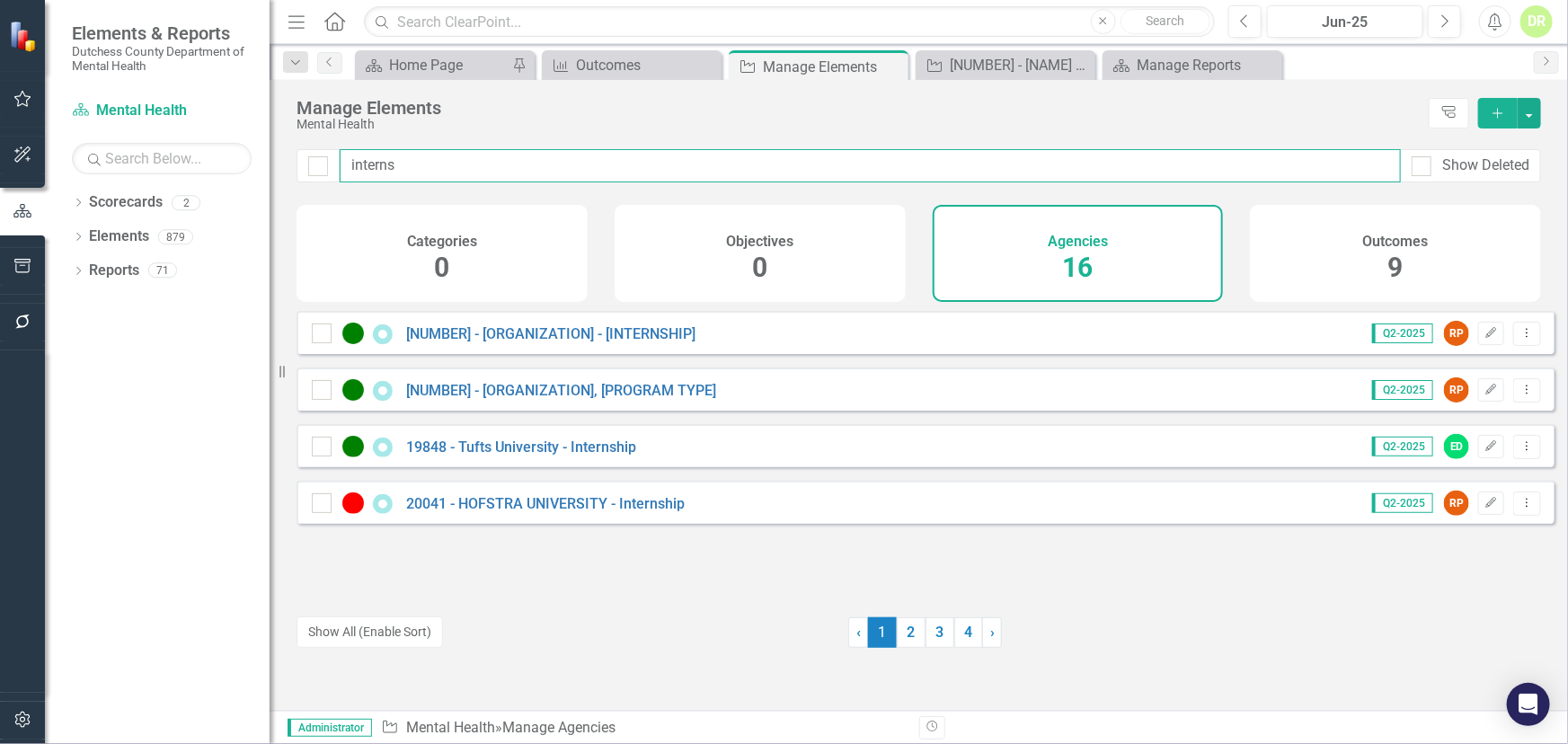 type on "interns" 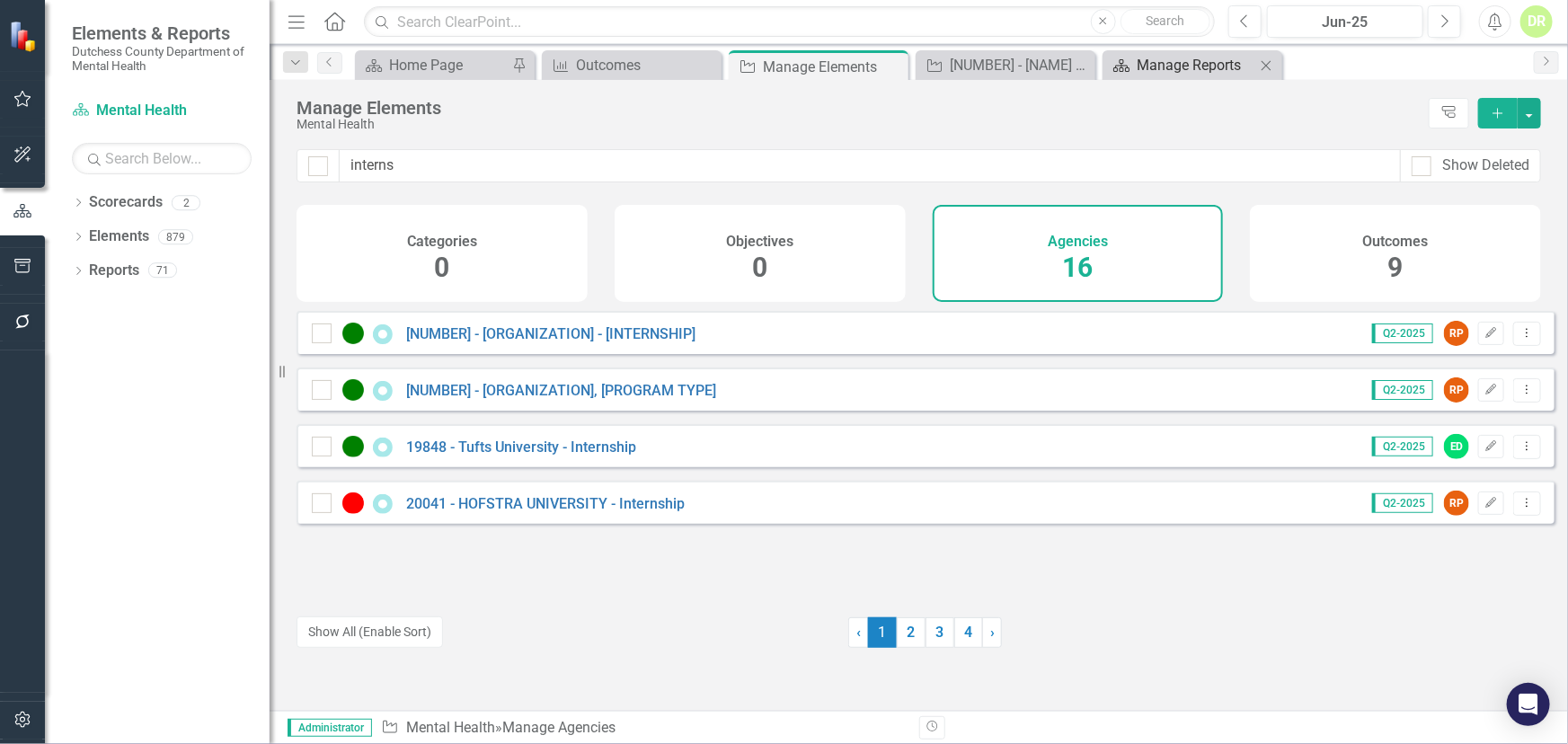 click on "Manage Reports" at bounding box center (1196, 65) 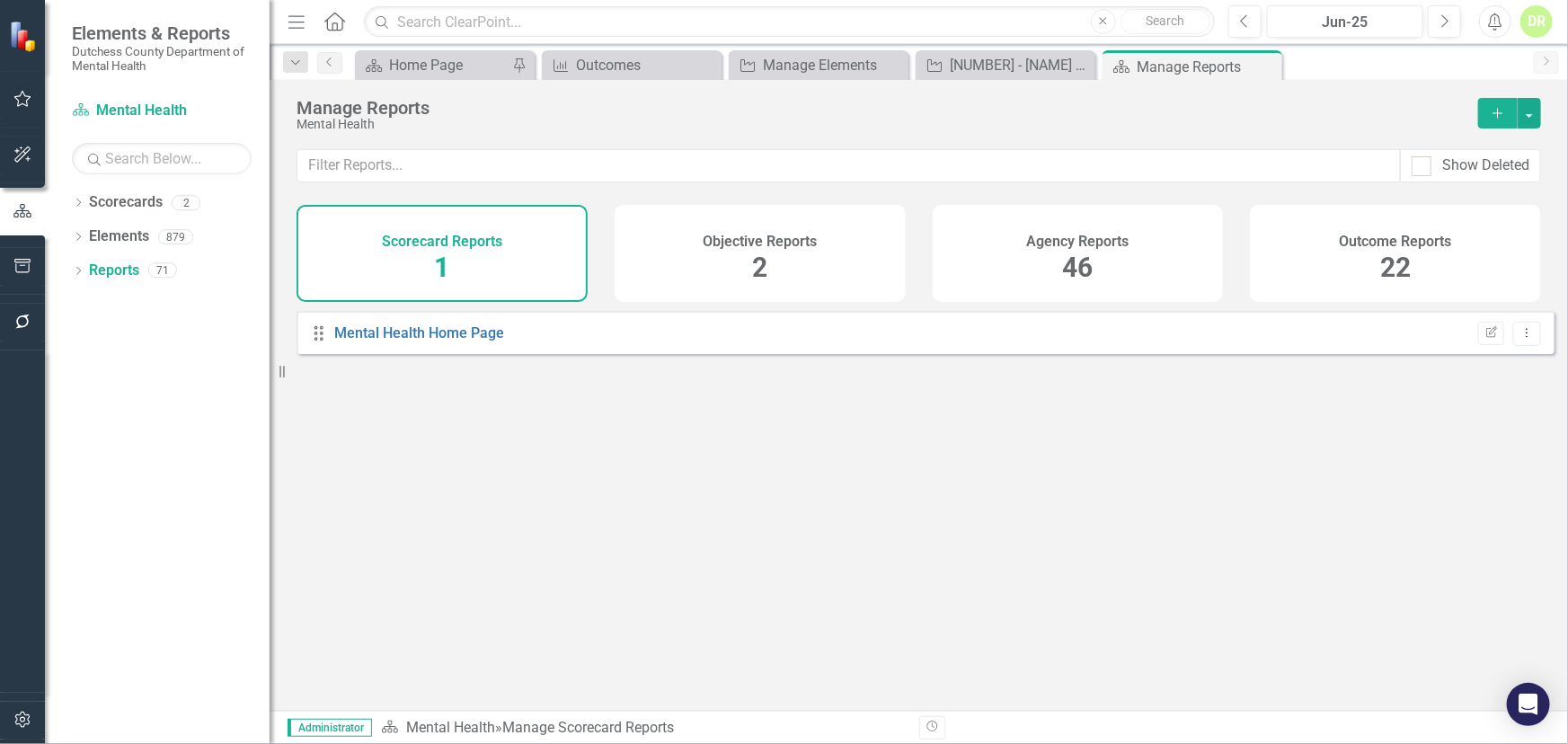 click on "Agency Reports" at bounding box center (1077, 242) 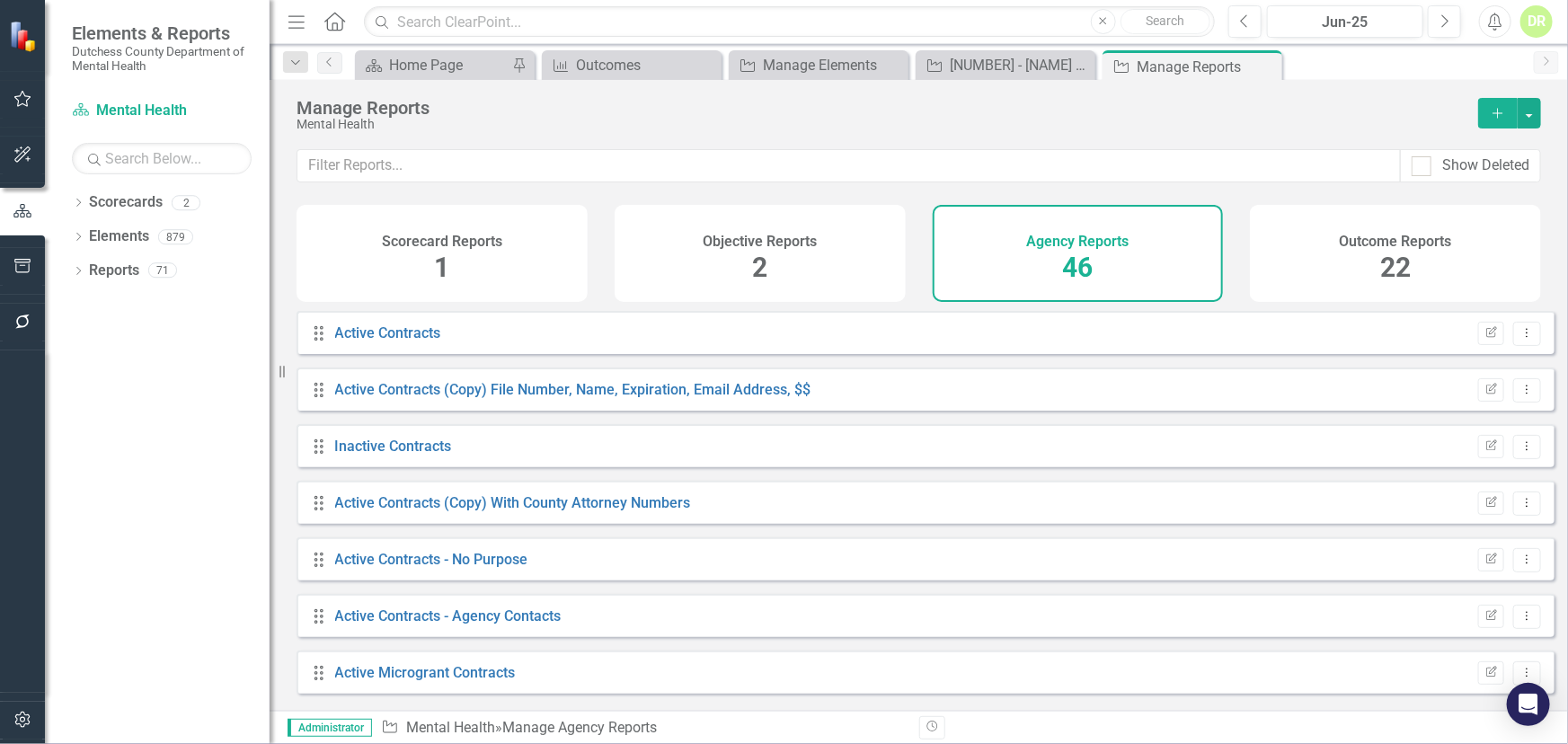 click on "Add" 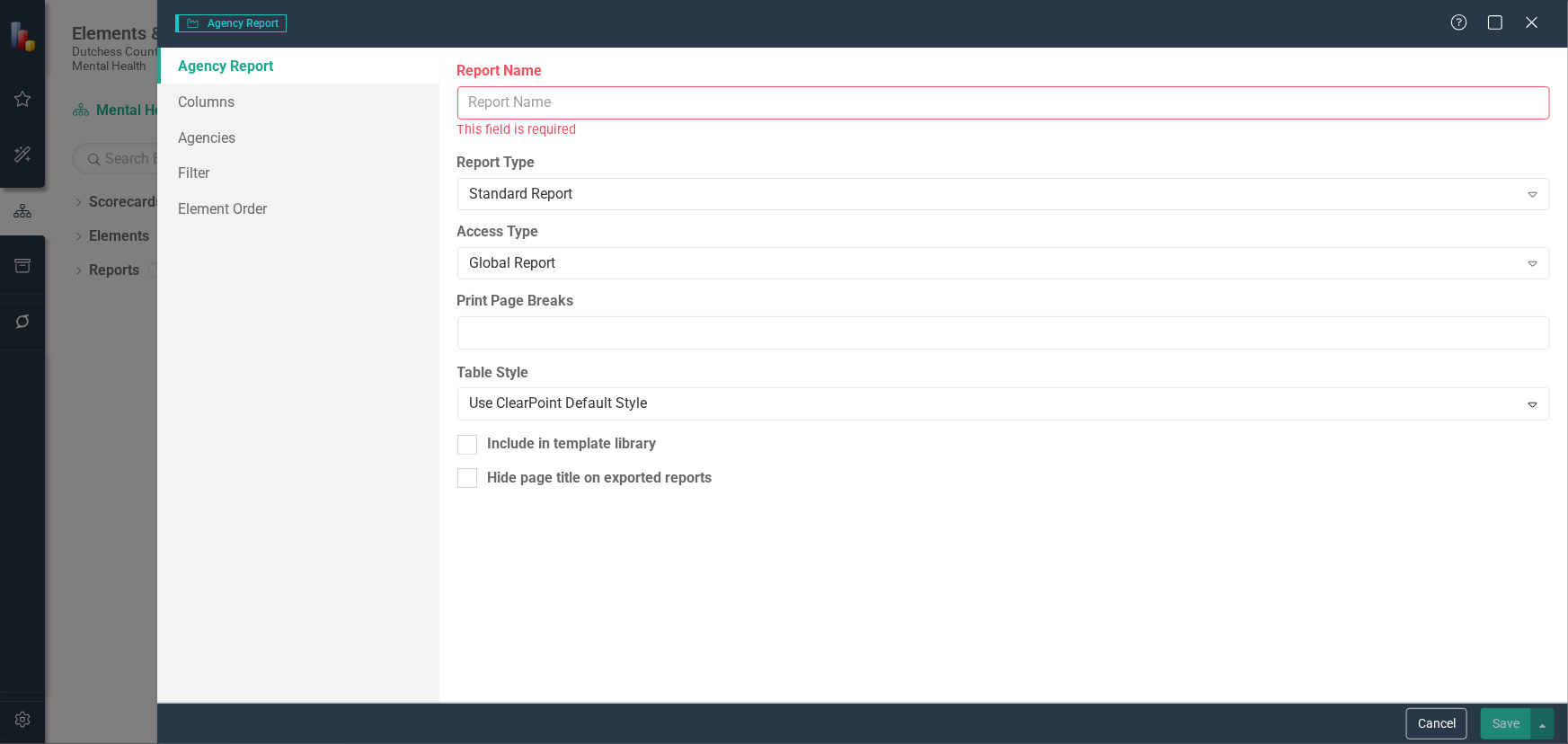 click on "Report Name" at bounding box center (1004, 102) 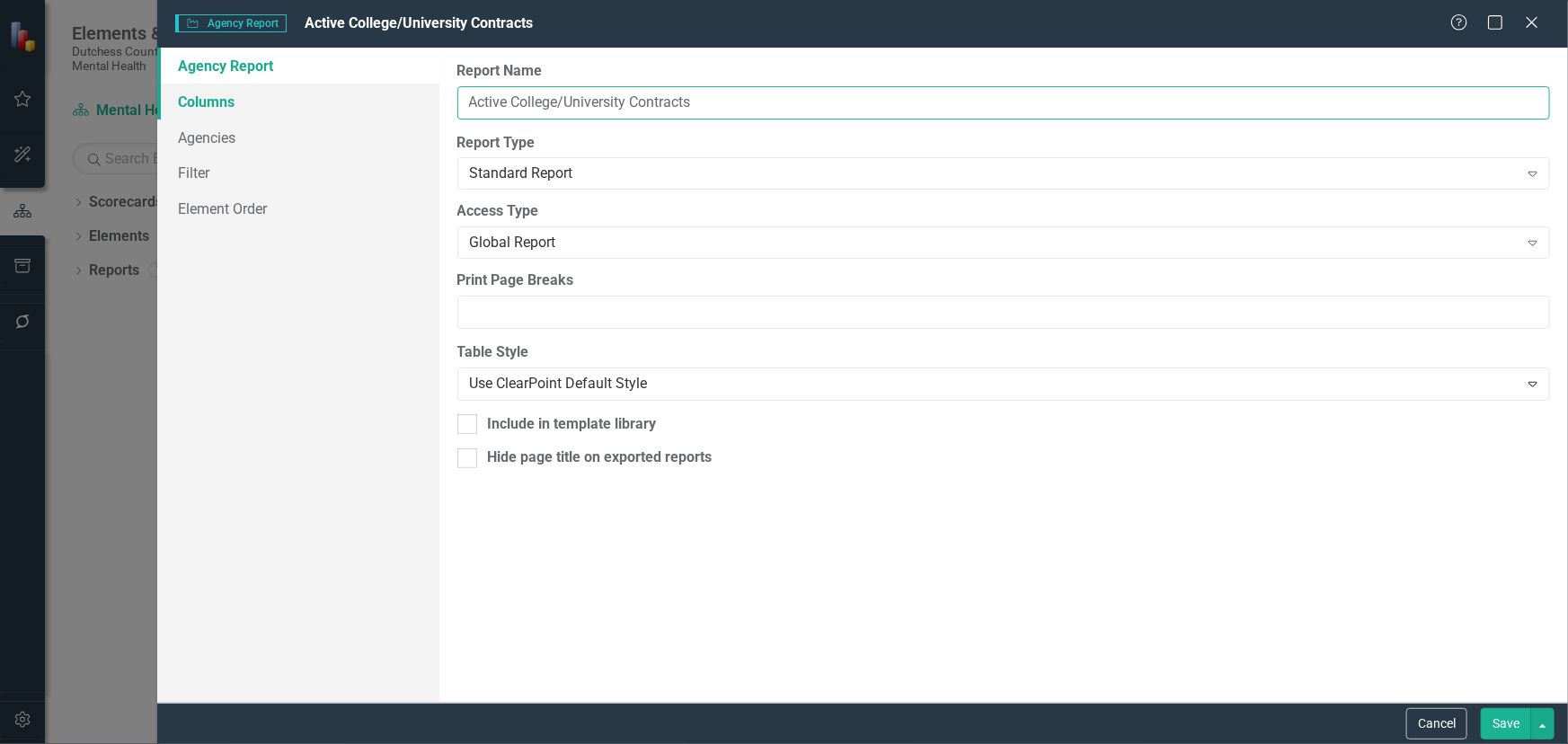 type on "Active College/University Contracts" 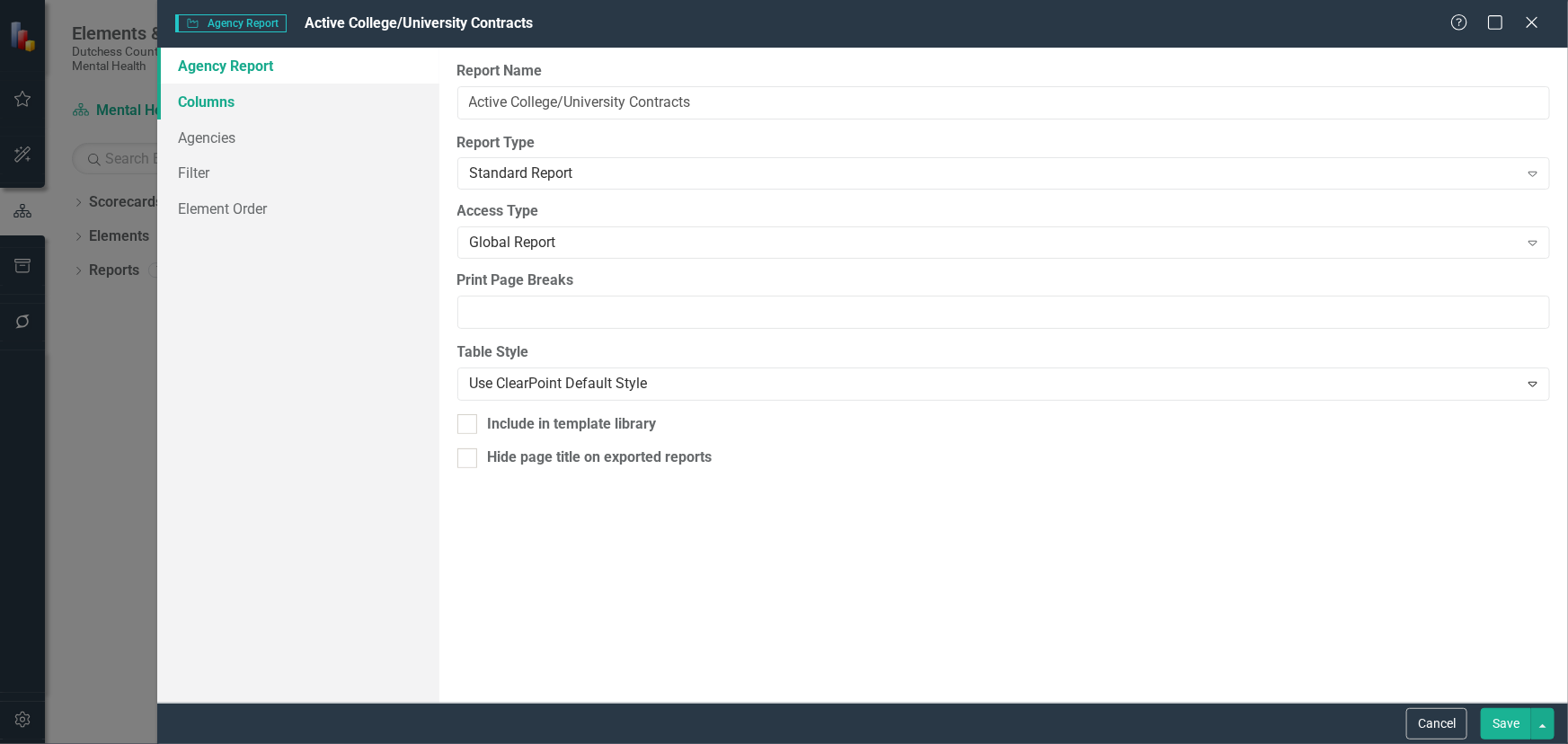 click on "Columns" at bounding box center (298, 102) 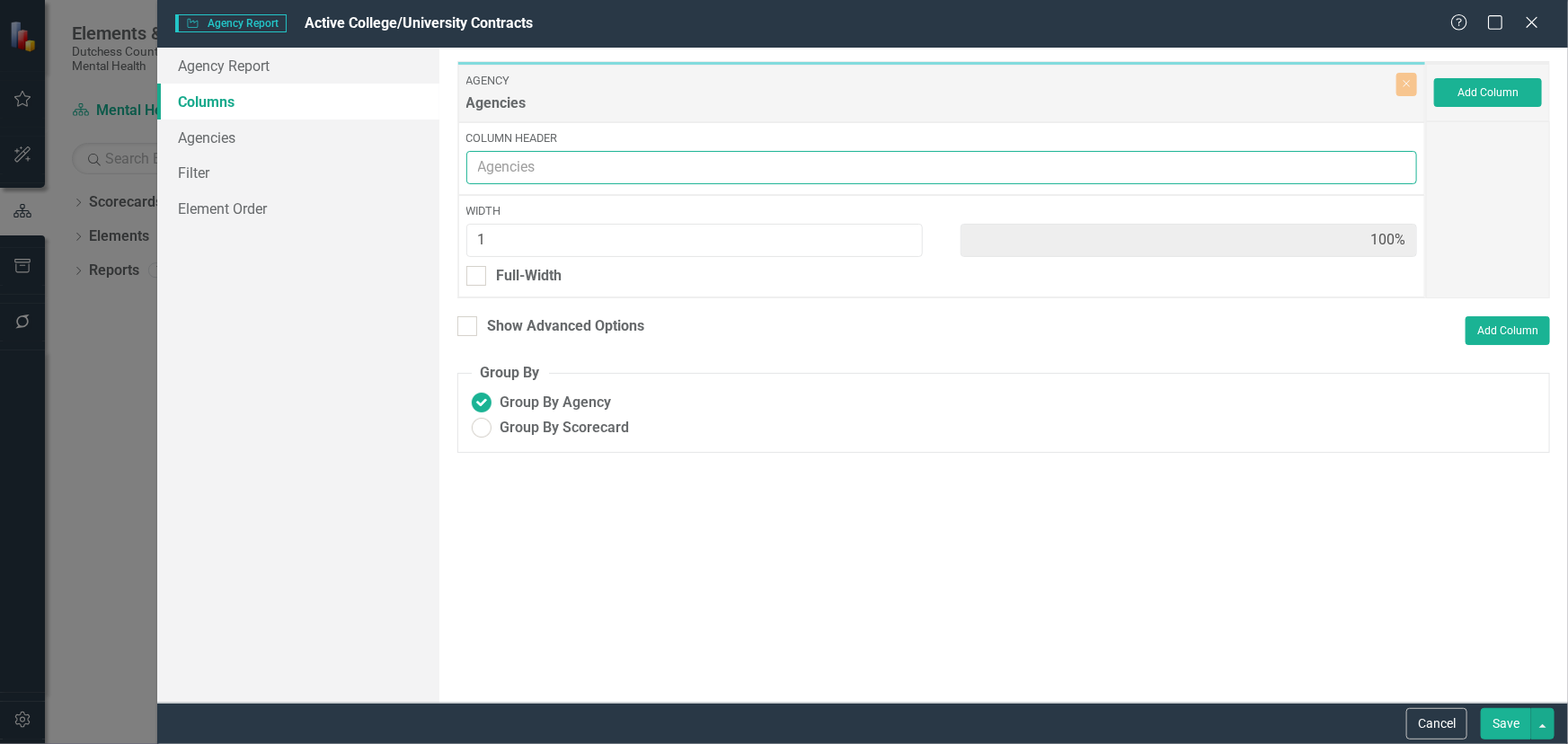 click on "Column Header" at bounding box center (942, 167) 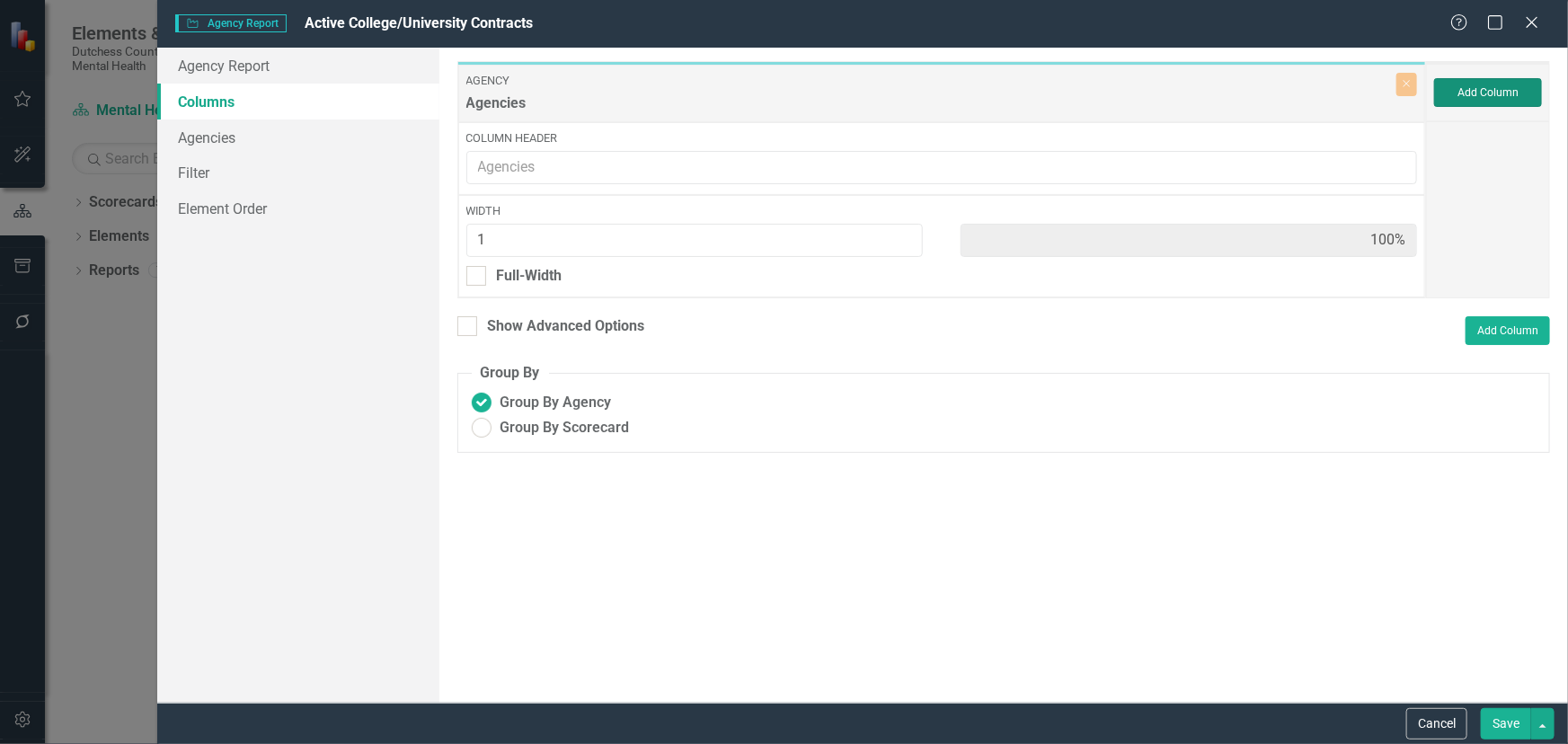click on "Add Column" at bounding box center (1488, 93) 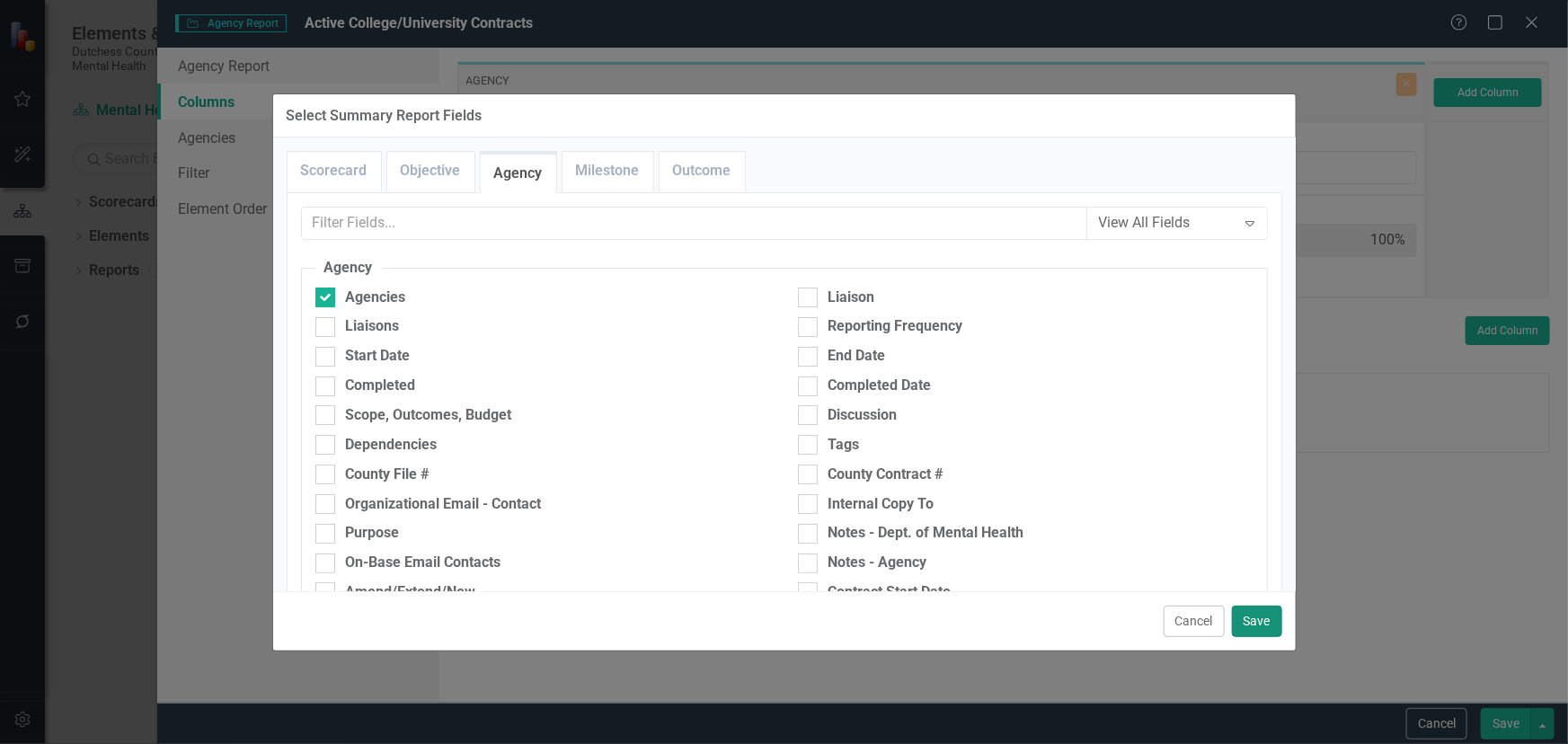 drag, startPoint x: 1249, startPoint y: 612, endPoint x: 1192, endPoint y: 525, distance: 104.00961 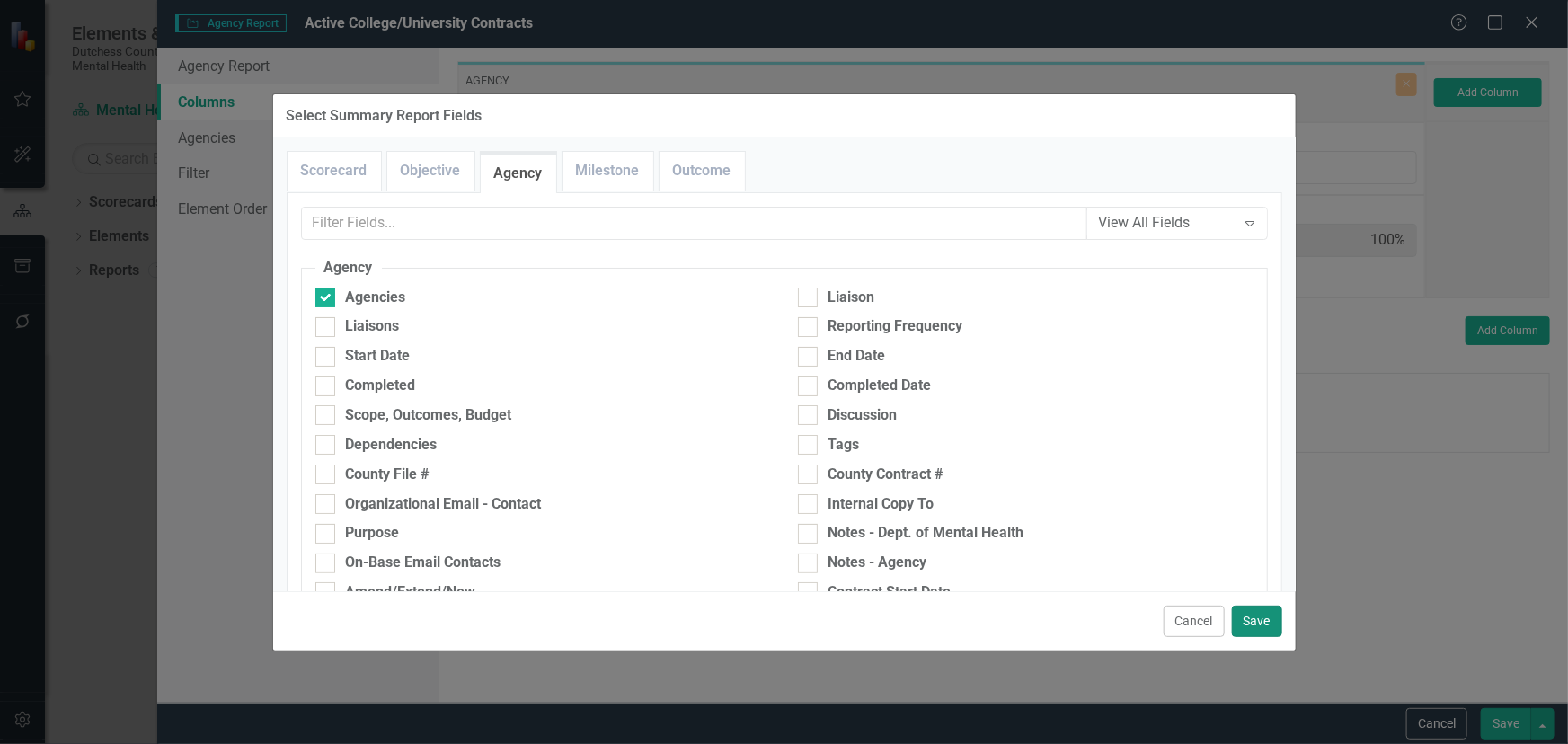 click on "Save" at bounding box center (1257, 621) 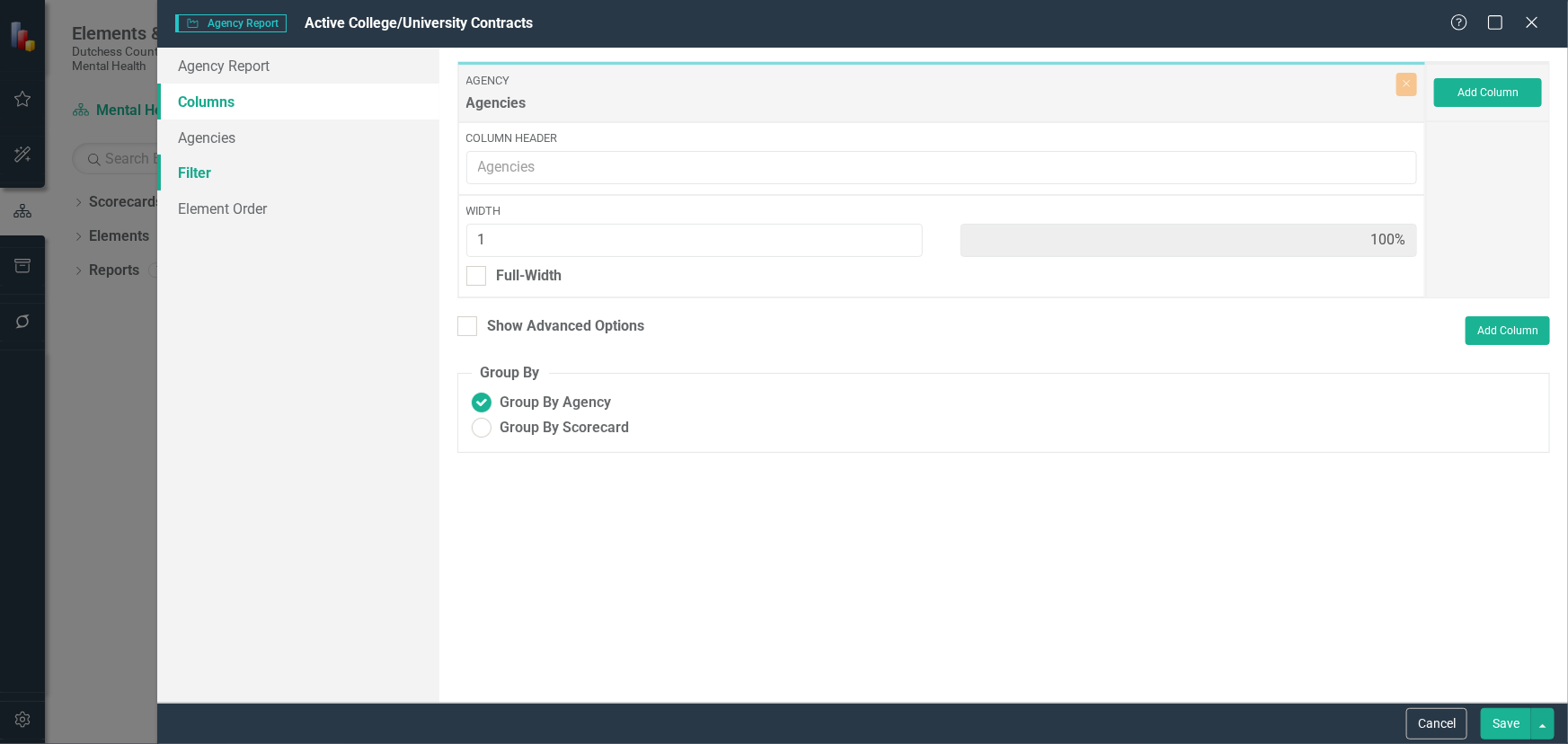 click on "Filter" at bounding box center (298, 173) 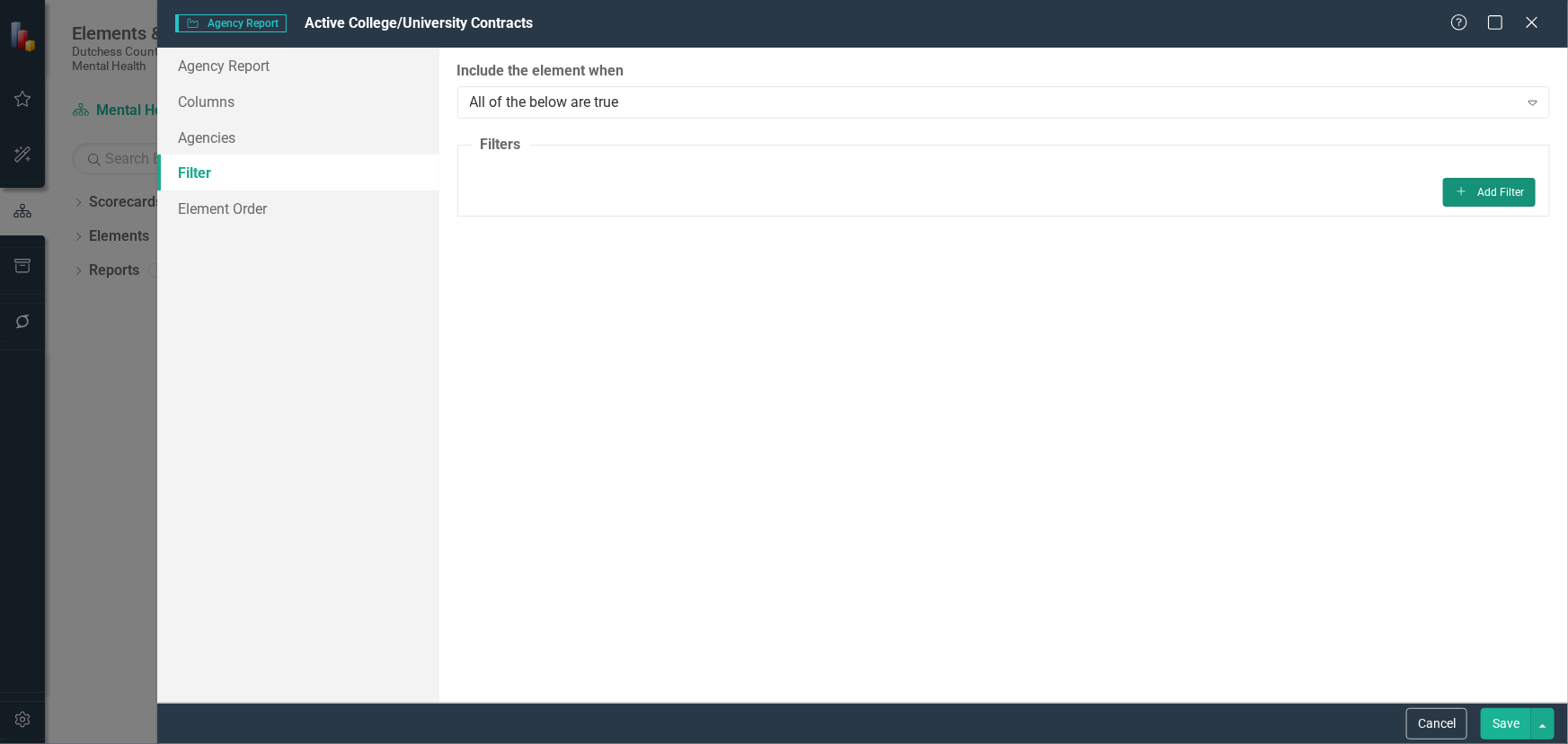 click on "Add Add Filter" at bounding box center [1489, 192] 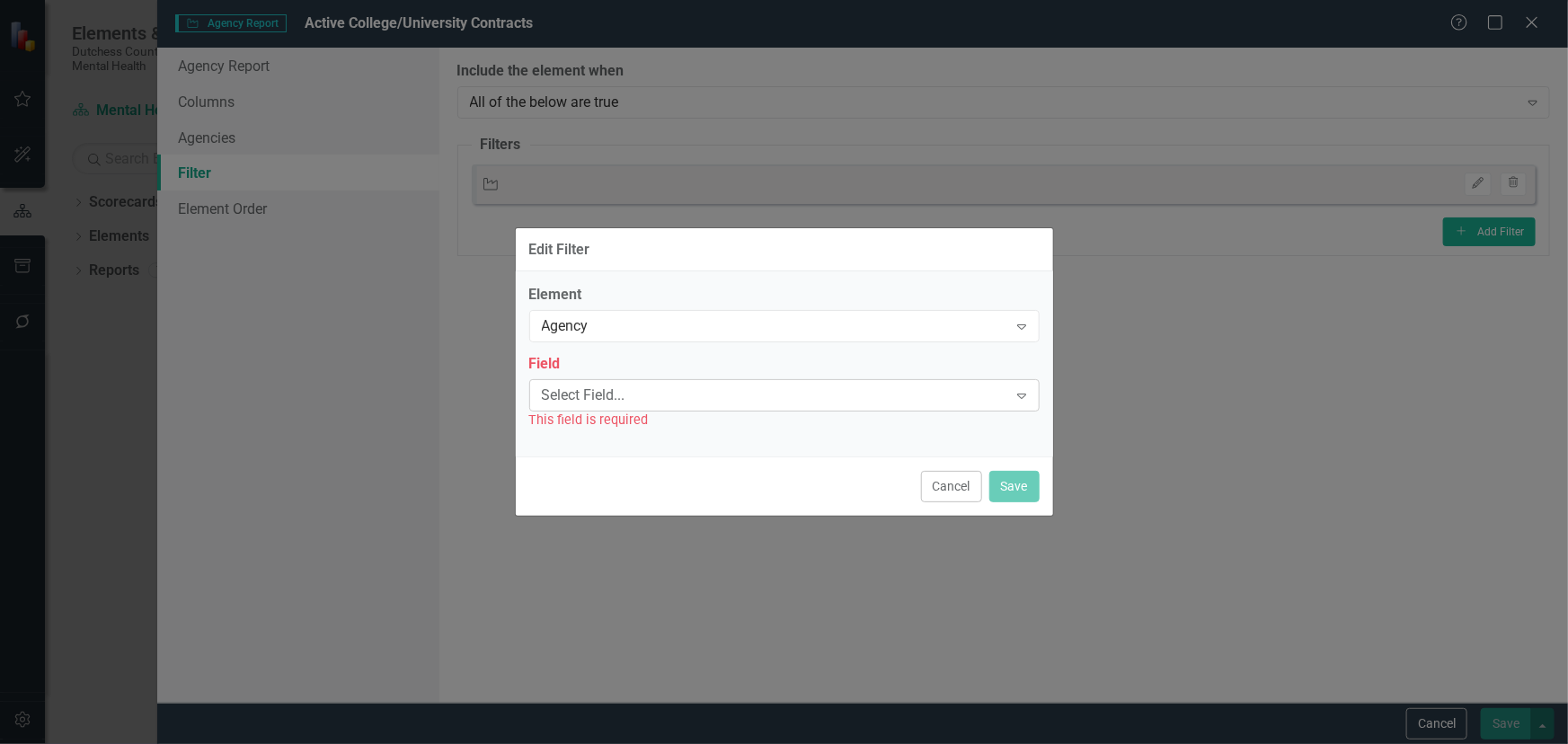 click on "Select Field..." at bounding box center [775, 394] 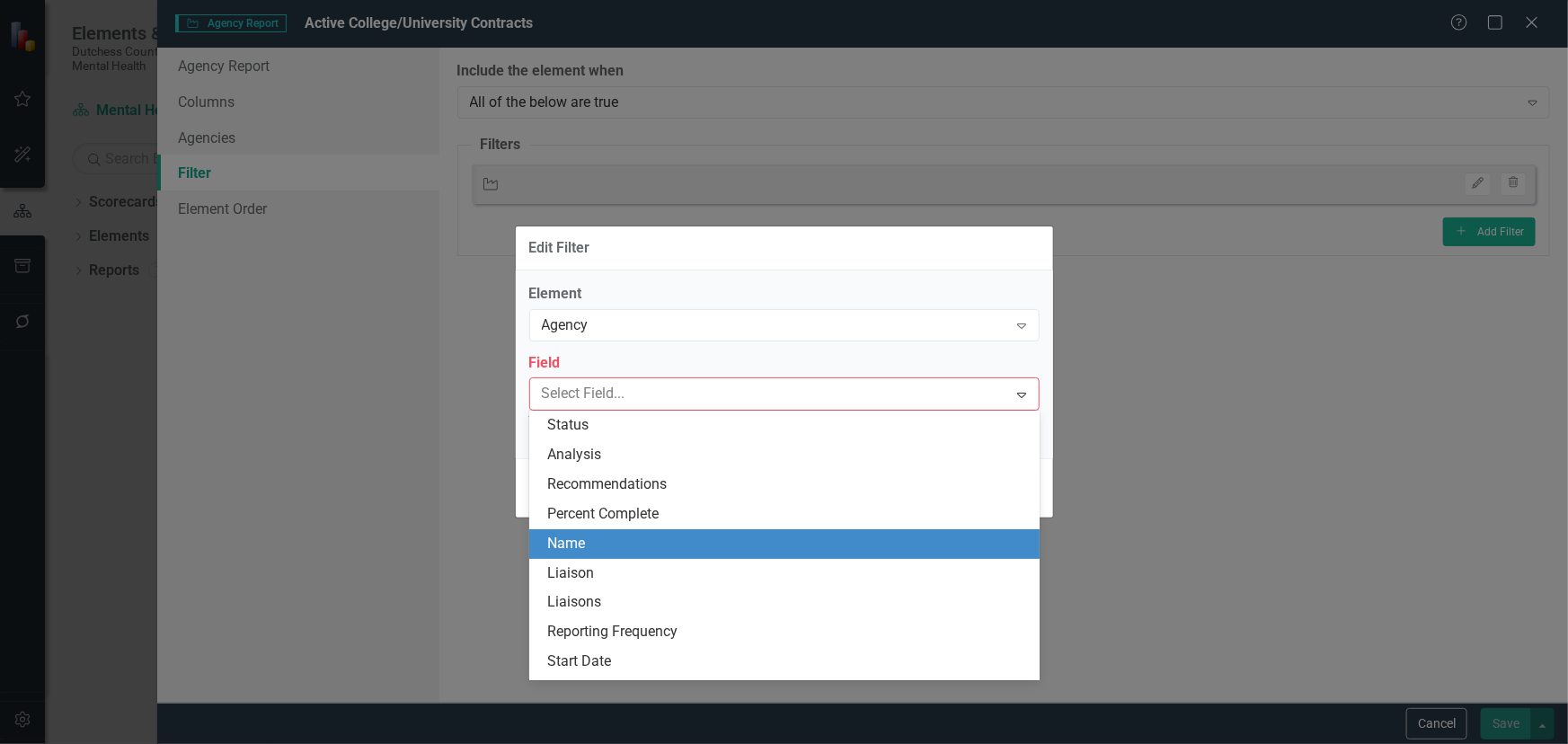 click on "Name" at bounding box center (788, 544) 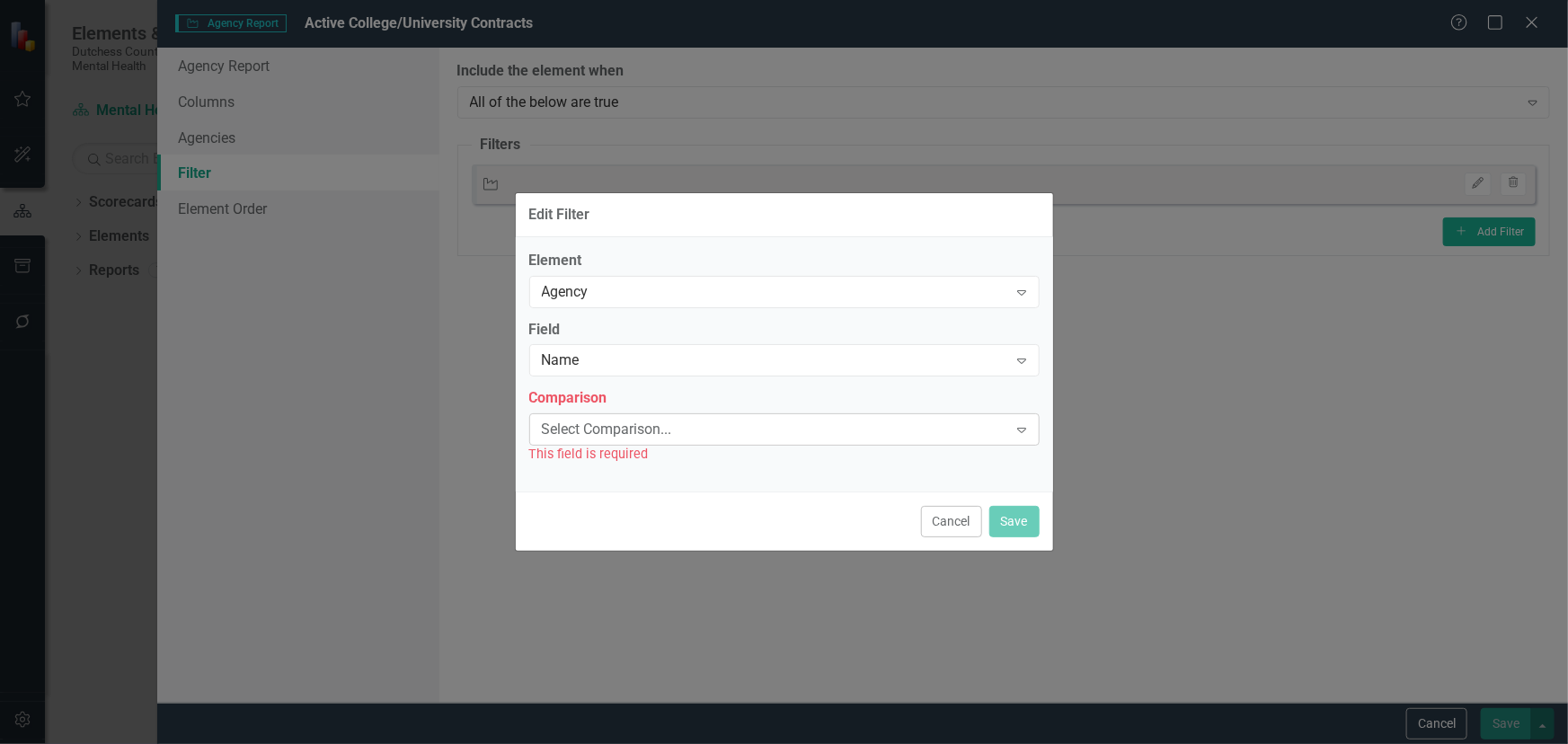 click on "Select Comparison..." at bounding box center [775, 430] 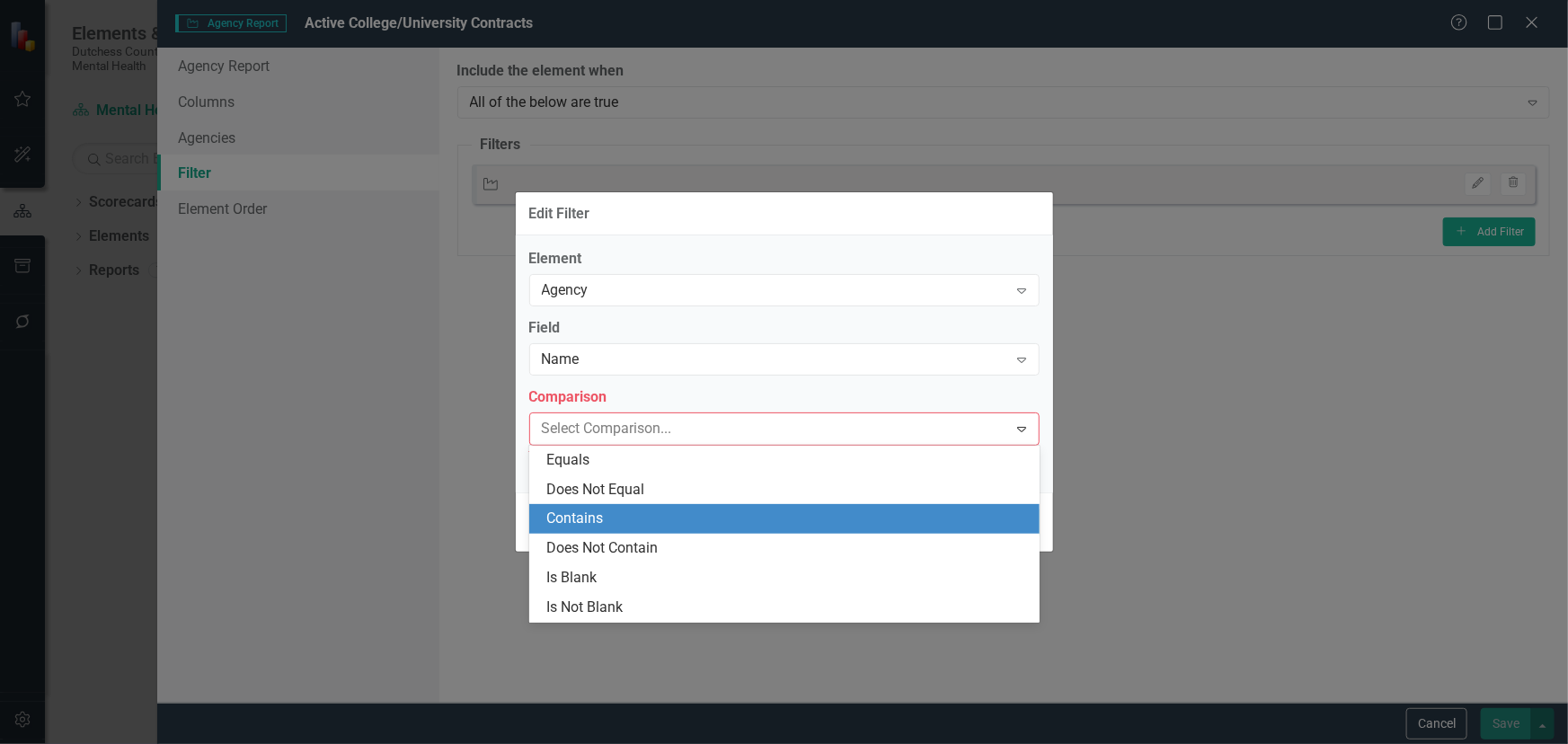 click on "Contains" at bounding box center [788, 518] 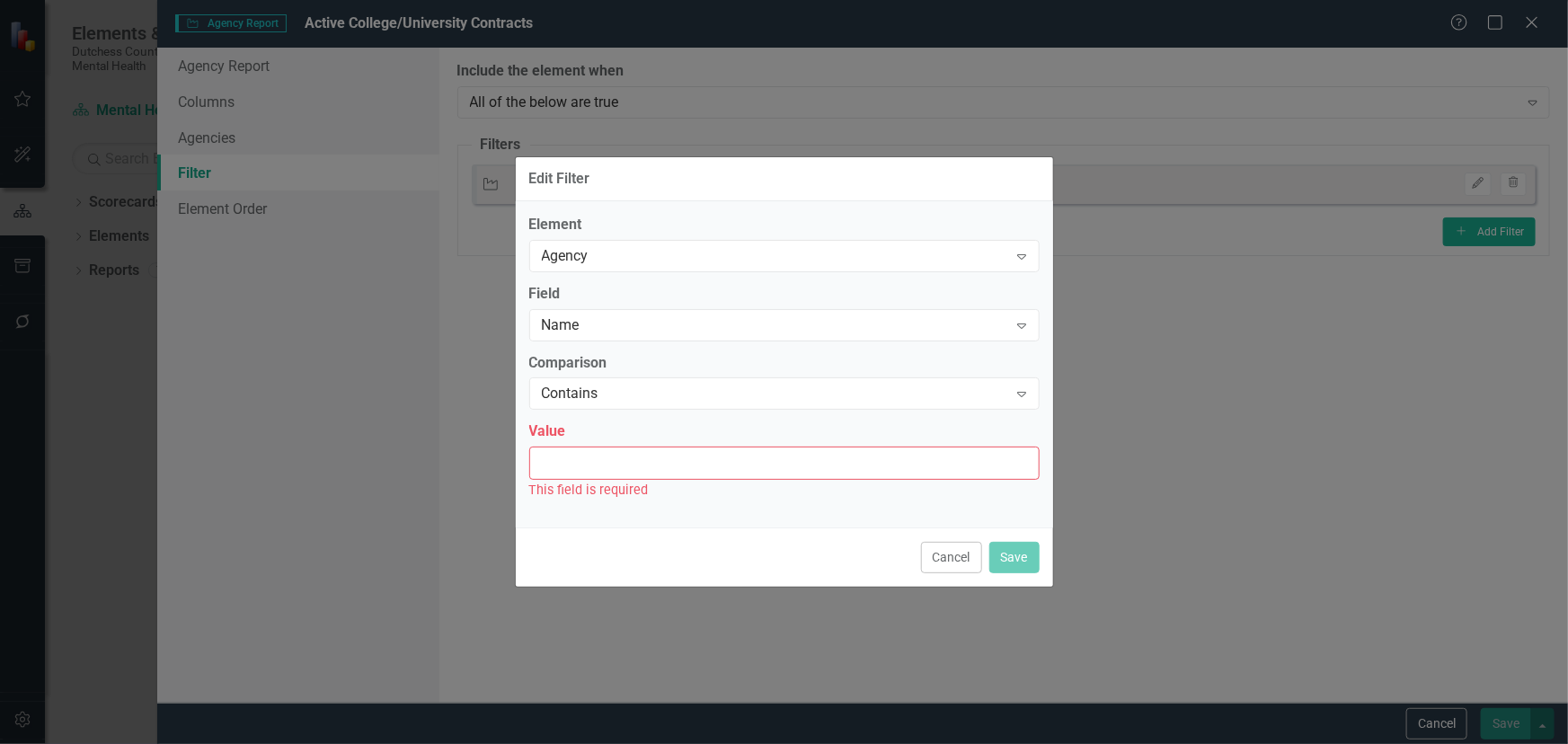 click on "Value" at bounding box center [784, 463] 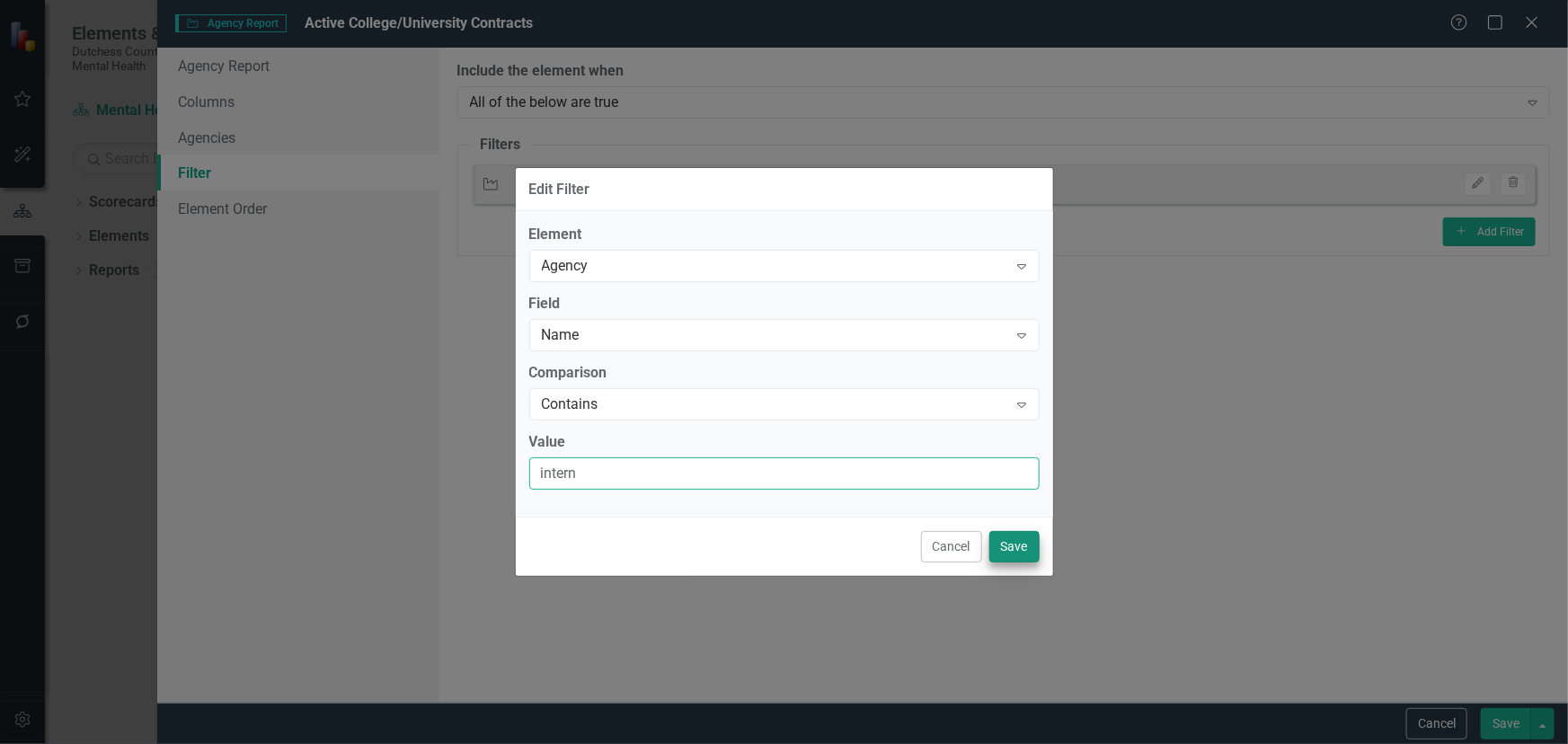 type on "intern" 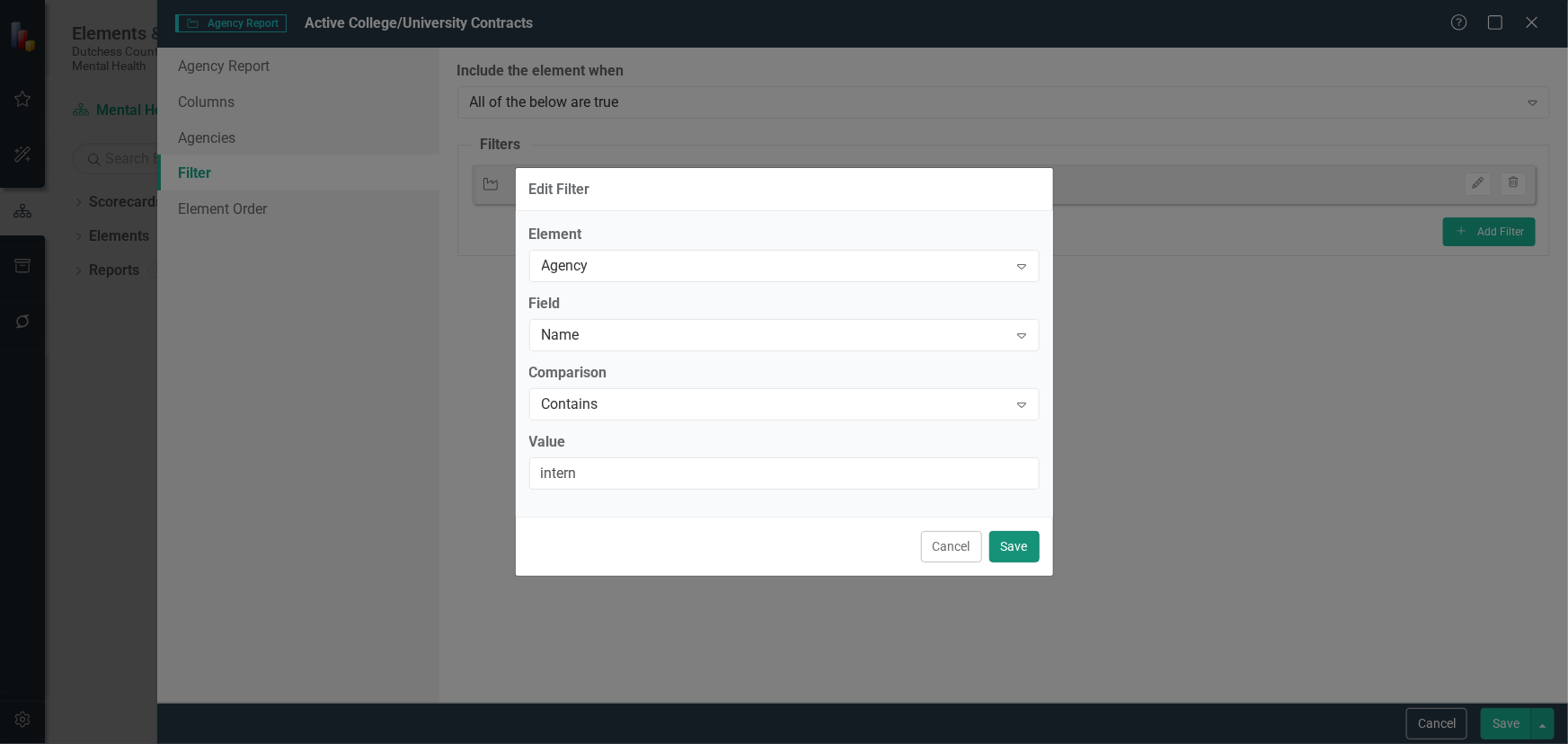 click on "Save" at bounding box center (1014, 546) 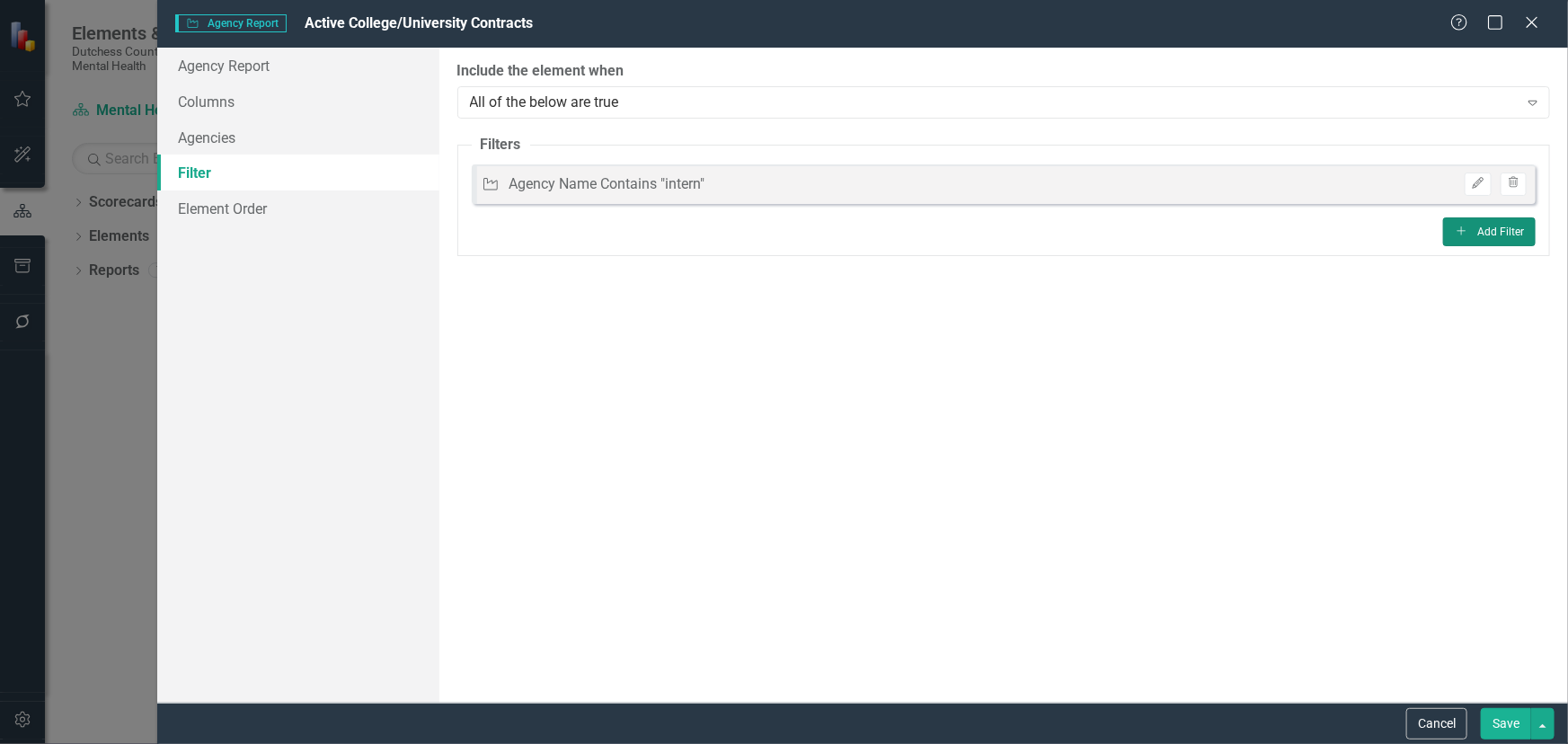 click on "Add Add Filter" at bounding box center (1489, 232) 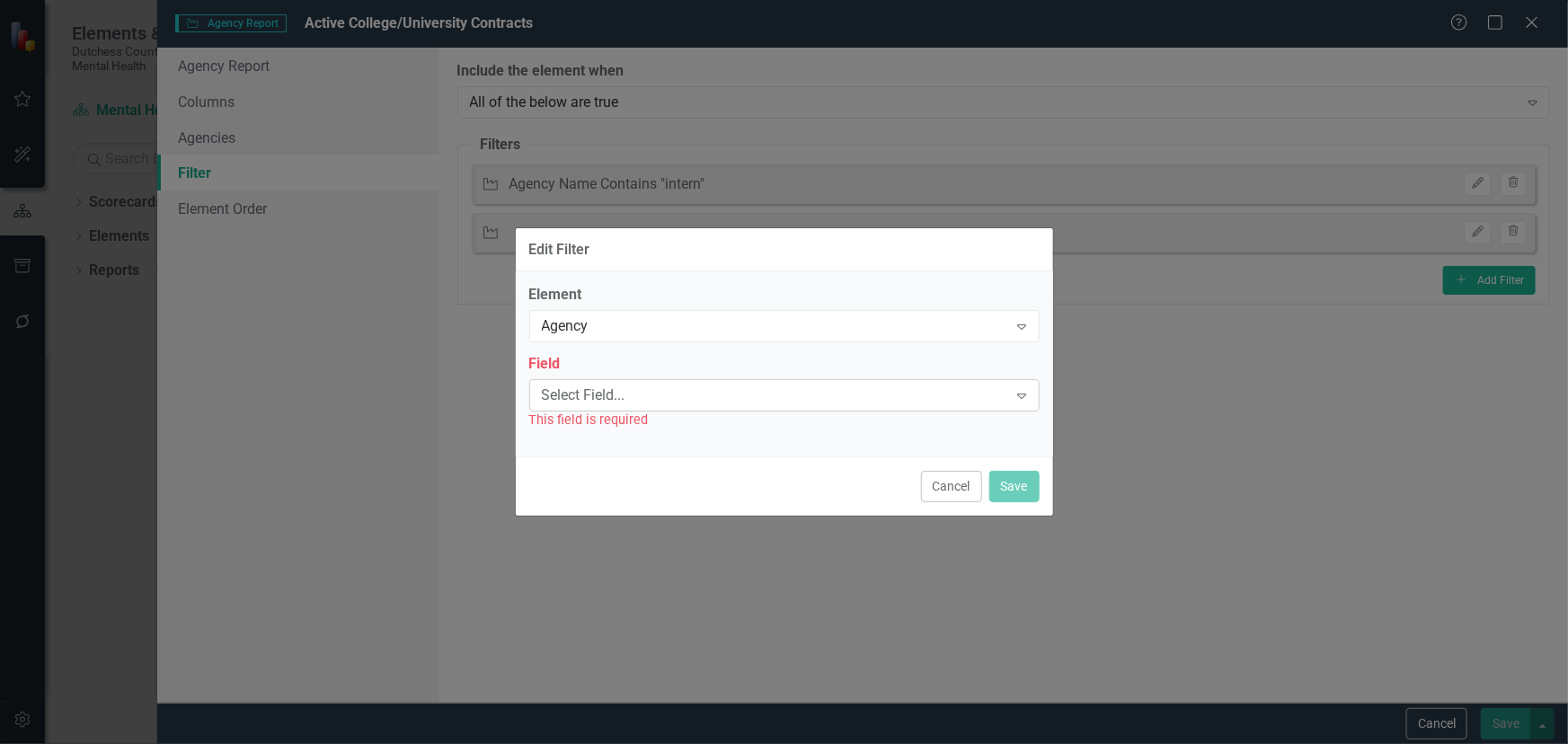 click on "Select Field..." at bounding box center (775, 394) 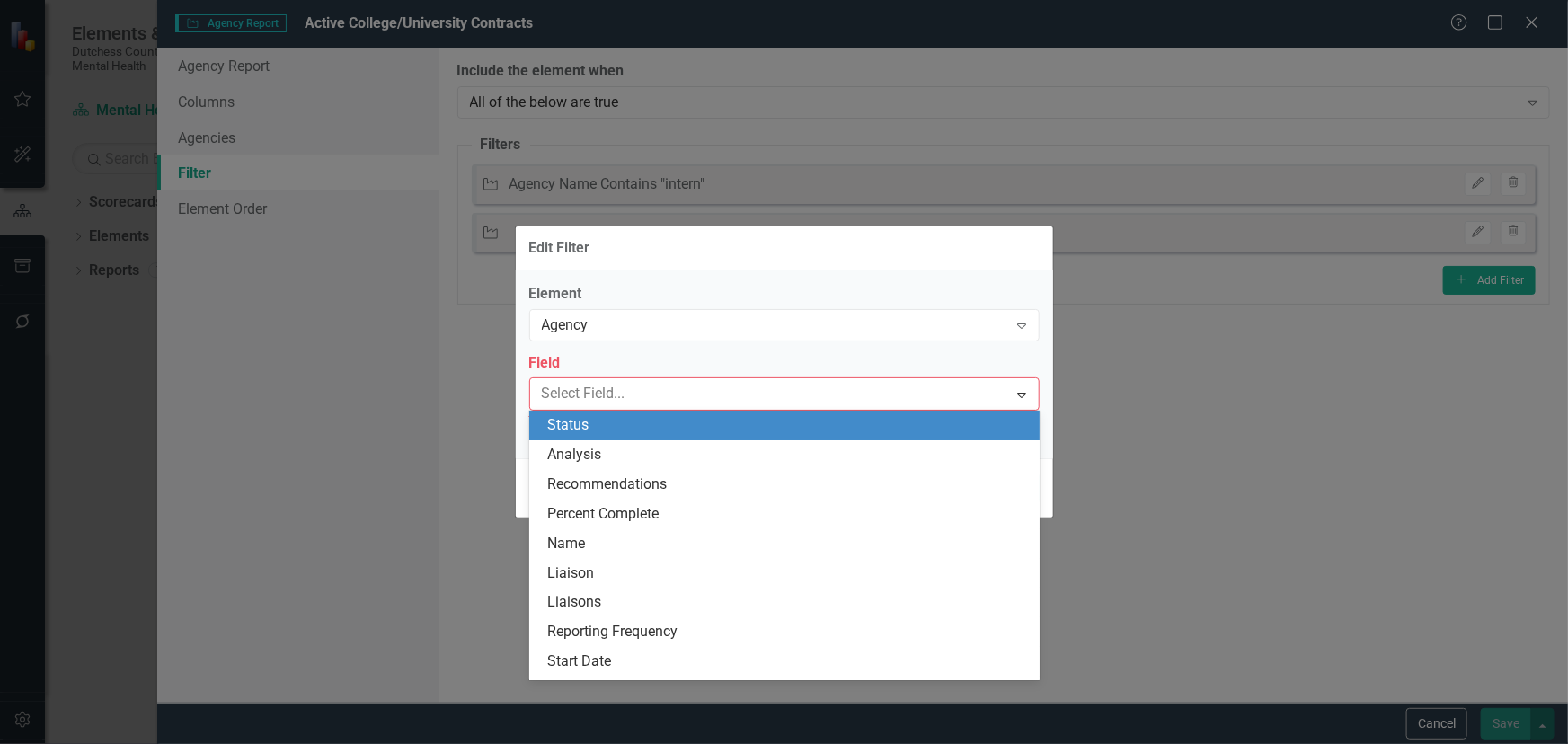 click on "Status" at bounding box center [788, 425] 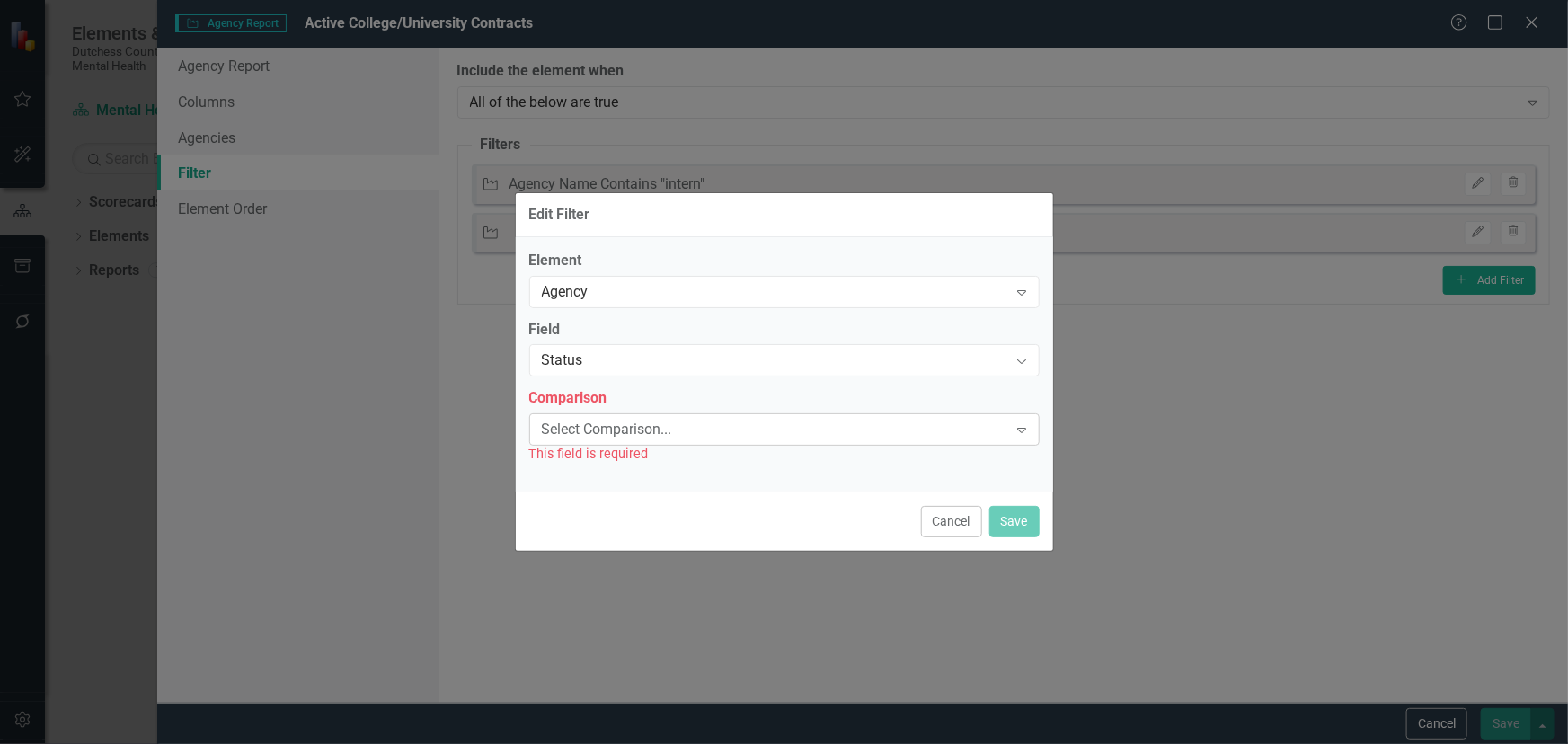 click on "Select Comparison..." at bounding box center (775, 430) 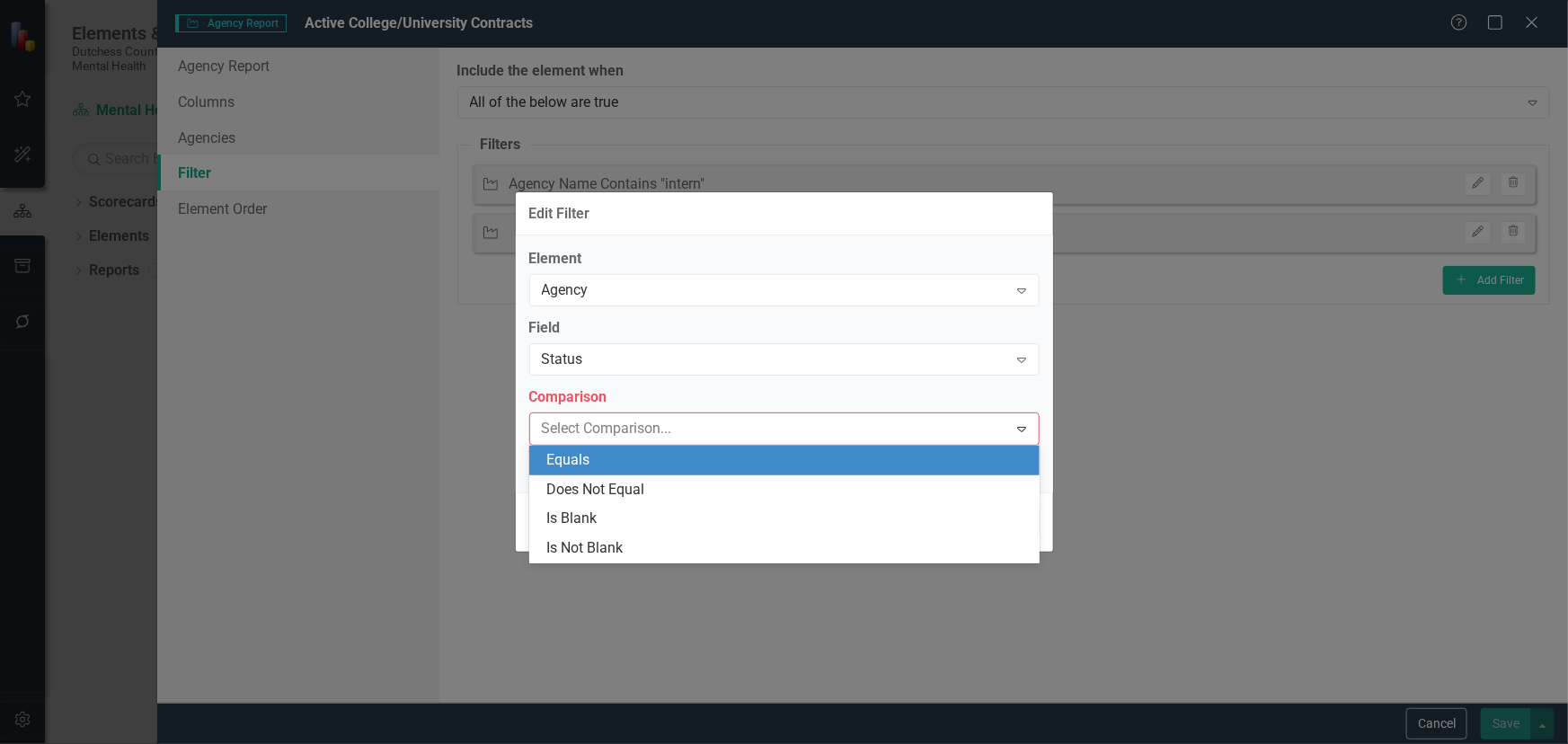 click on "Equals" at bounding box center (788, 460) 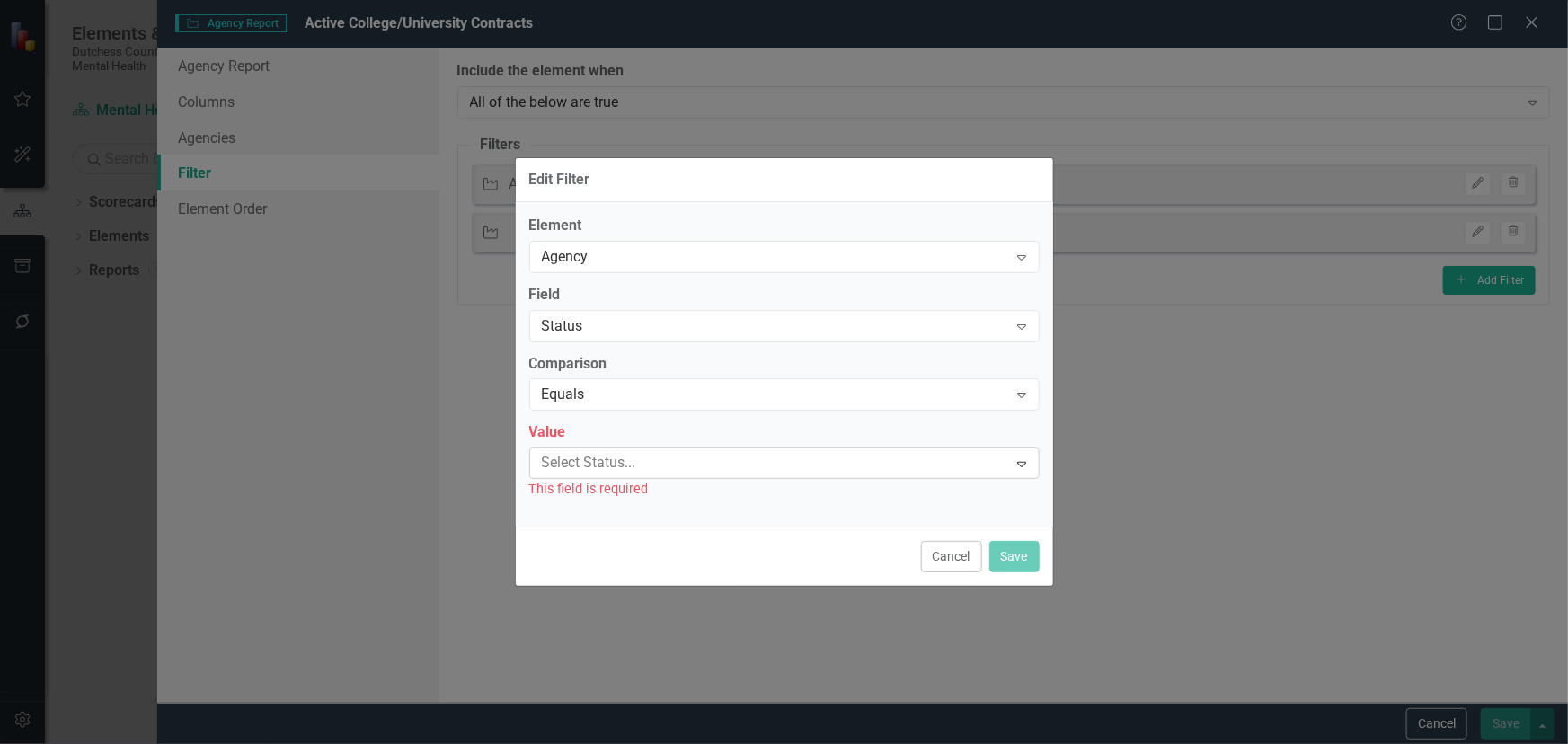 click at bounding box center [771, 463] 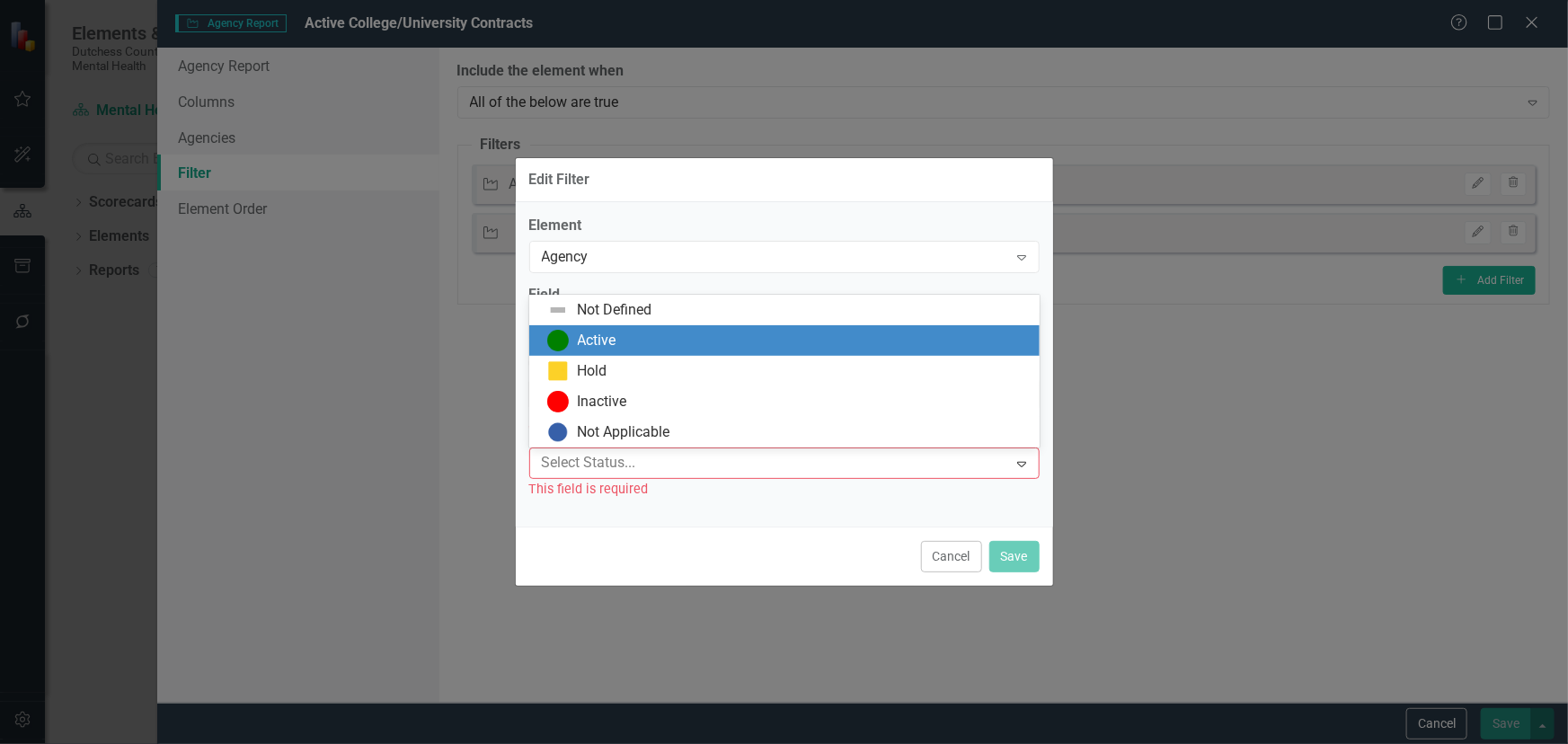drag, startPoint x: 610, startPoint y: 348, endPoint x: 678, endPoint y: 402, distance: 86.83317 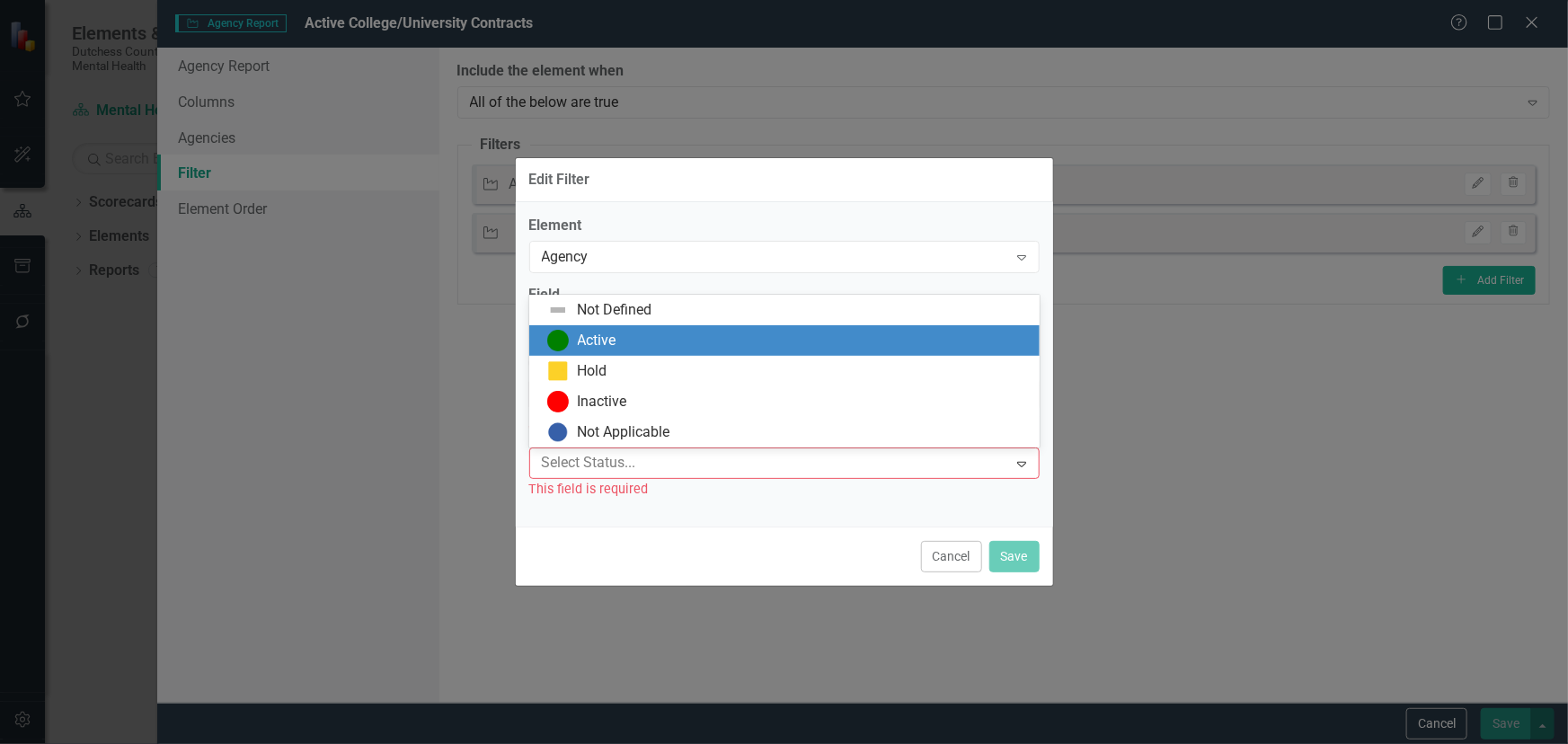 click on "Active" at bounding box center (597, 341) 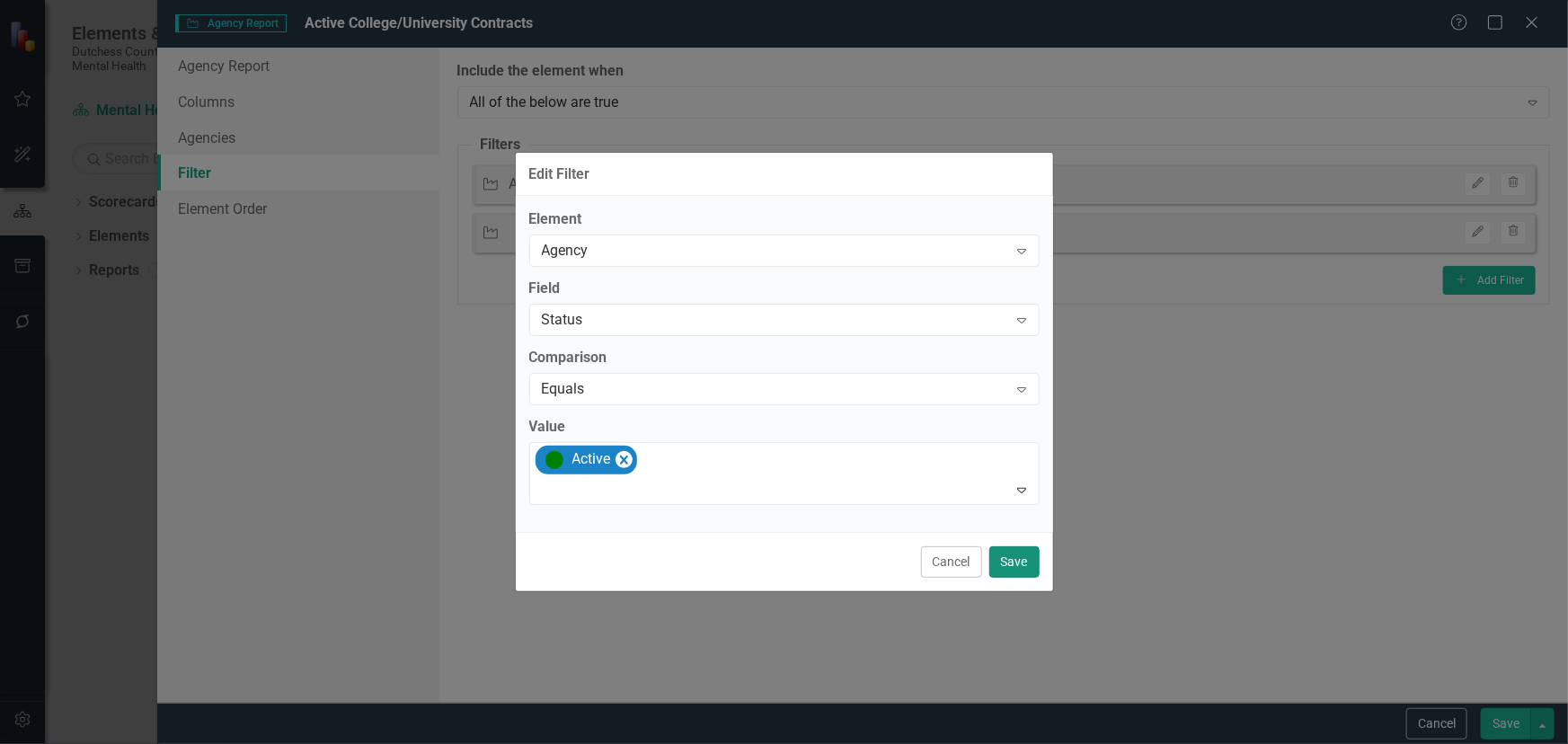 click on "Save" at bounding box center [1014, 562] 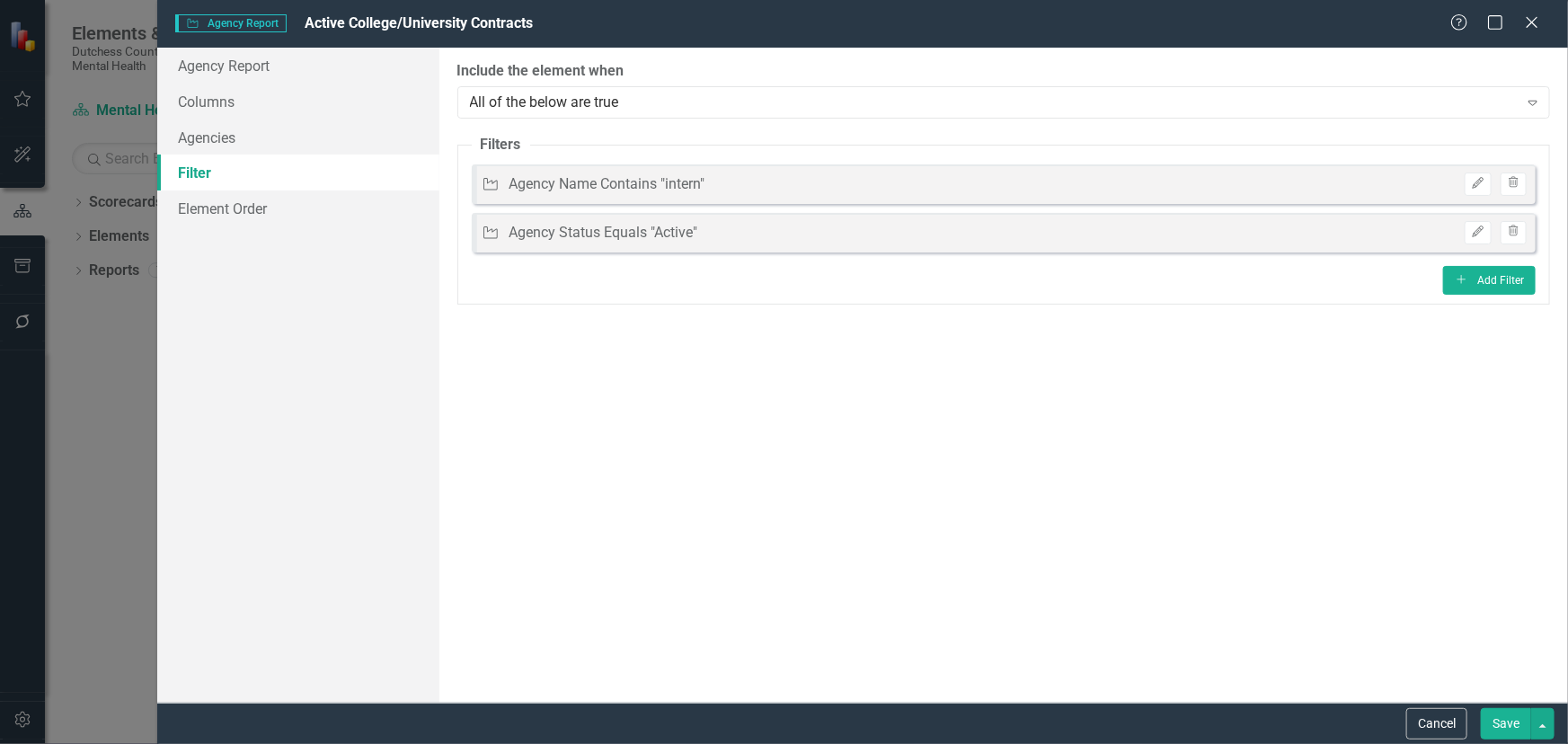 click on "Save" at bounding box center [1506, 723] 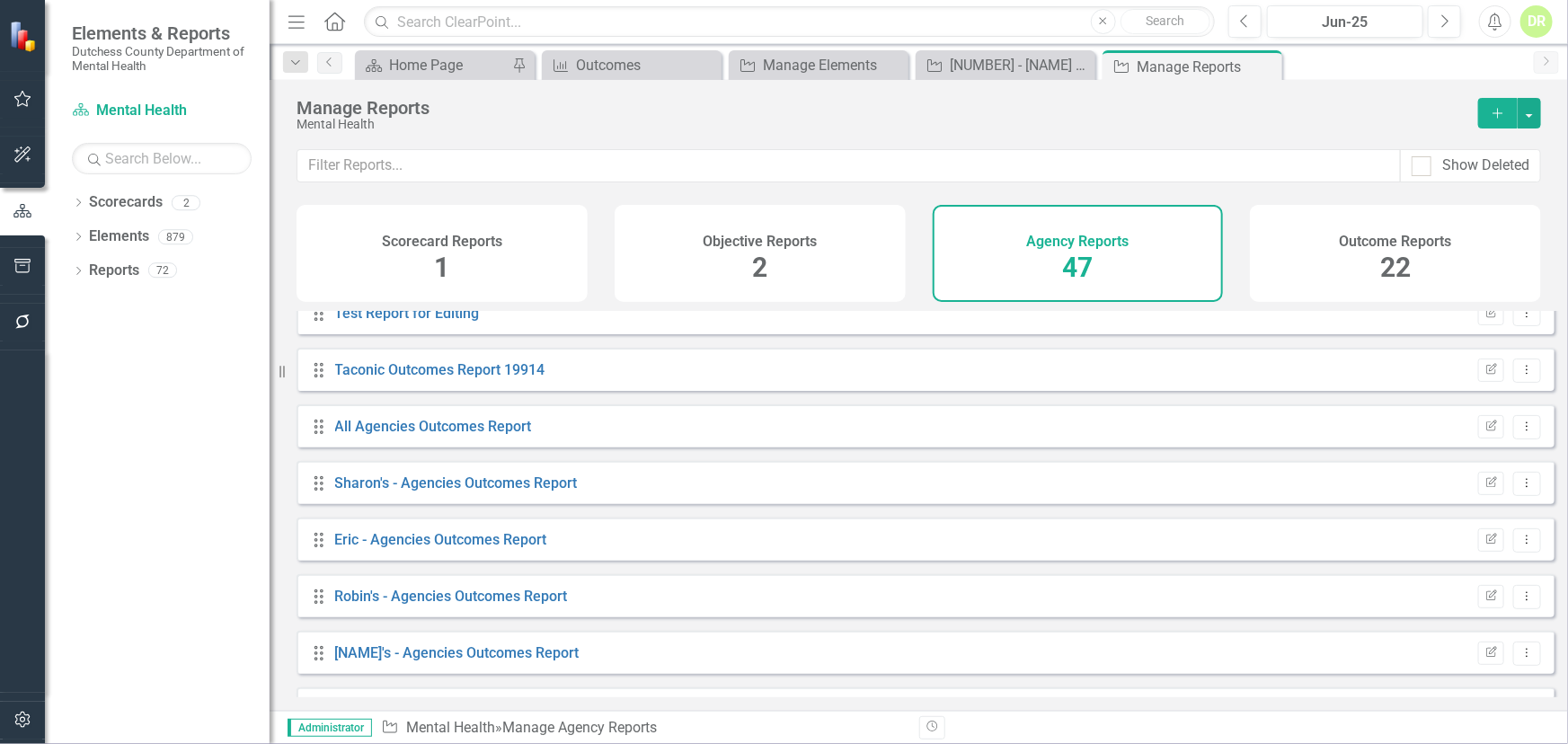 scroll, scrollTop: 2273, scrollLeft: 0, axis: vertical 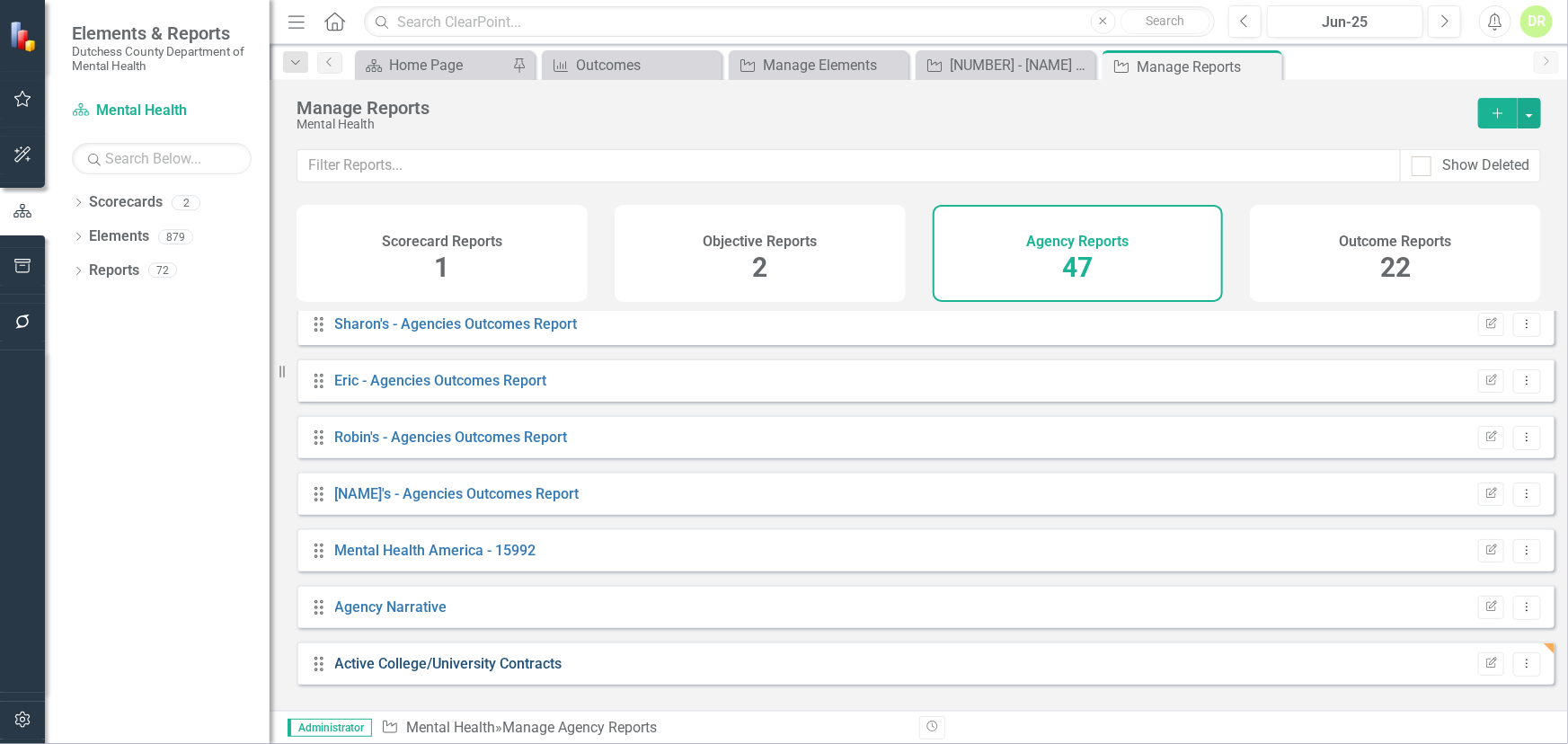 click on "Active College/University Contracts" at bounding box center (448, 663) 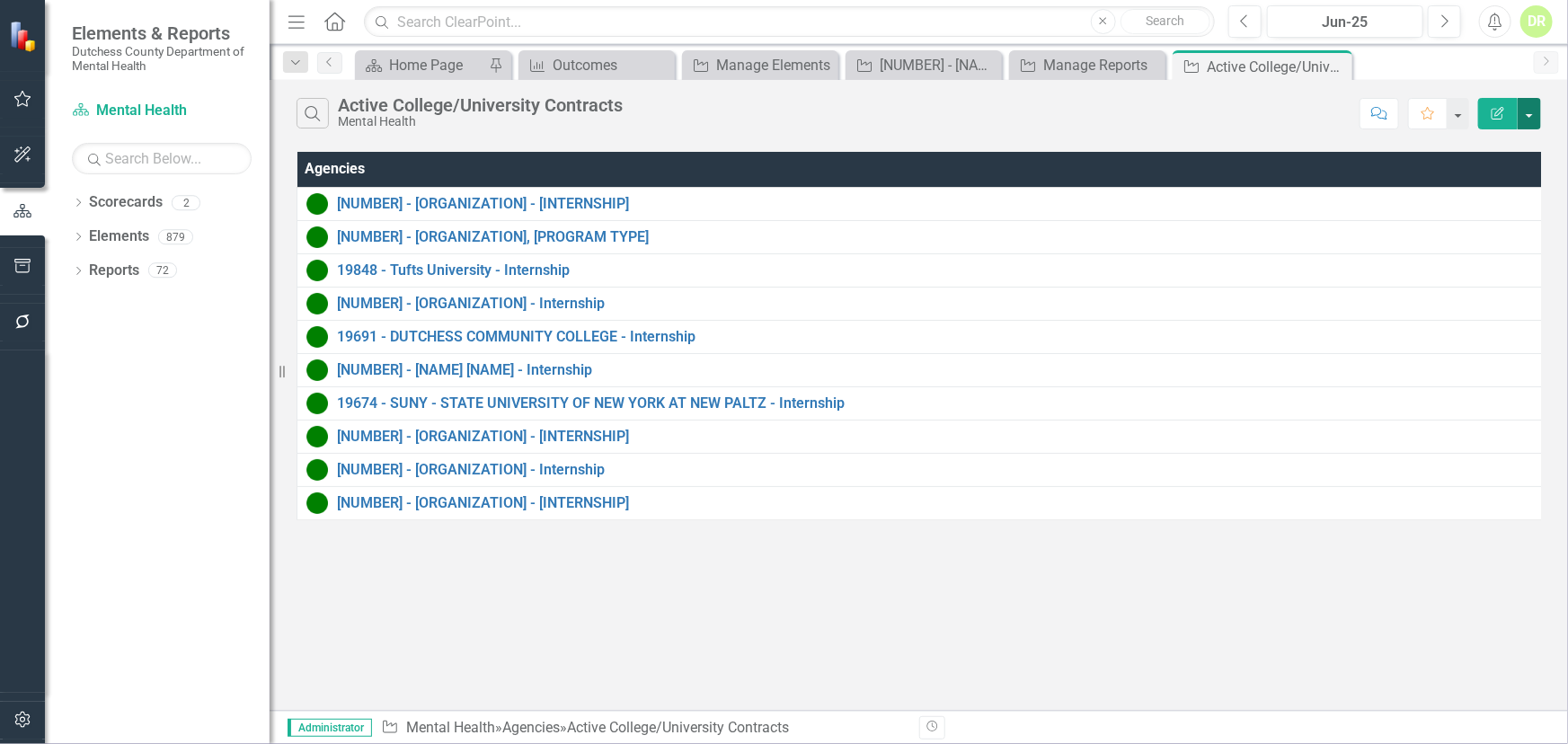 click at bounding box center (1529, 113) 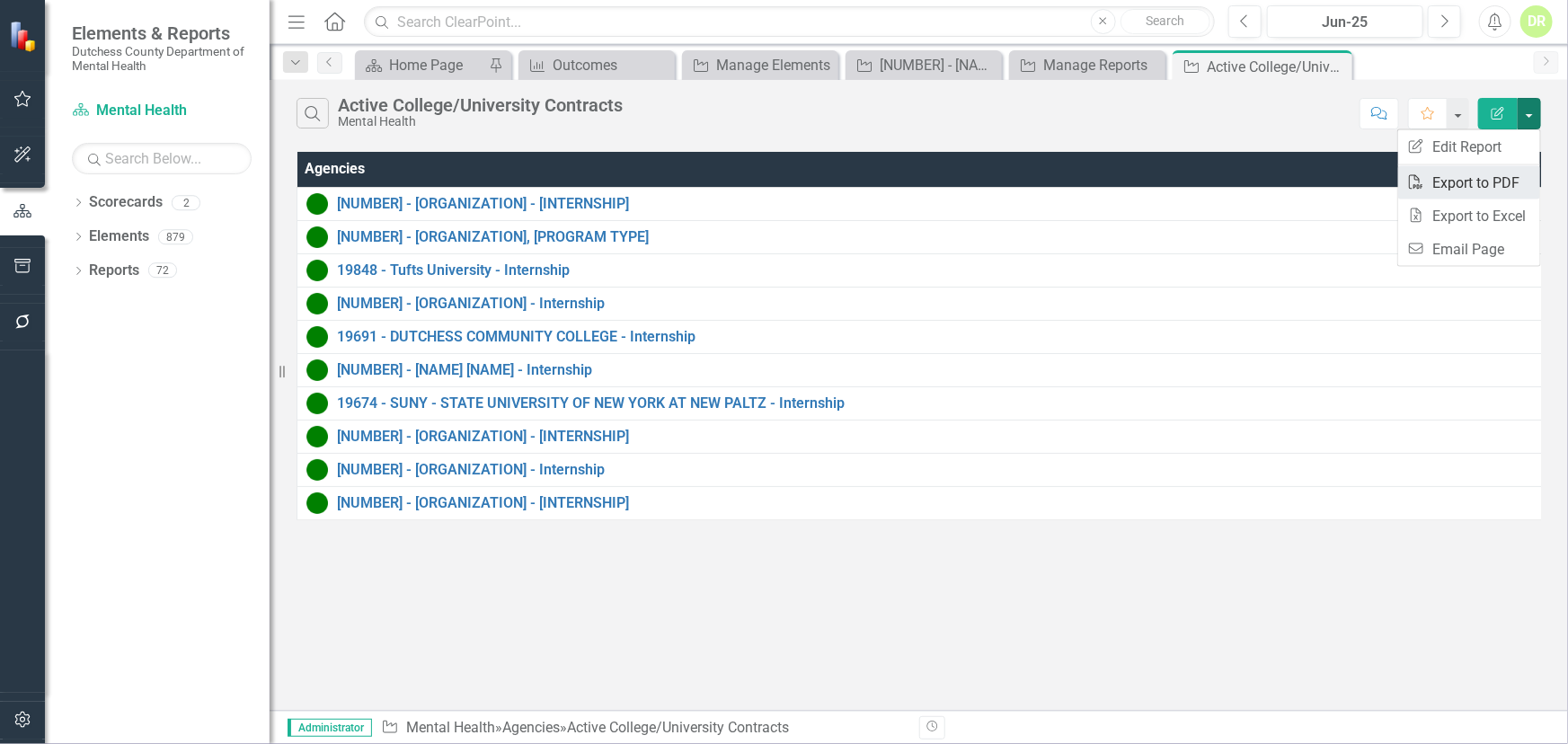 click on "PDF Export to PDF" at bounding box center [1469, 182] 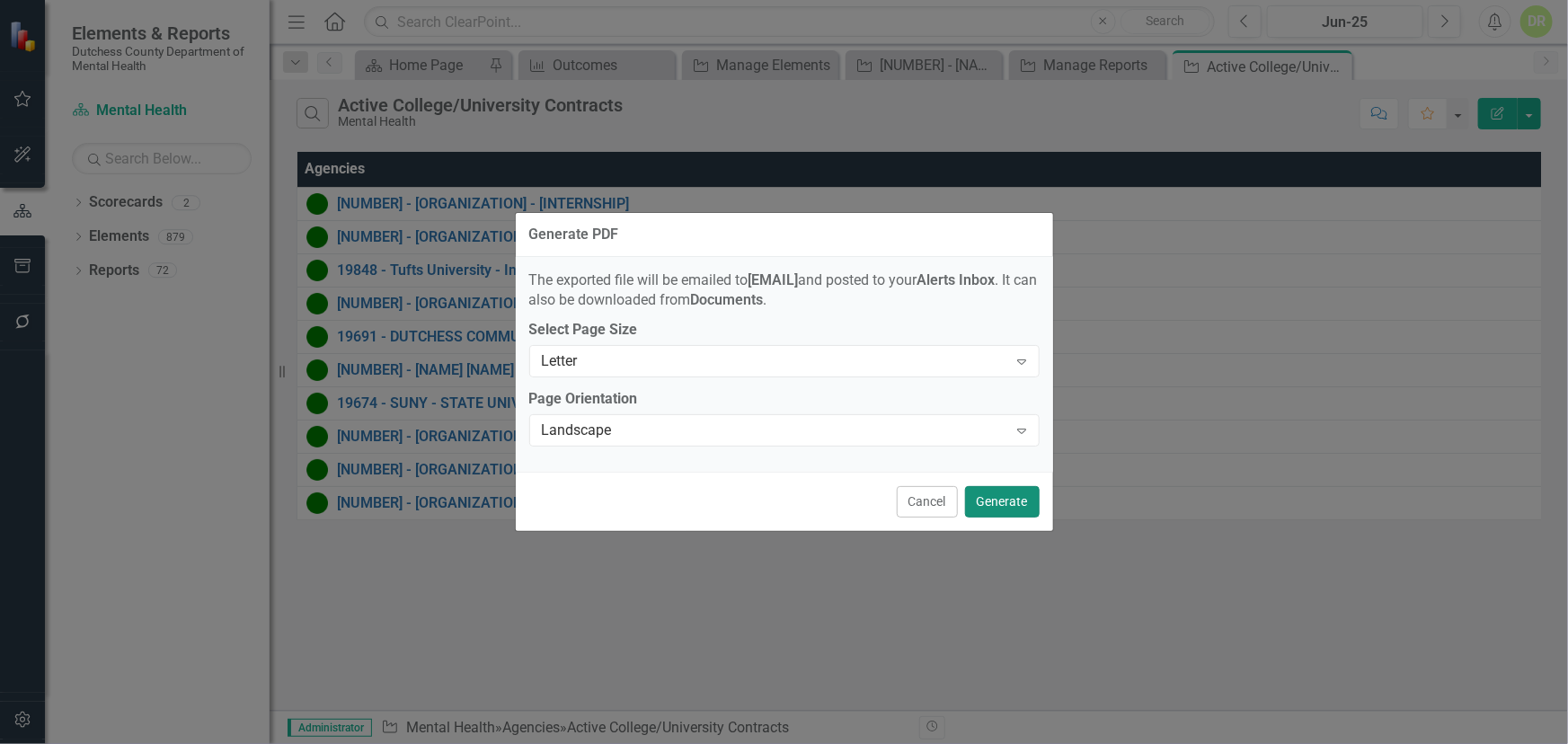click on "Generate" at bounding box center (1002, 501) 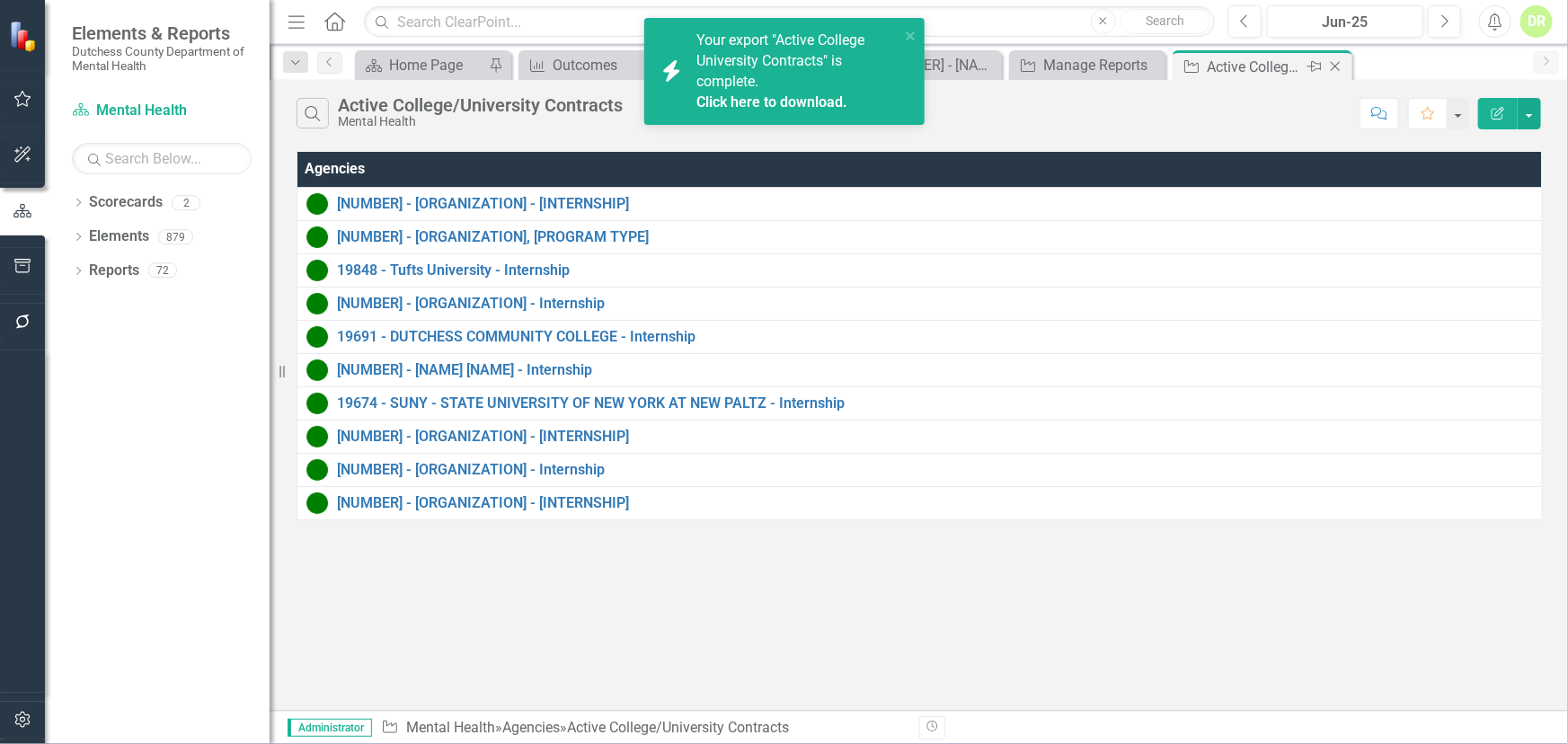 click 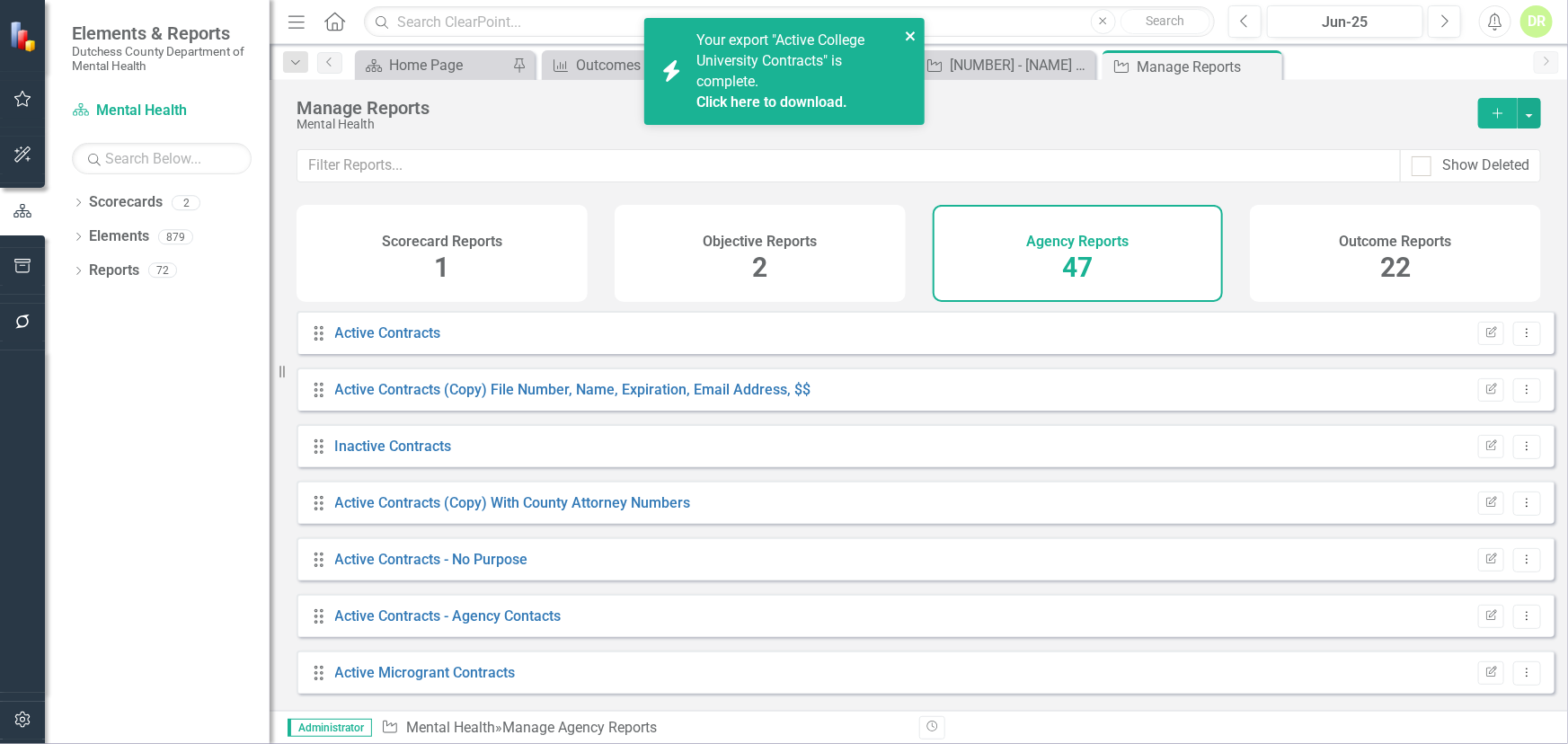 click 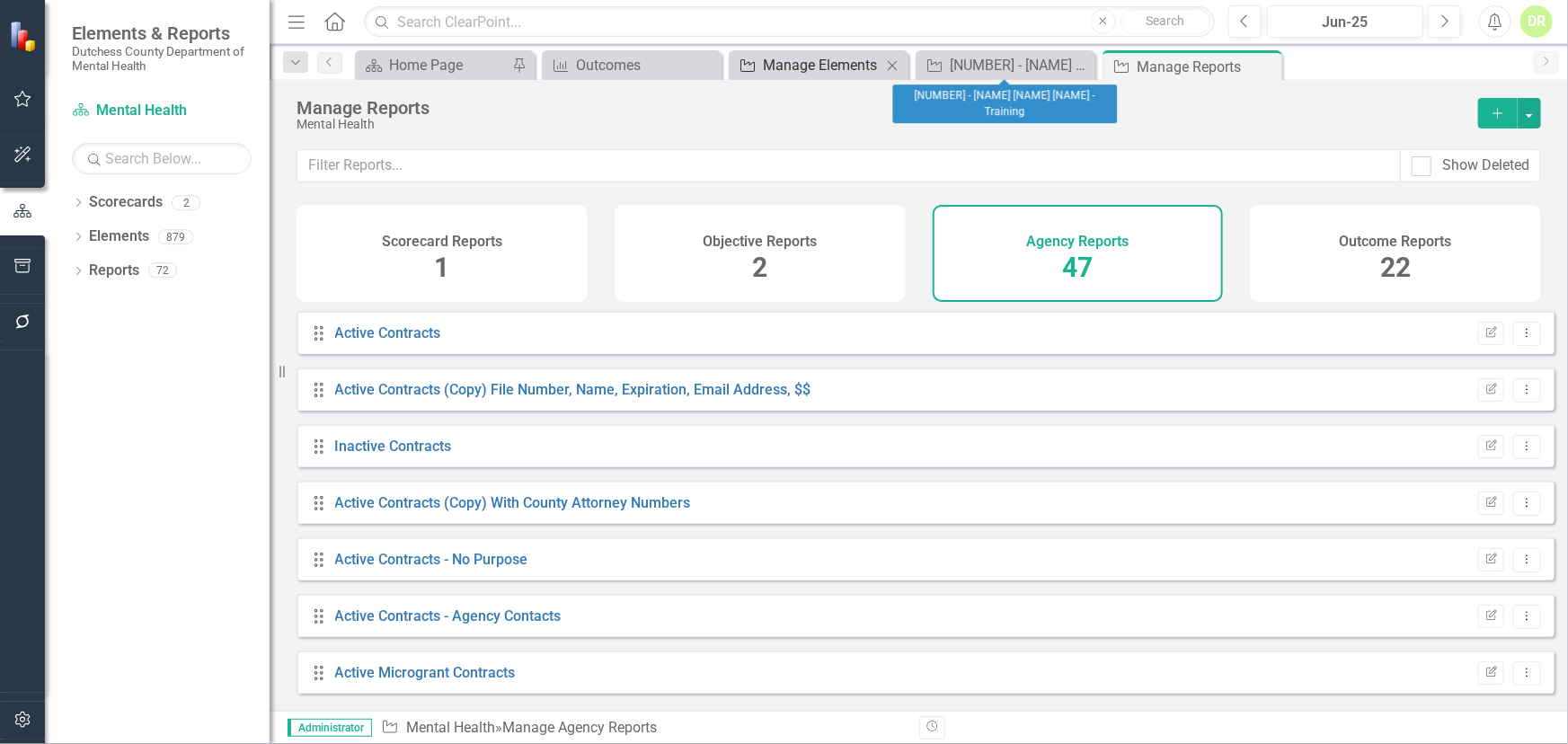 click on "Manage Elements" at bounding box center (822, 65) 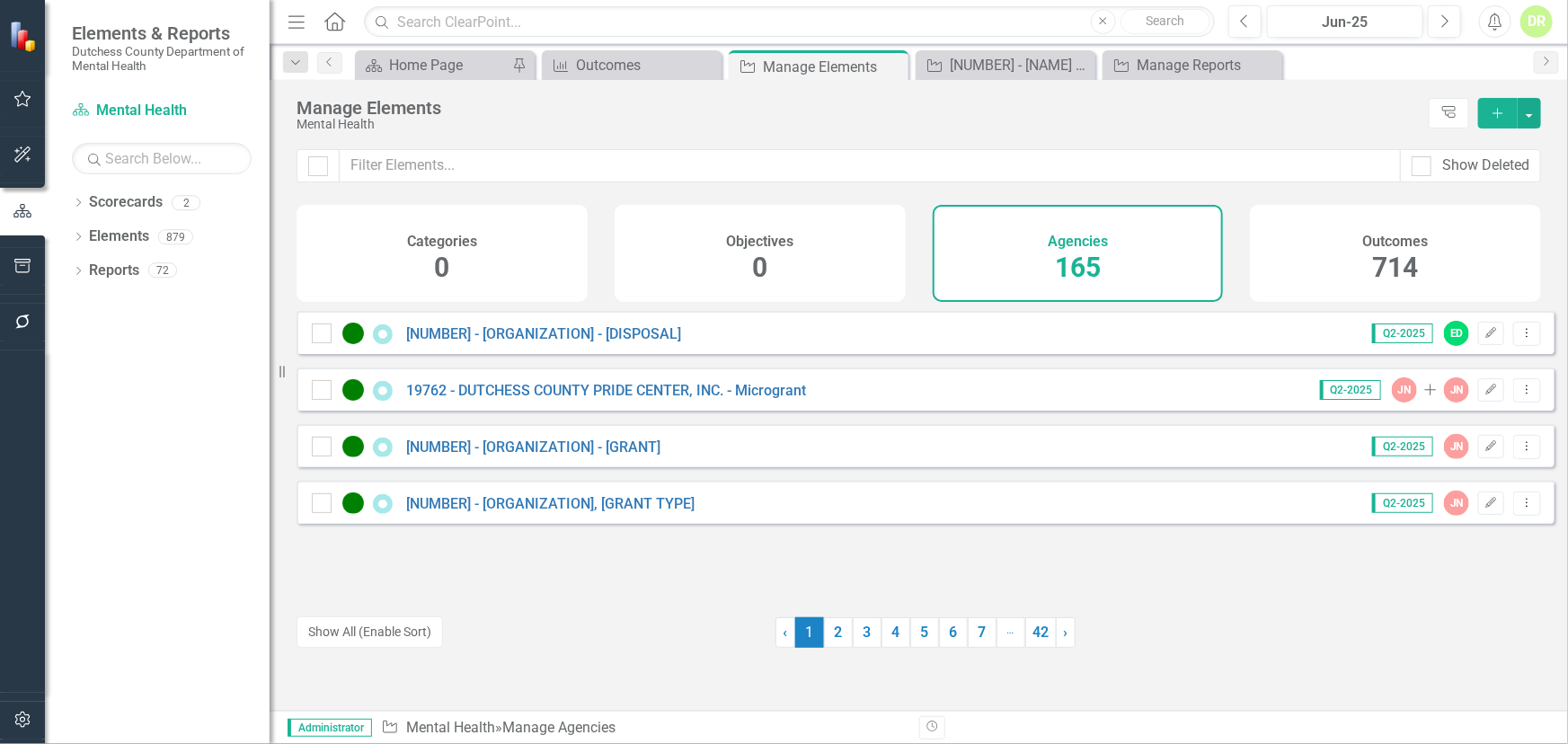 click on "Manage Elements Mental Health Tree Explorer Add" at bounding box center (918, 114) 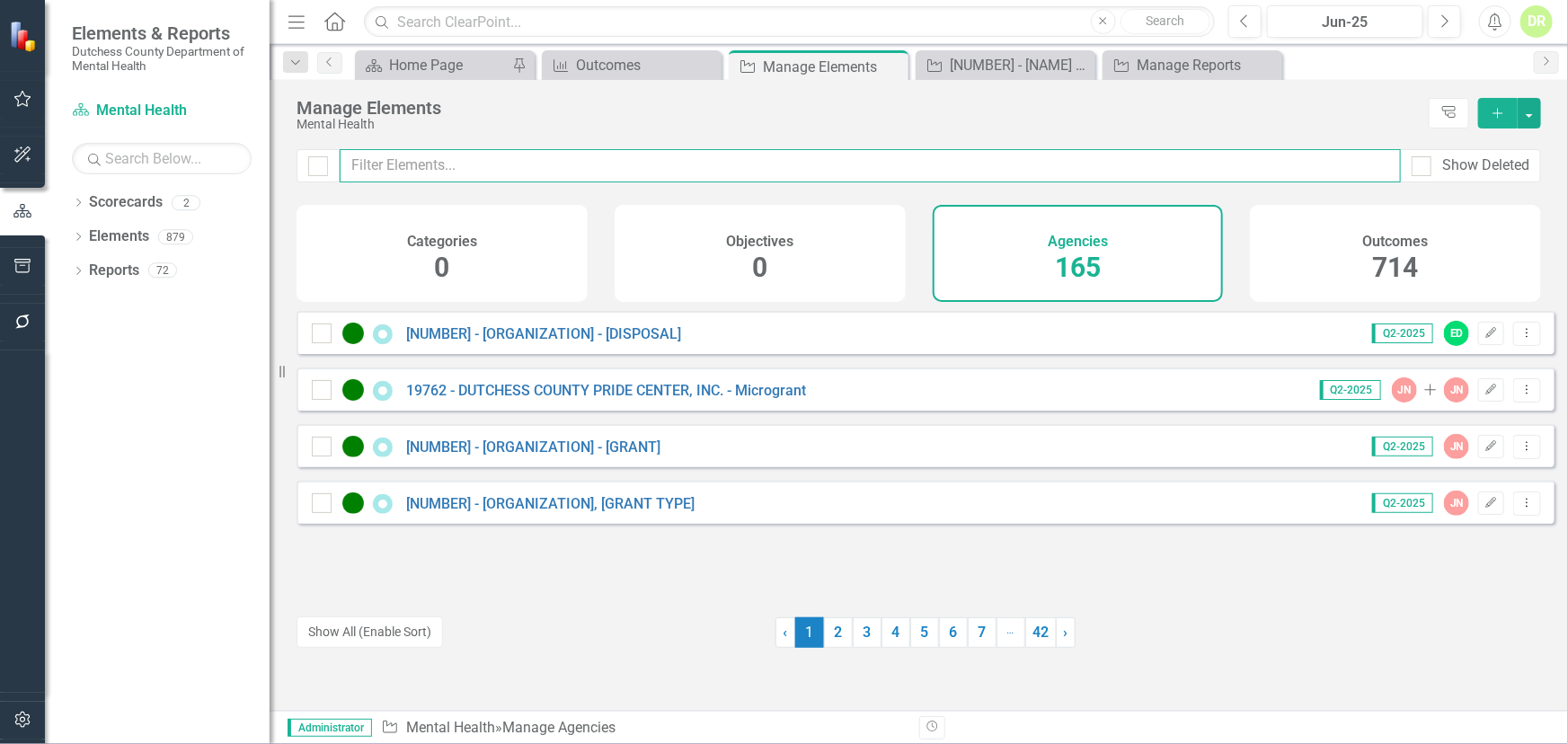 click at bounding box center (870, 165) 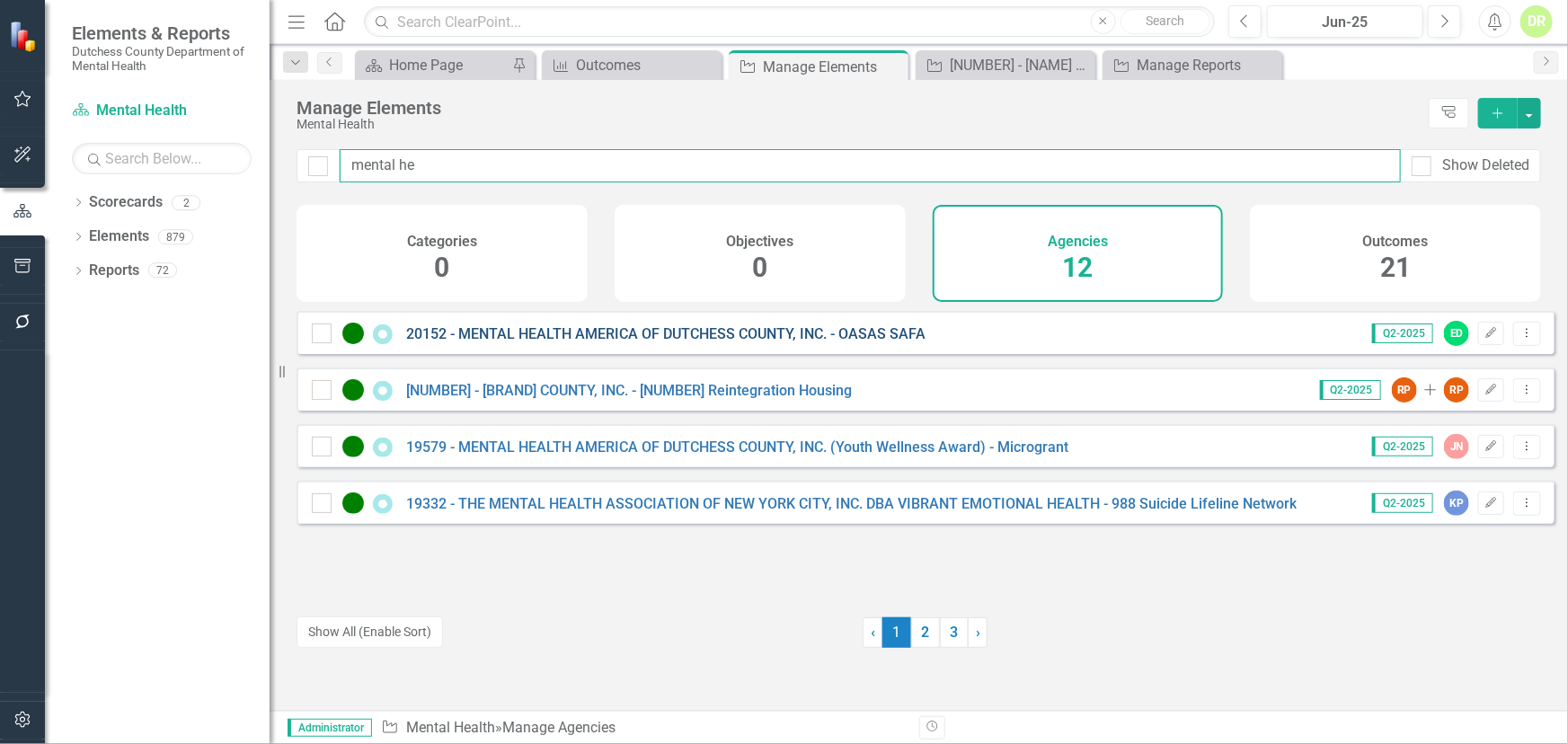 type on "mental he" 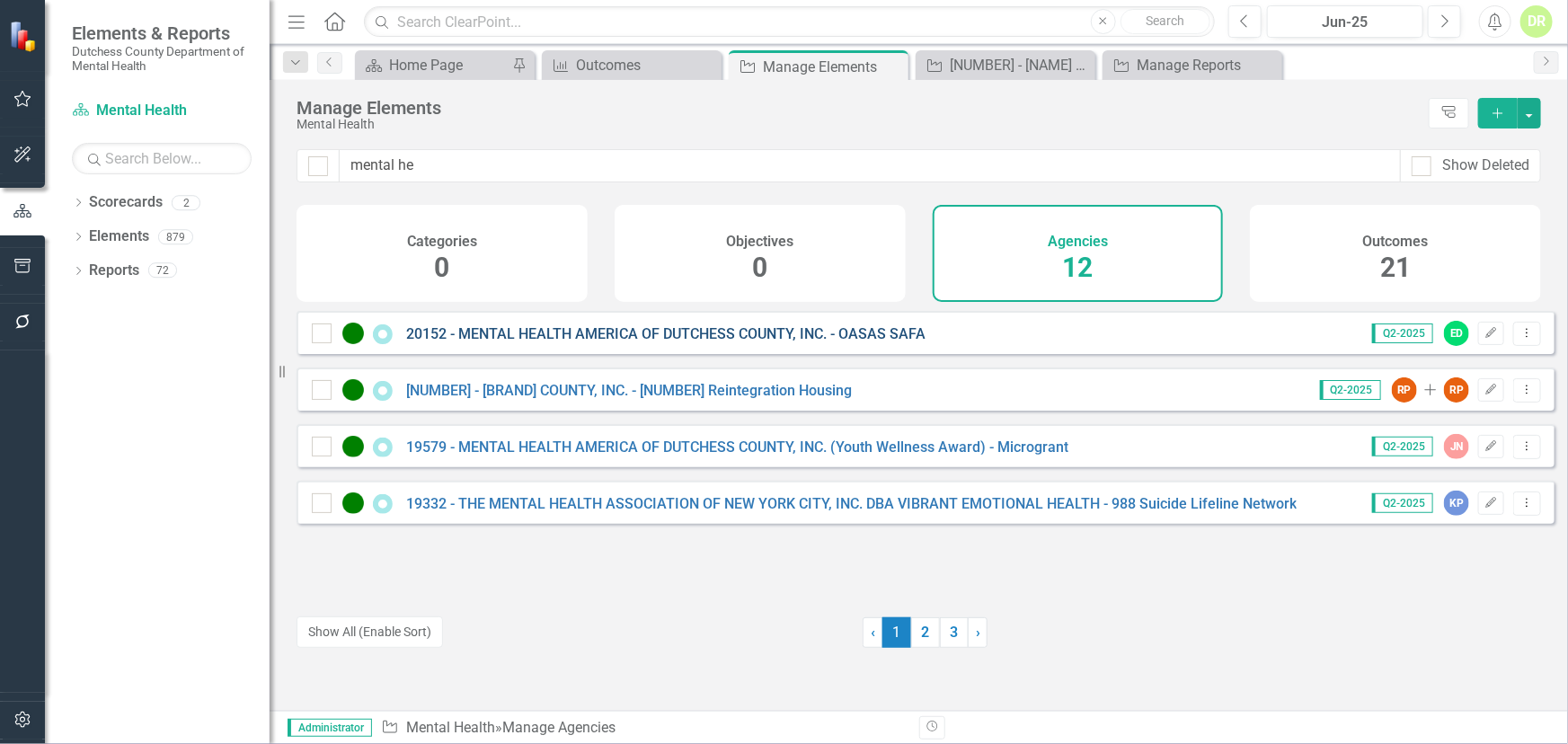 click on "20152 - MENTAL HEALTH AMERICA OF DUTCHESS COUNTY, INC. - OASAS SAFA" at bounding box center (666, 333) 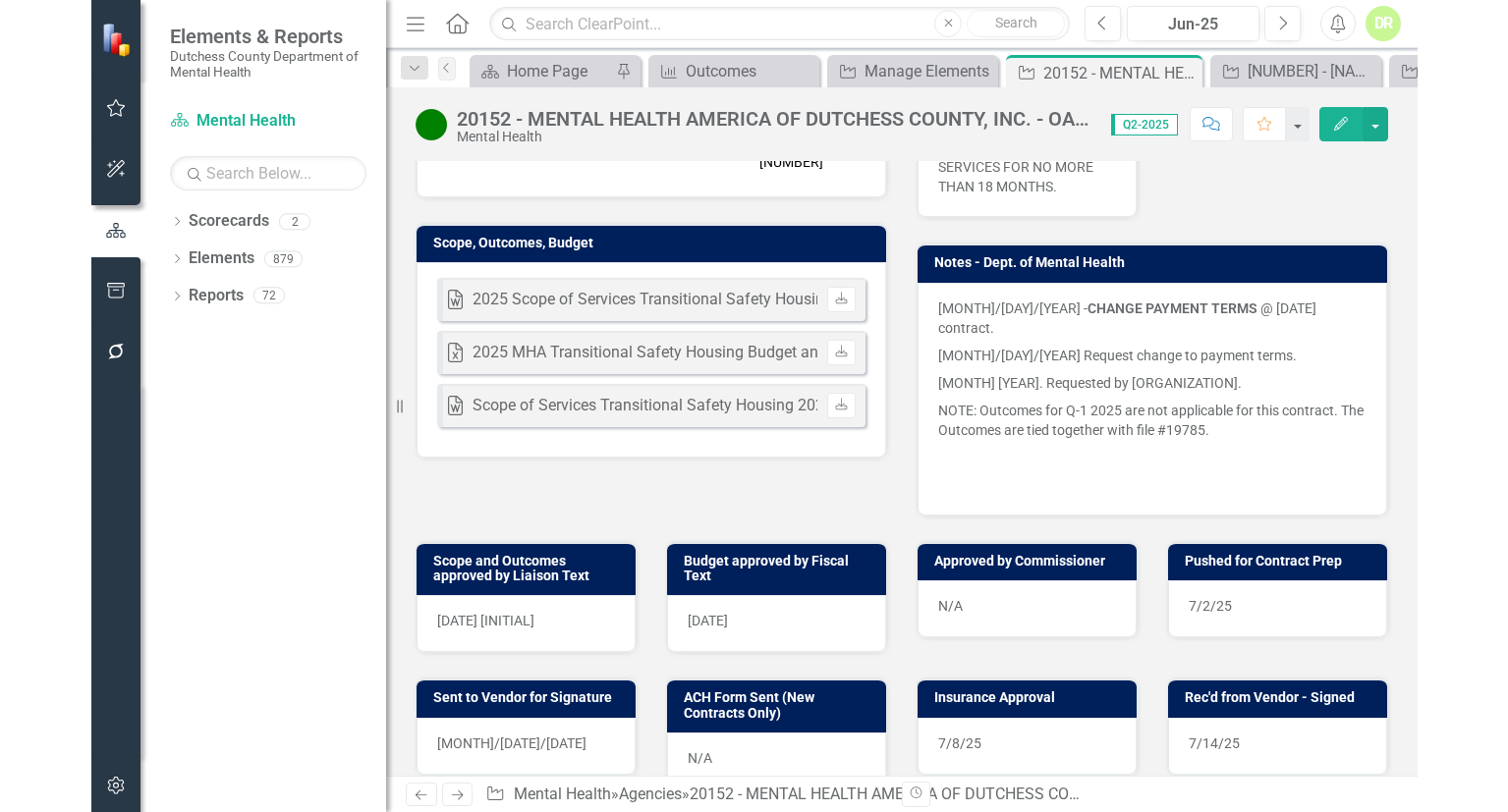 scroll, scrollTop: 643, scrollLeft: 0, axis: vertical 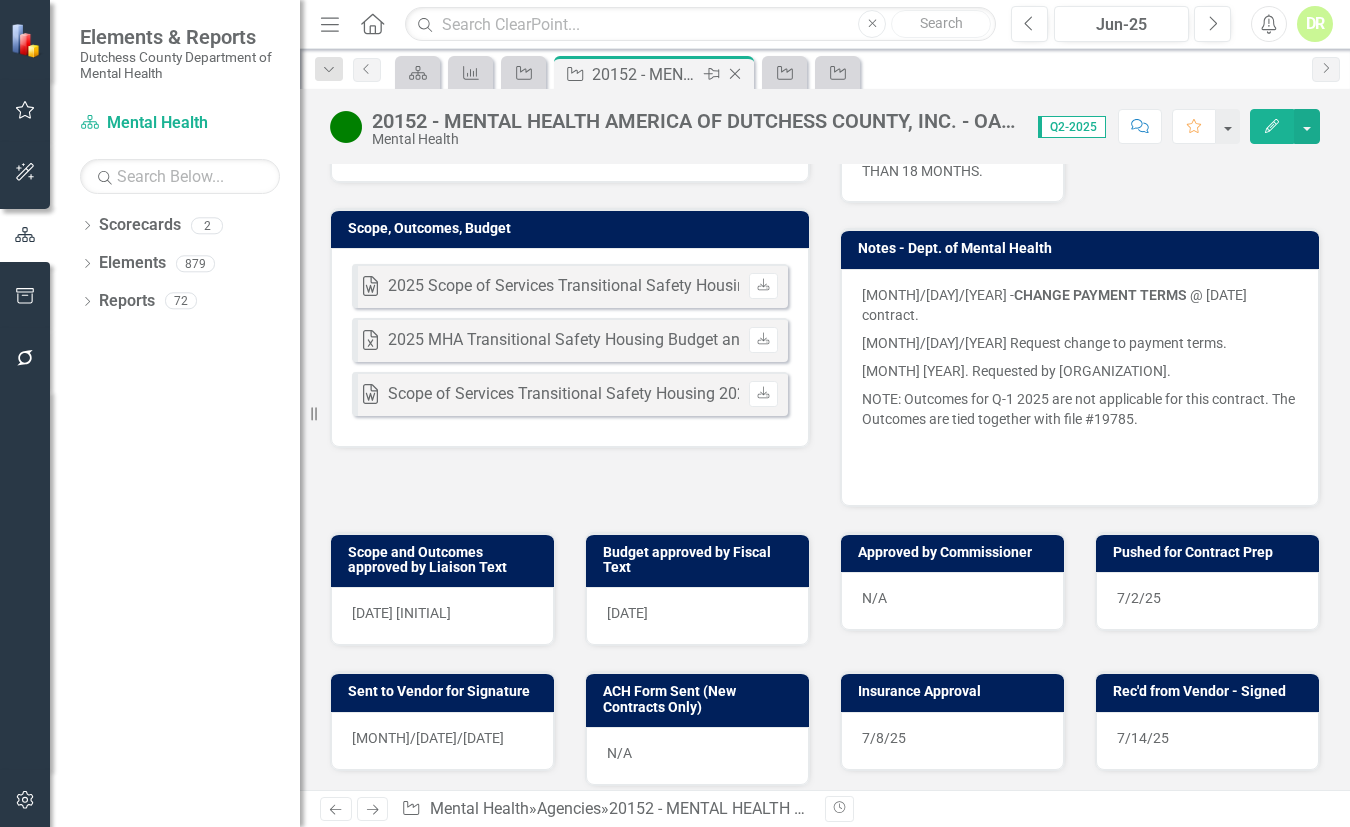 click 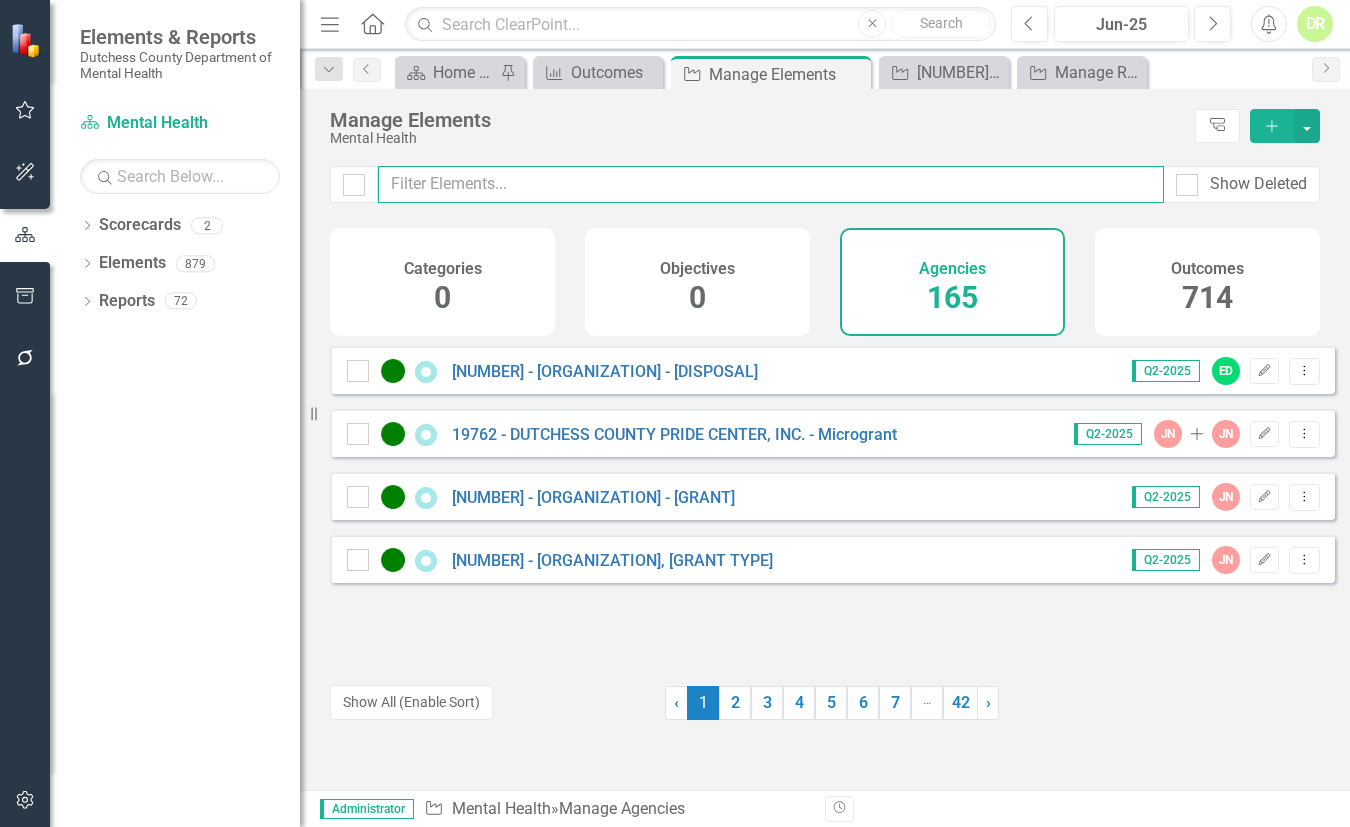 click at bounding box center [771, 184] 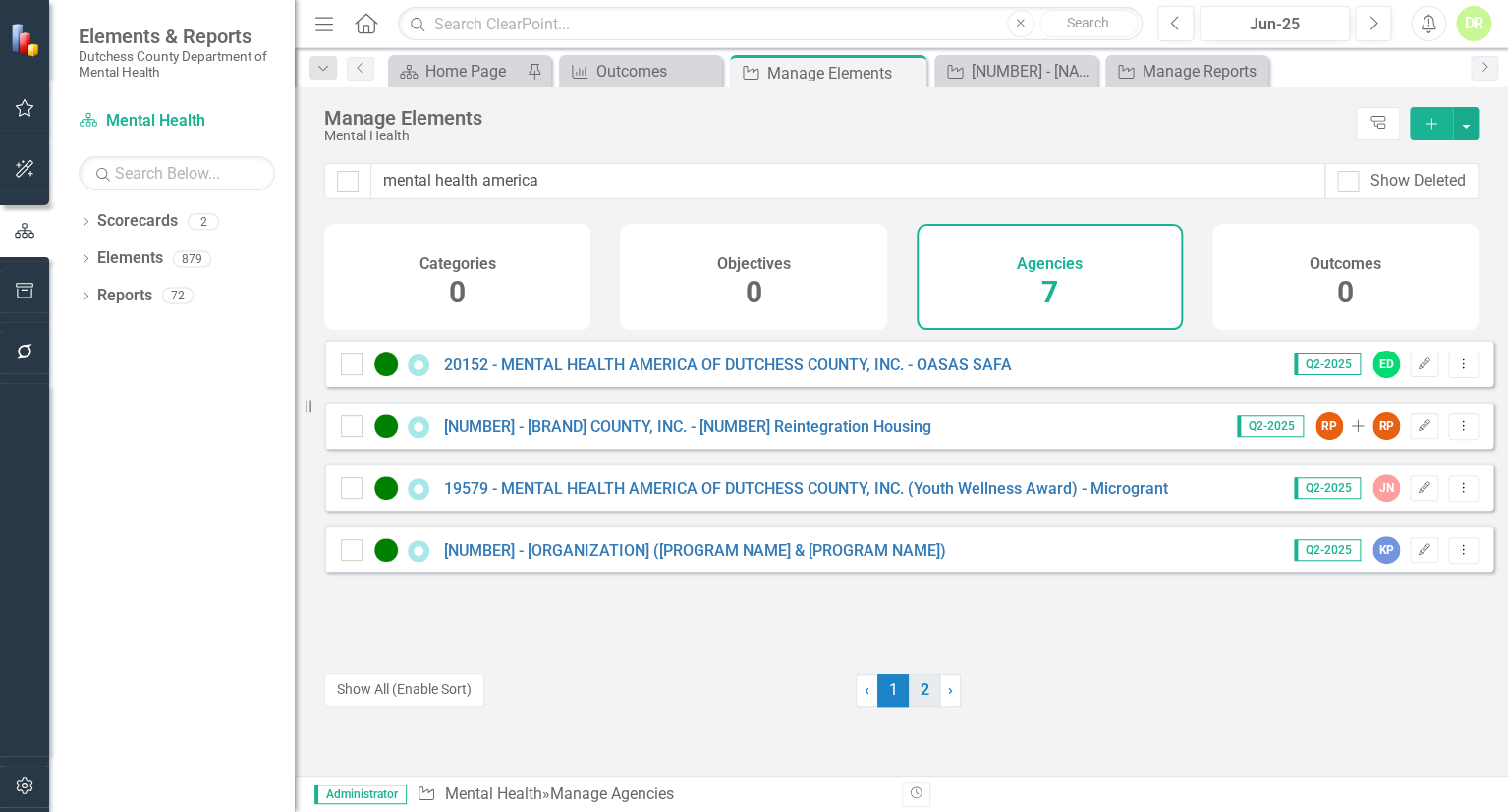 click on "2" at bounding box center (924, 690) 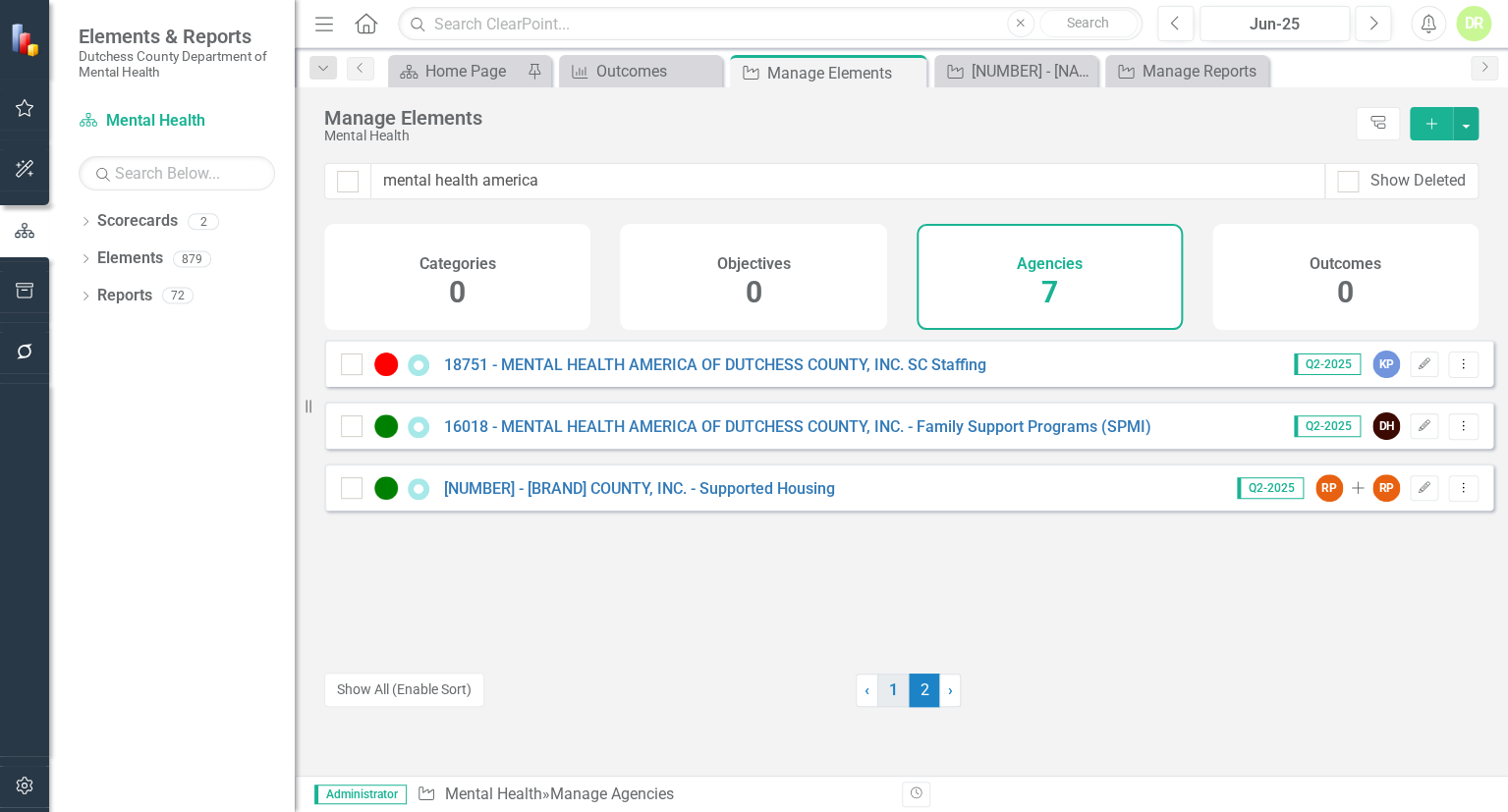 click on "1" at bounding box center (893, 690) 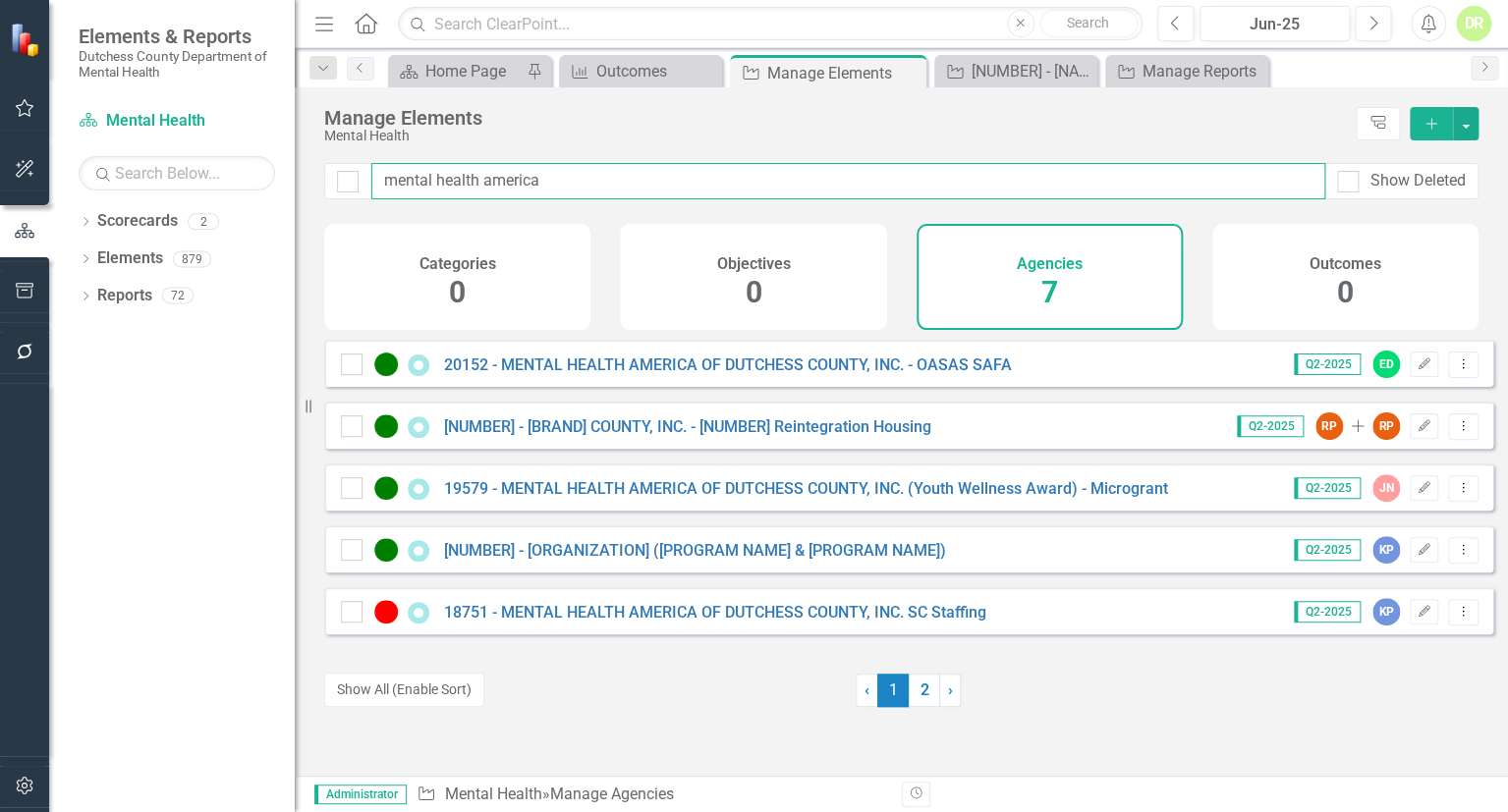 drag, startPoint x: 554, startPoint y: 177, endPoint x: 210, endPoint y: 167, distance: 344.14532 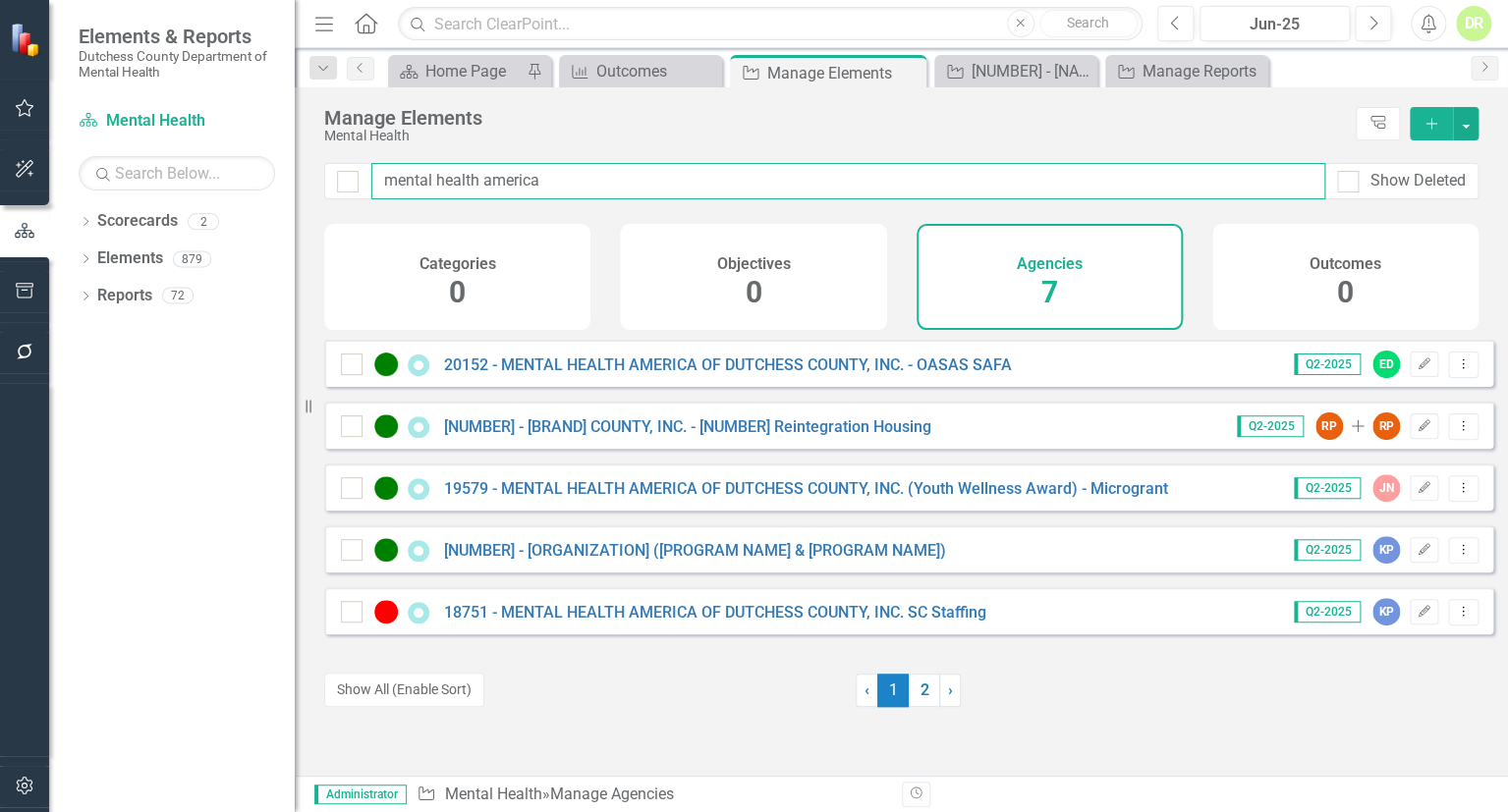 click on "Elements & Reports [COUNTY] Department of Mental Health Scorecard Mental Health Search Dropdown Scorecards 2 [COUNTY] Mental Health Dropdown Elements 879 Dropdown Objective Objectives 0 Dropdown Agency Agencies 165 19800 - [NAME] [NAME], LLC - Medical Waste Disposal 19762 - [NAME] [NAME] [NAME], INC. - Microgrant 19766 - [NAME] [NAME] [NAME] [NAME], INC. - Microgrant 19771 - [NAME] [NAME] [NAME] [NAME], INC. - Microgrant 19783 - [NAME] [NAME] - Internship 19797 - [NAME] [NAME] [NAME] [NAME], INC. - Microgrant 19816 - [NAME] [NAME] [NAME] [NAME] - Microgrant 19817 - [NAME] [NAME] [NAME] [NAME], INC. - Microgrant 19818 - [NAME] [NAME] INC. 19851 - [NAME] [NAME] [NAME] [NAME] - Biosatial Web Based Platform 19860 - [NAME] [NAME] [NAME] [NAME] [NAME] [NAME] [NAME] - Trauma Reduction for Children & Families 19873 - [NAME] [NAME] [NAME], INC. - Screener Participant 19877 - [NAME] [NAME] [NAME], INC." at bounding box center (754, 406) 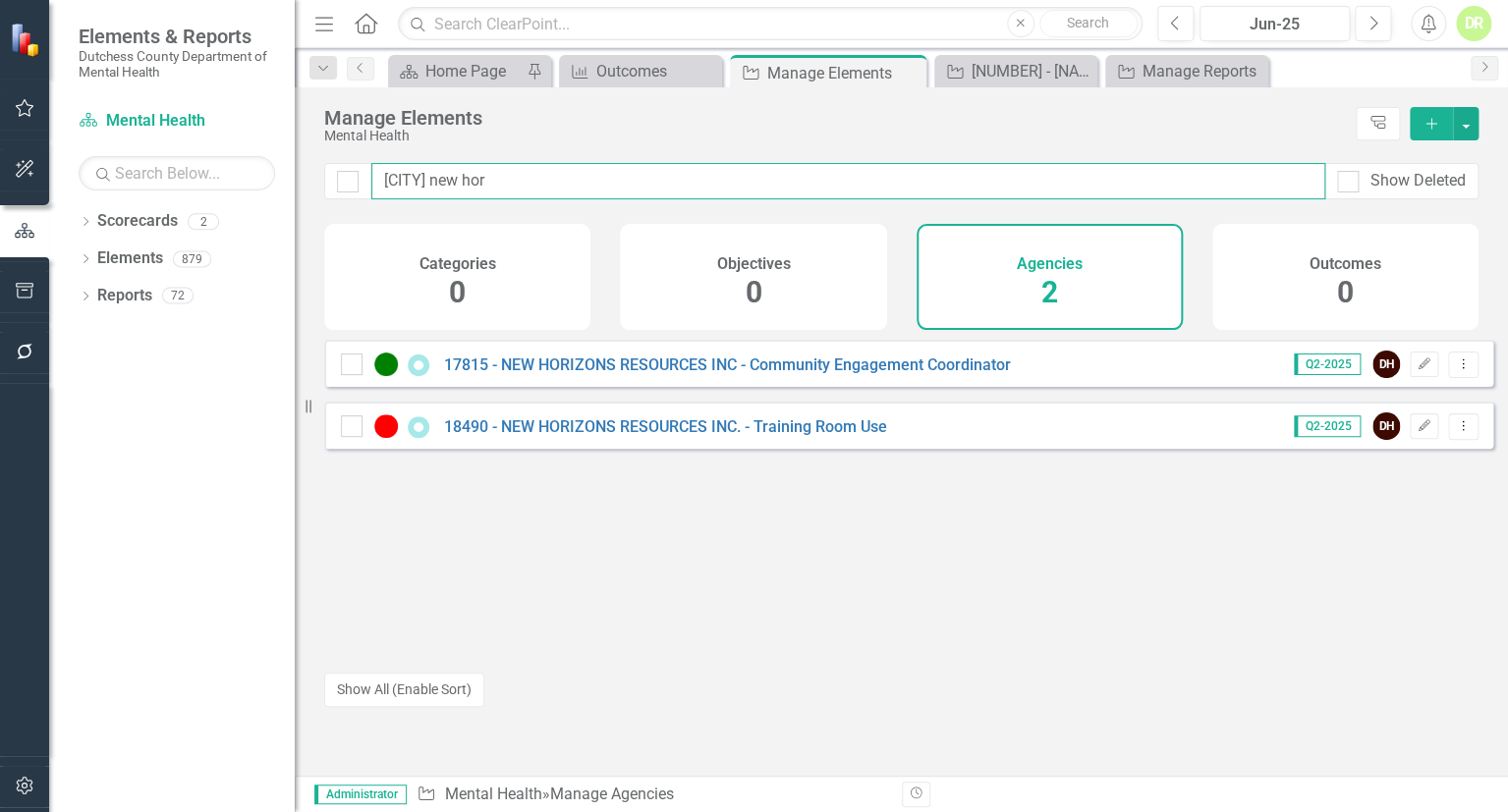 type on "[CITY] new hor" 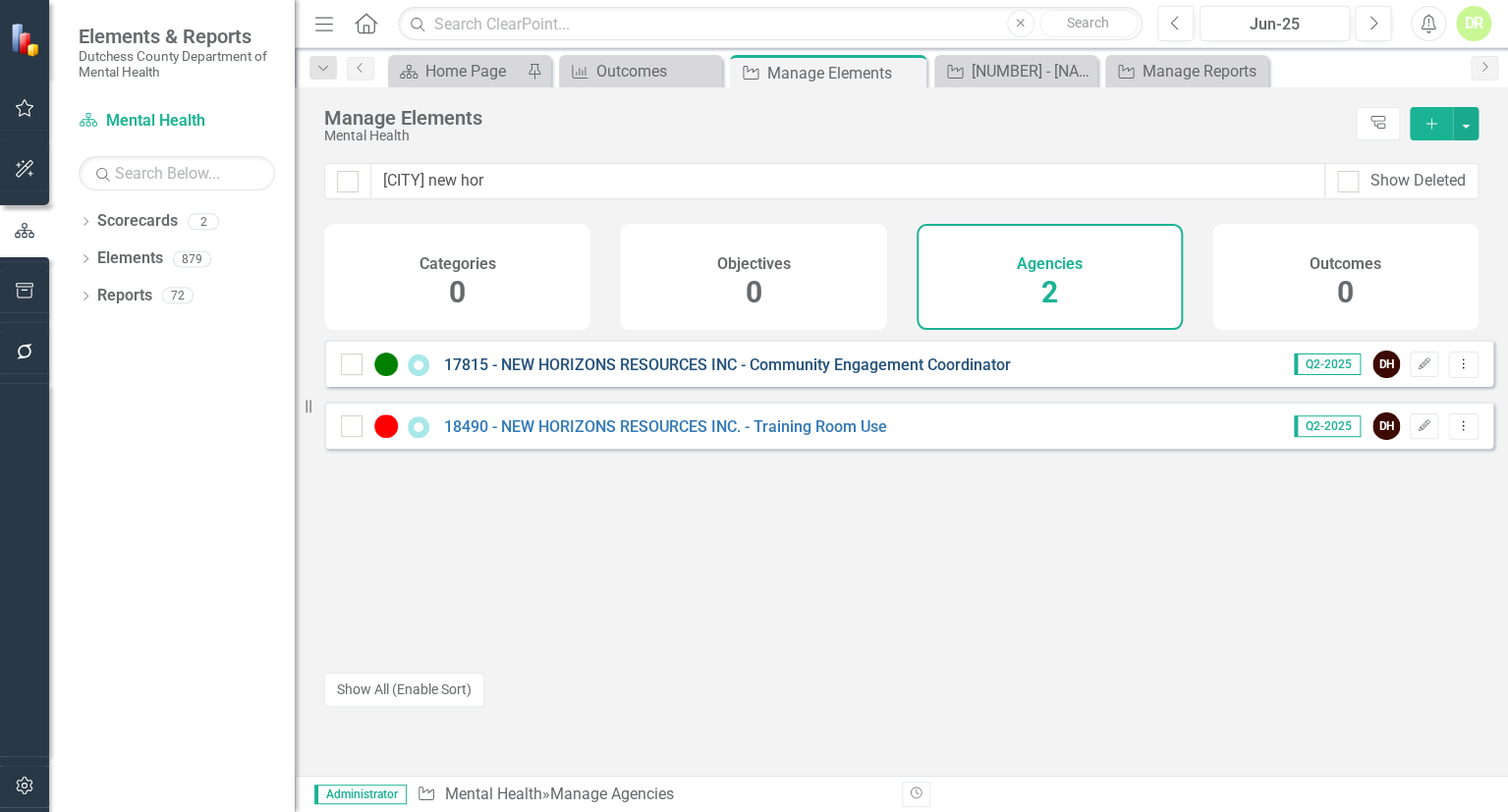 click on "17815 - NEW HORIZONS RESOURCES INC - Community Engagement Coordinator" at bounding box center [727, 364] 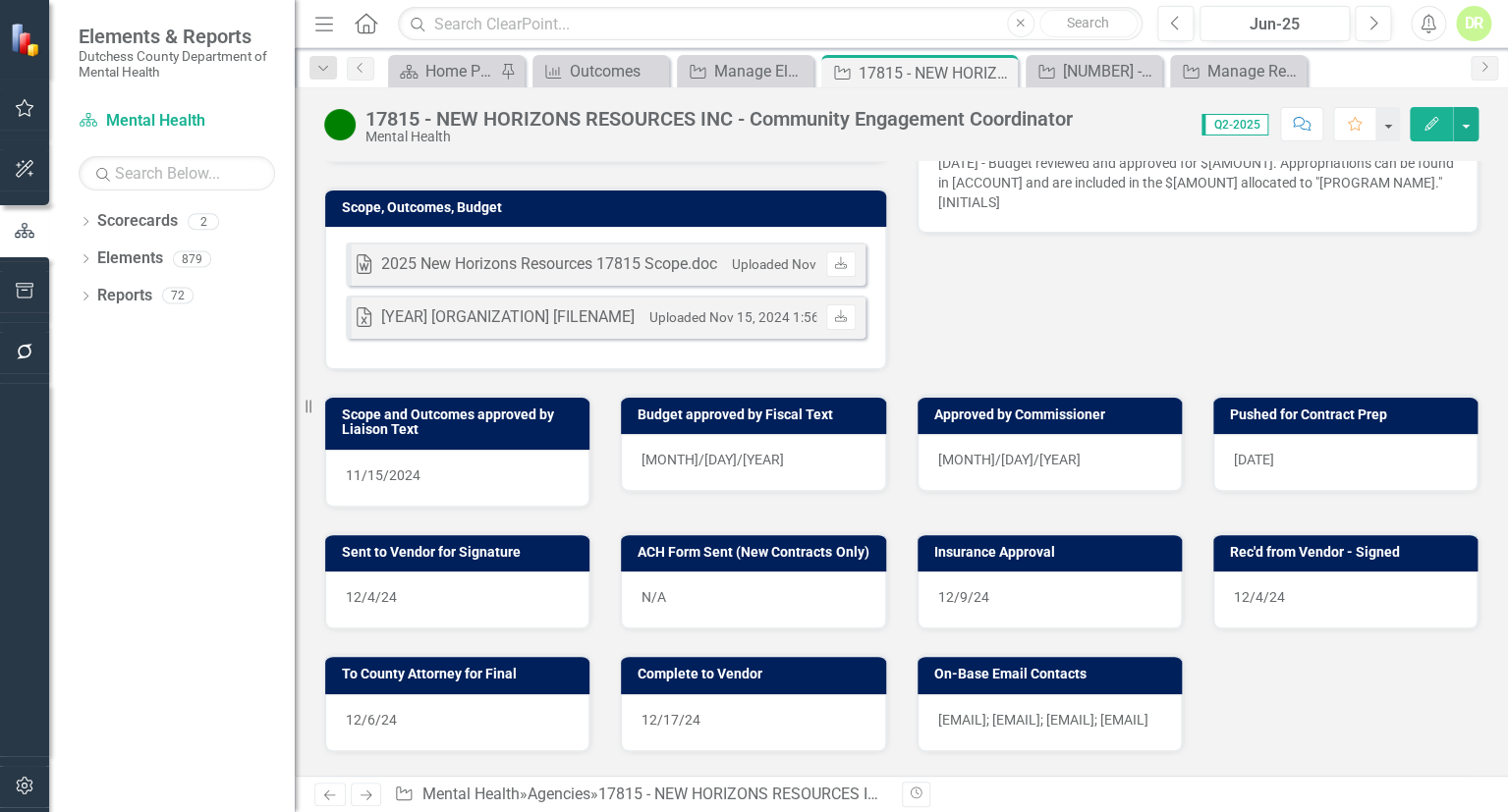 scroll, scrollTop: 714, scrollLeft: 0, axis: vertical 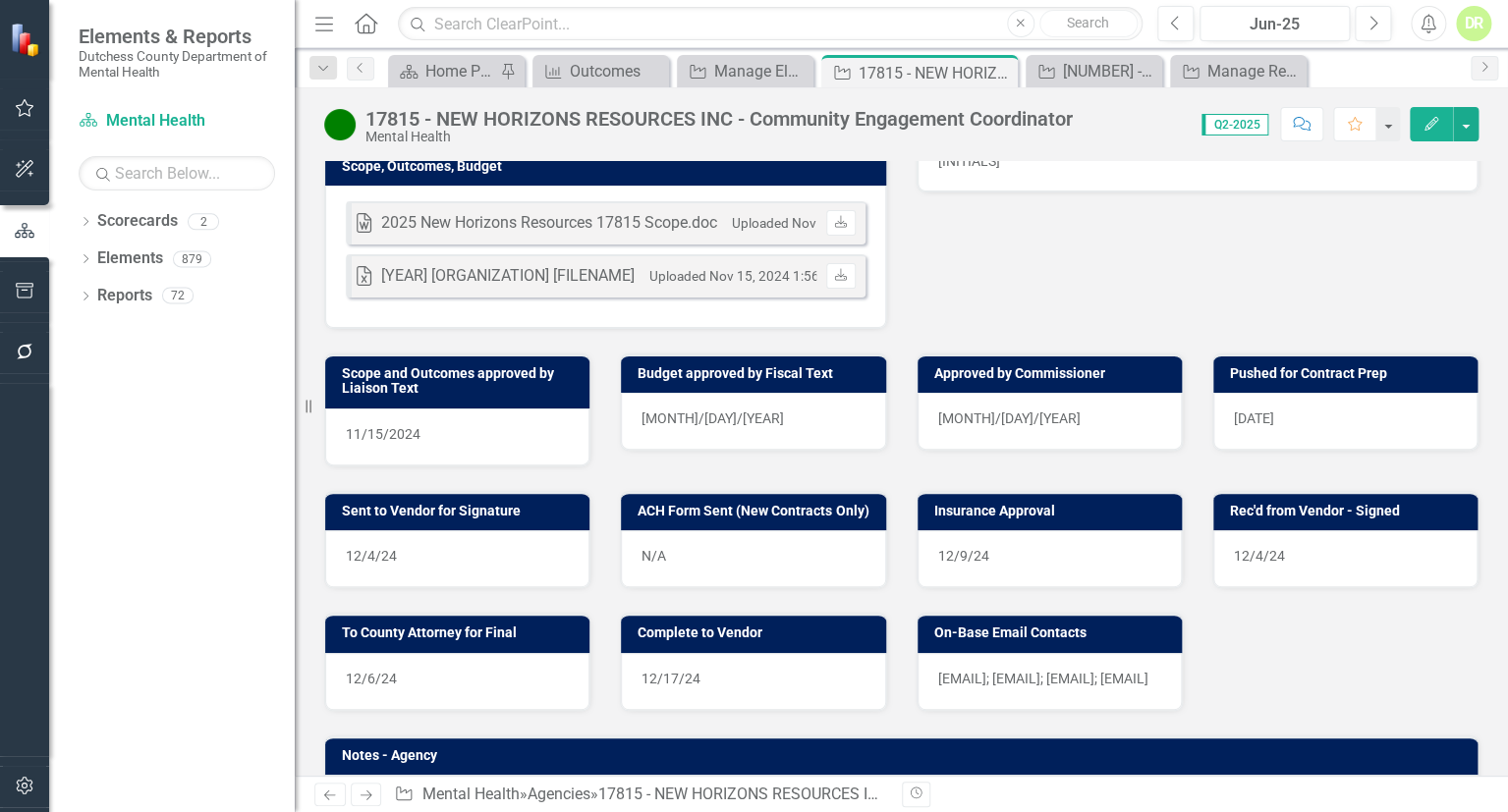 click on "[EMAIL]; [EMAIL]; [EMAIL]; [EMAIL]" at bounding box center (1049, 678) 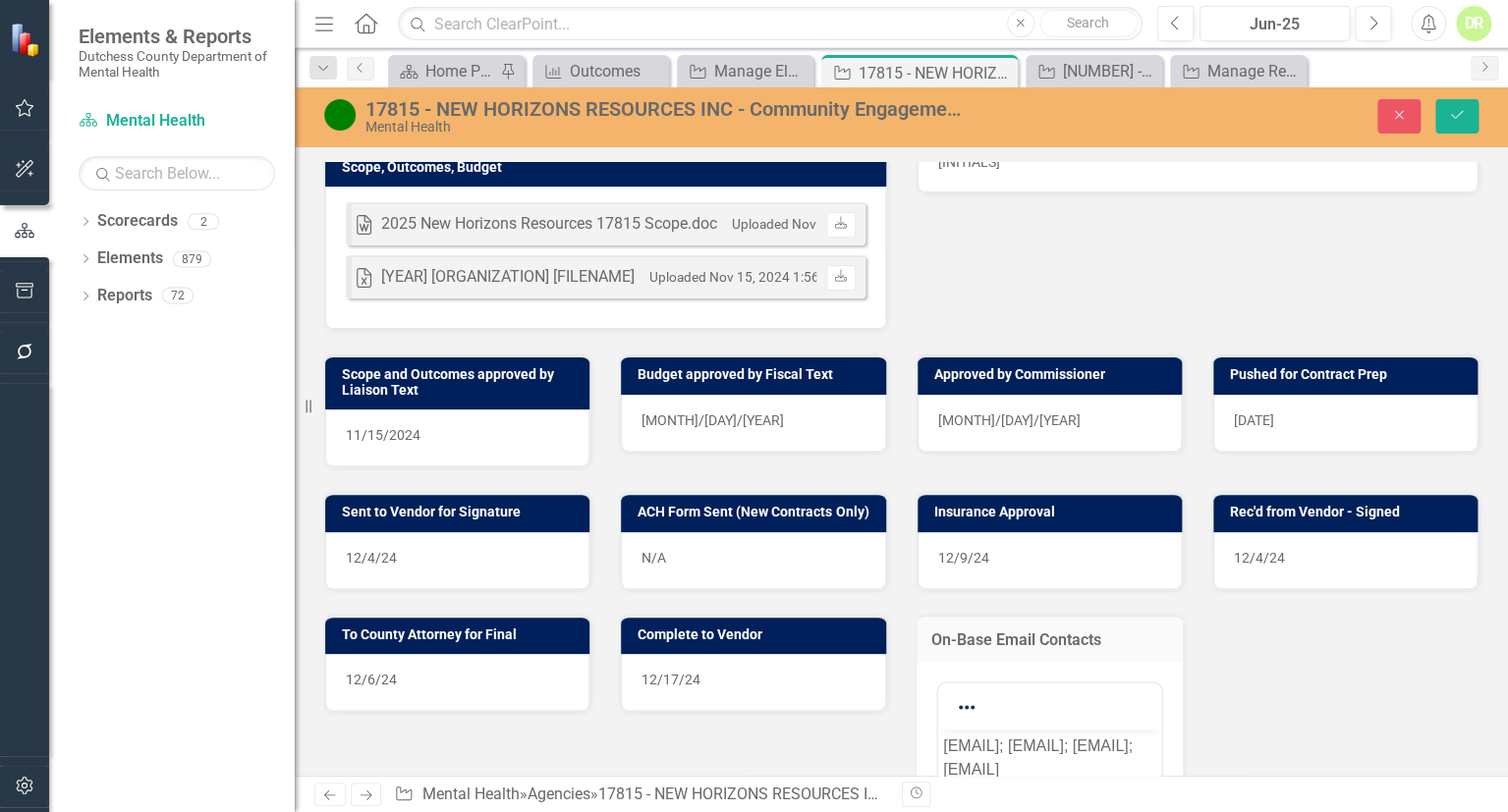 scroll, scrollTop: 0, scrollLeft: 0, axis: both 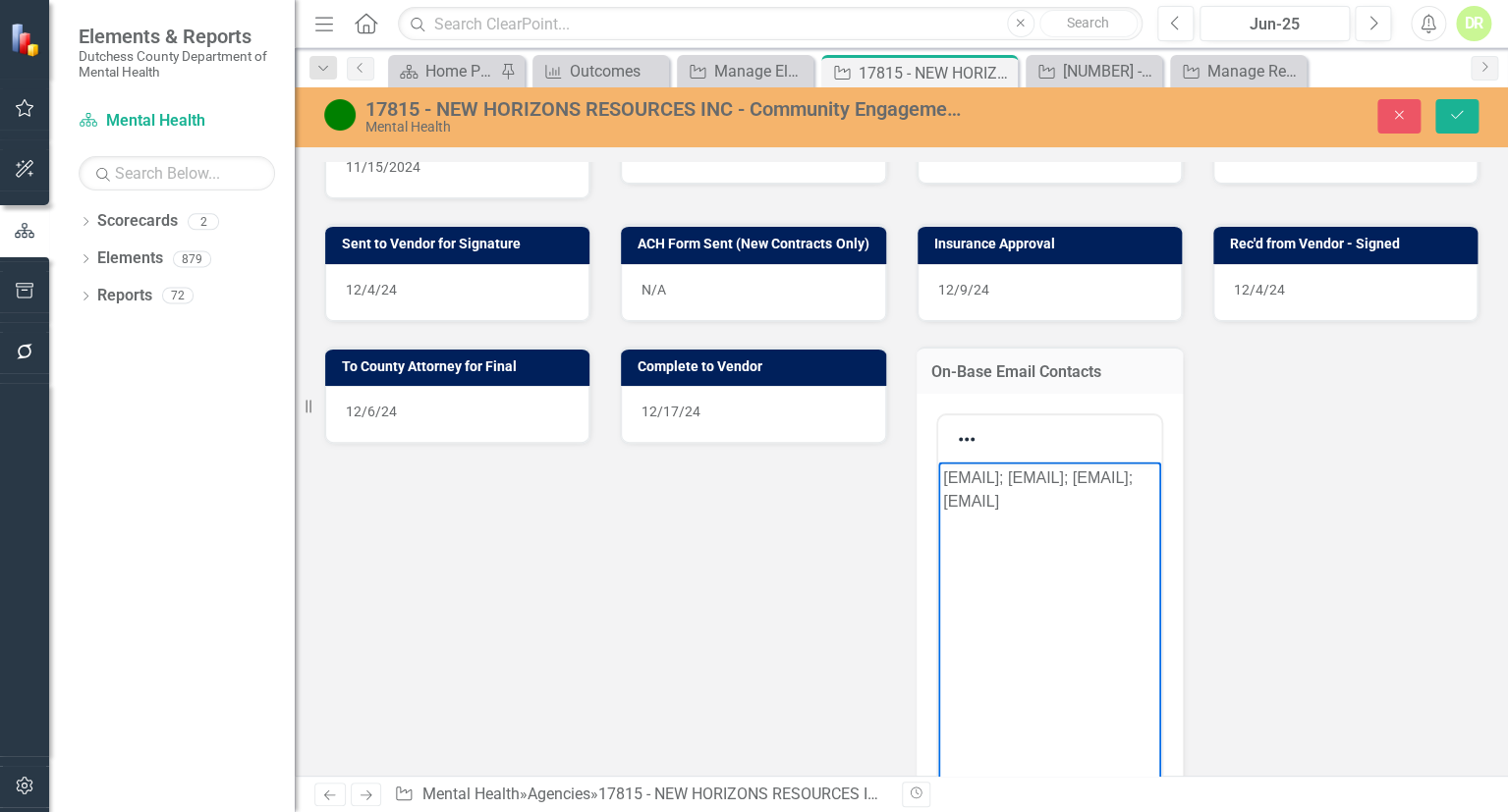 drag, startPoint x: 940, startPoint y: 474, endPoint x: 1154, endPoint y: 568, distance: 233.7349 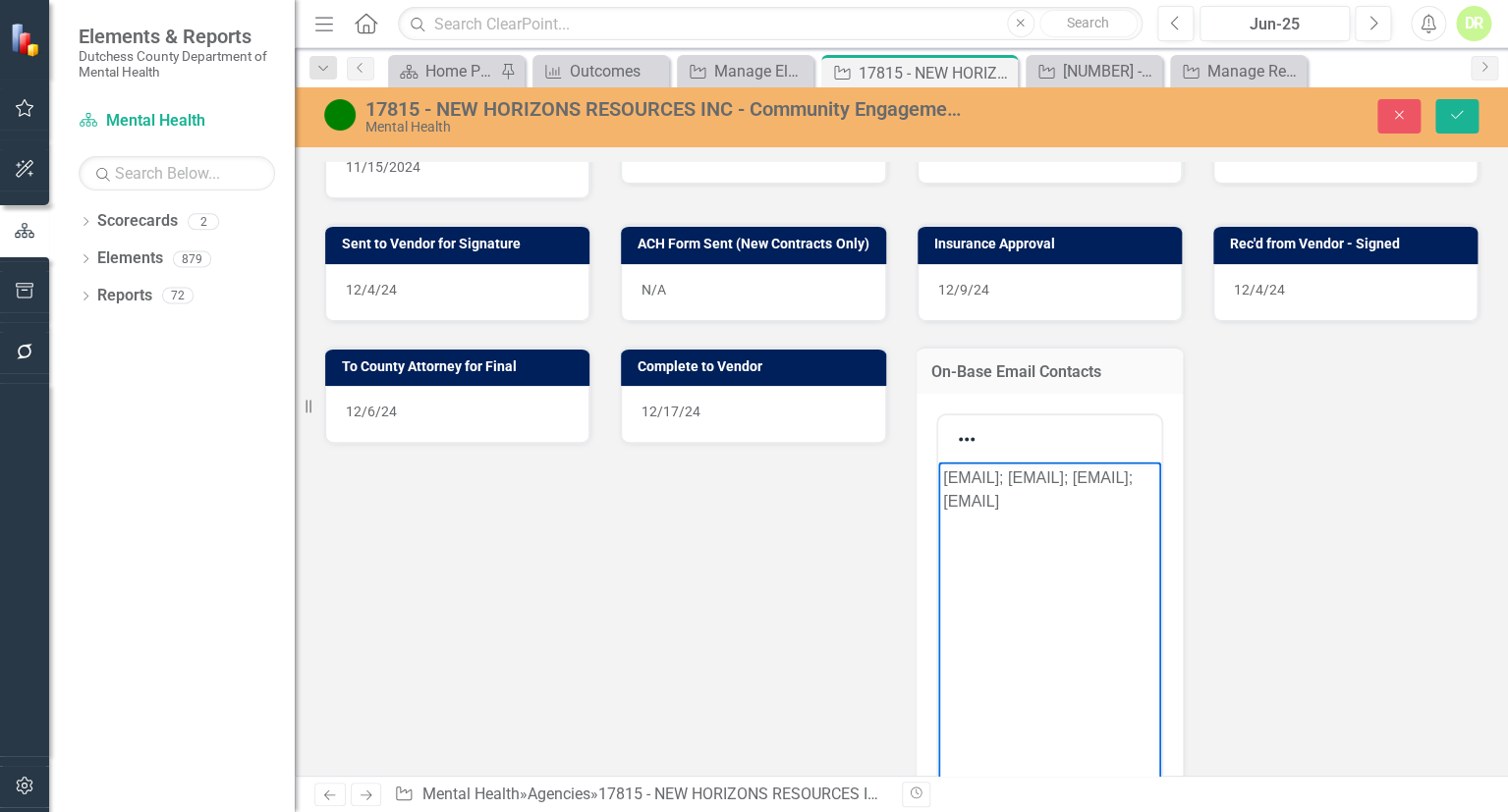 click on "[EMAIL]; [EMAIL]; [EMAIL]; [EMAIL]" at bounding box center (1048, 609) 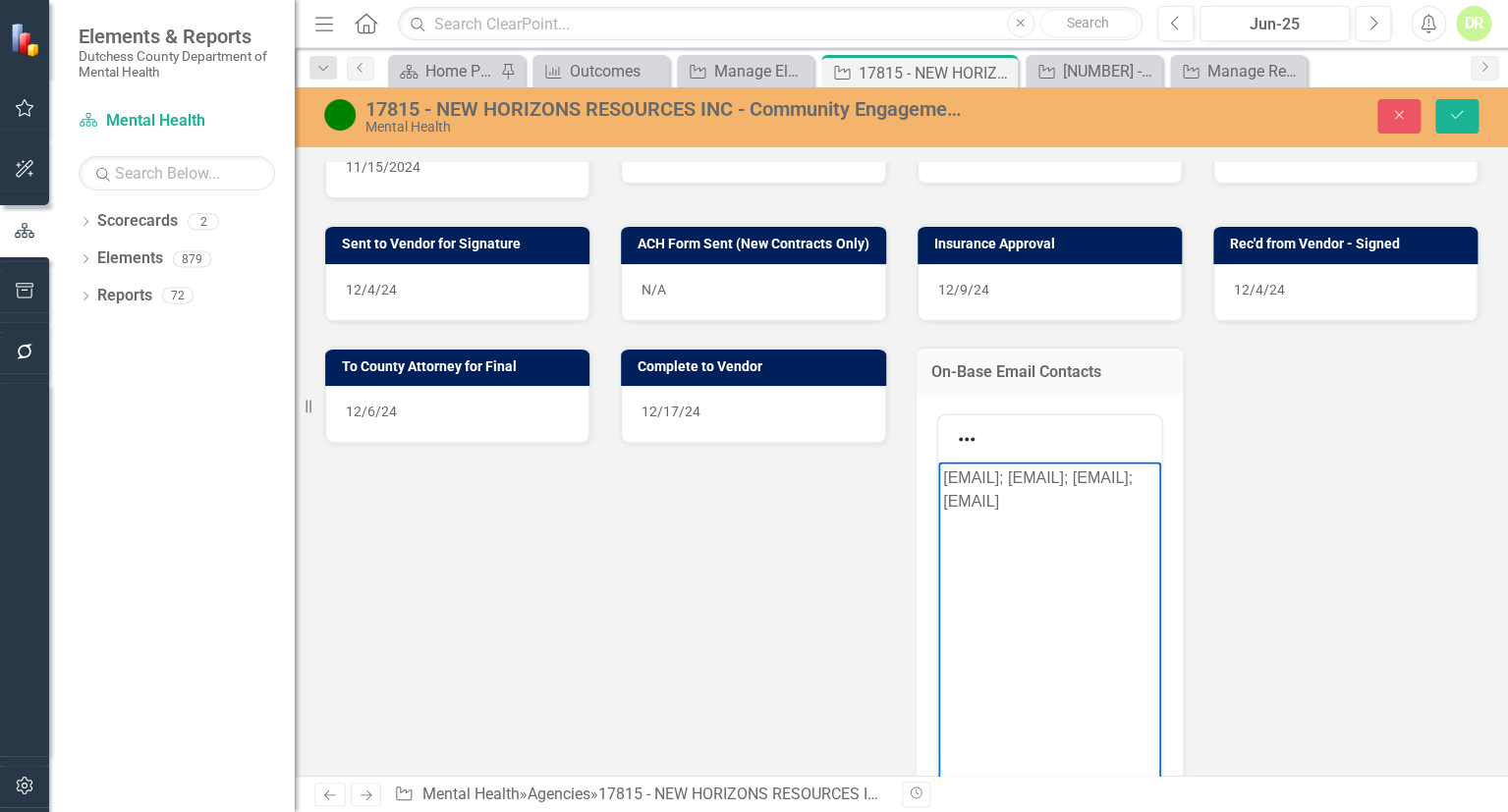 copy on "[EMAIL]; [EMAIL]; [EMAIL]; [EMAIL]" 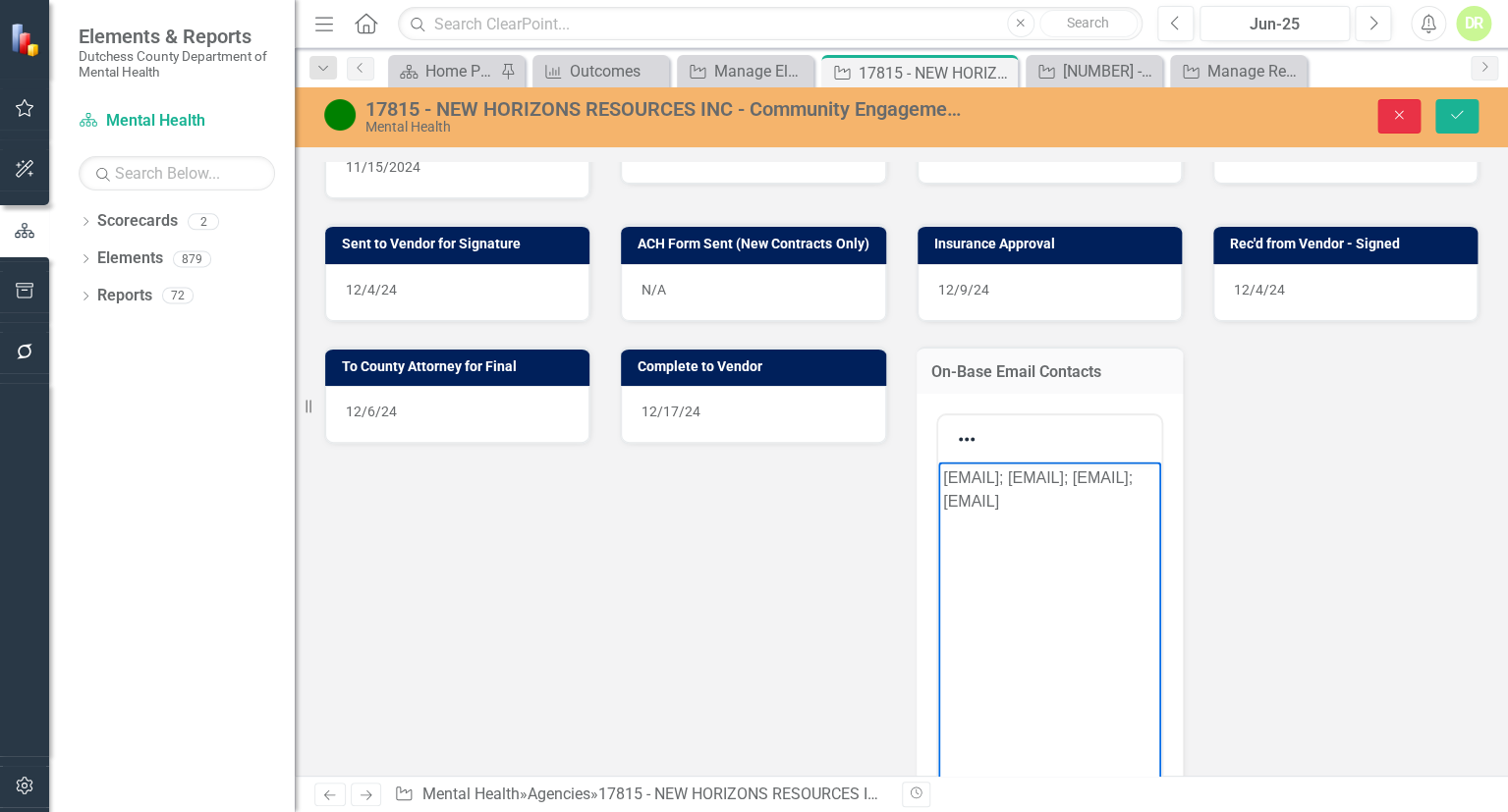 click 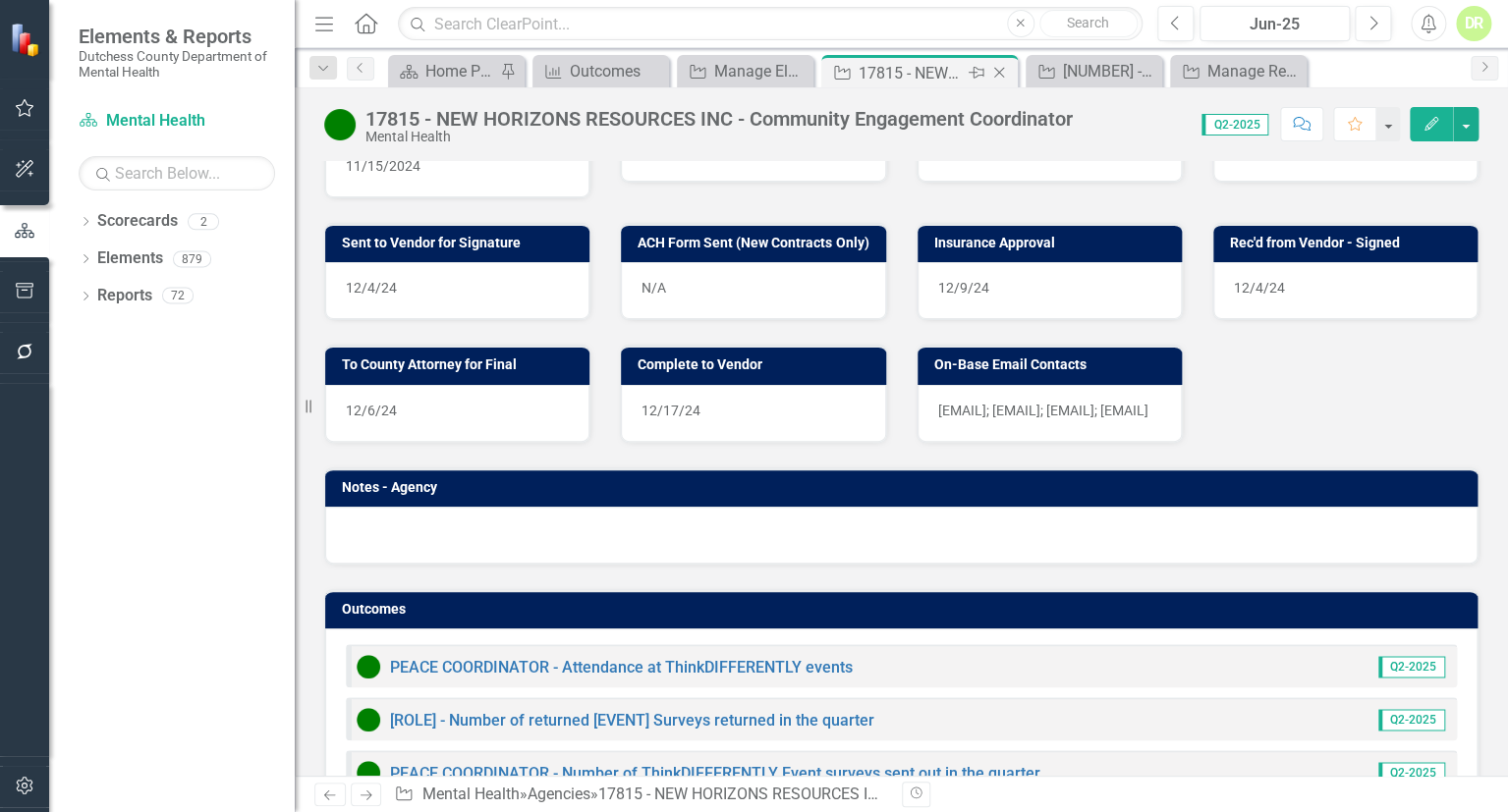 click on "Close" 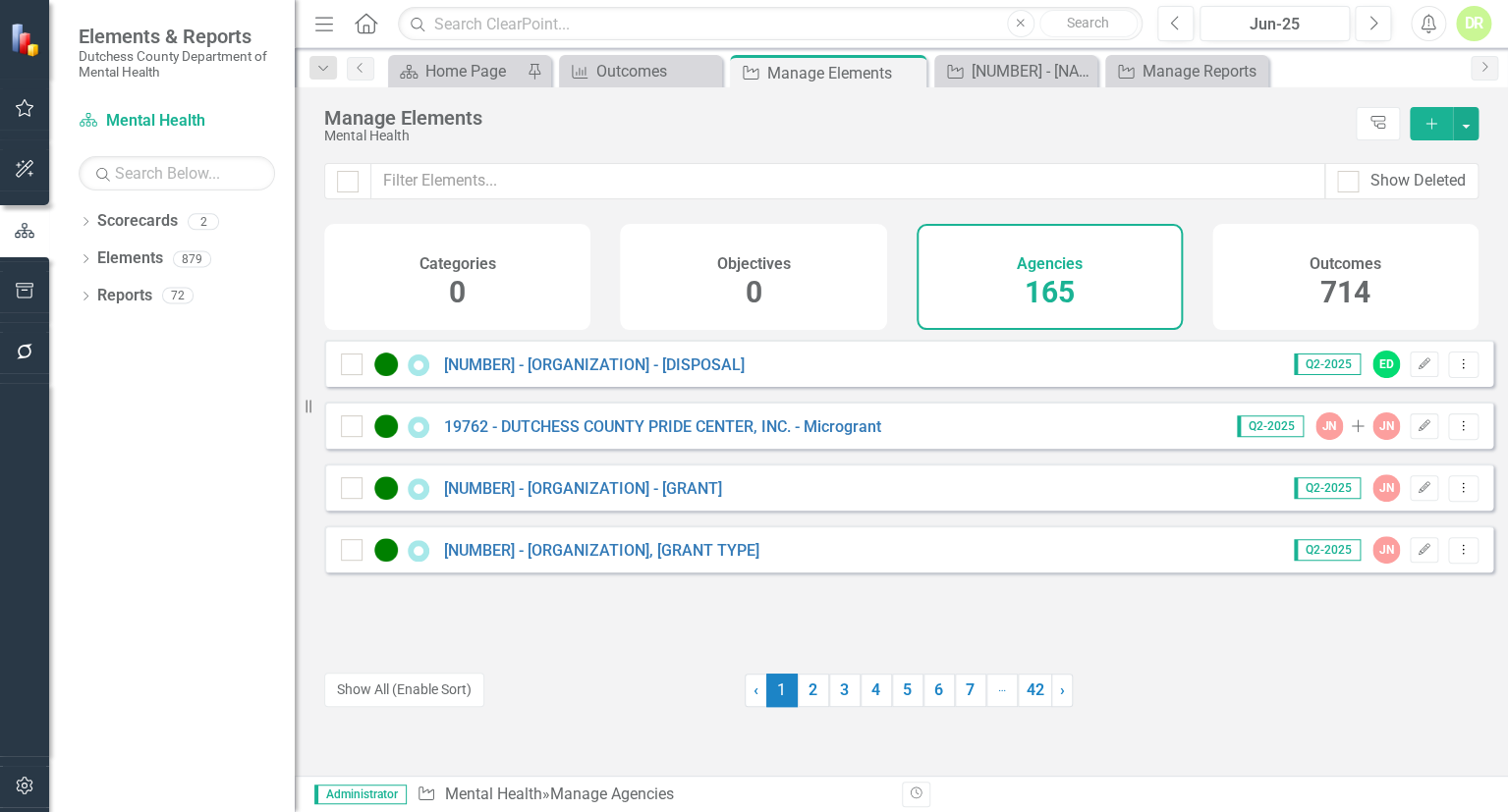 click on "Show Deleted" at bounding box center (901, 193) 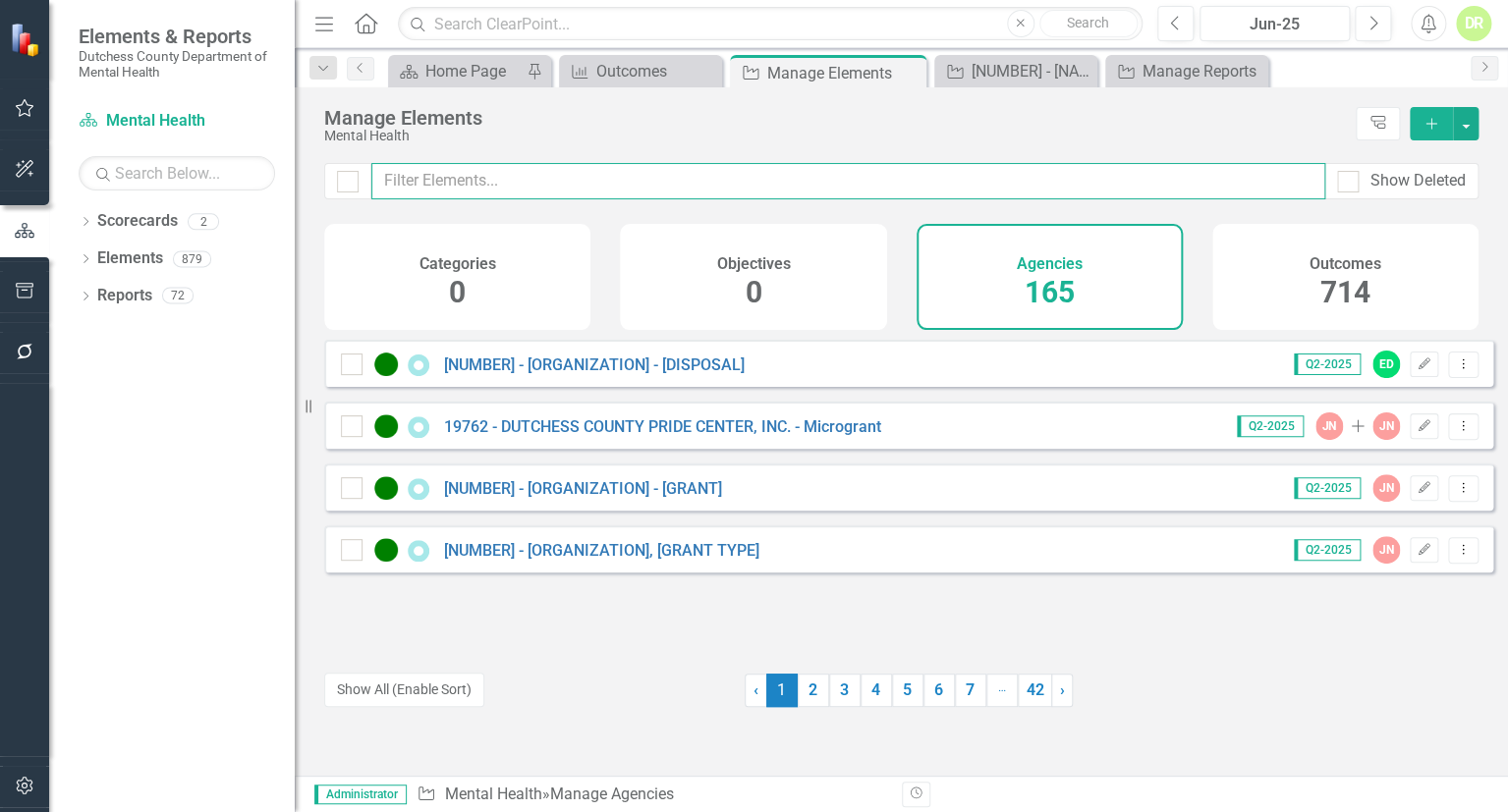 click at bounding box center (848, 181) 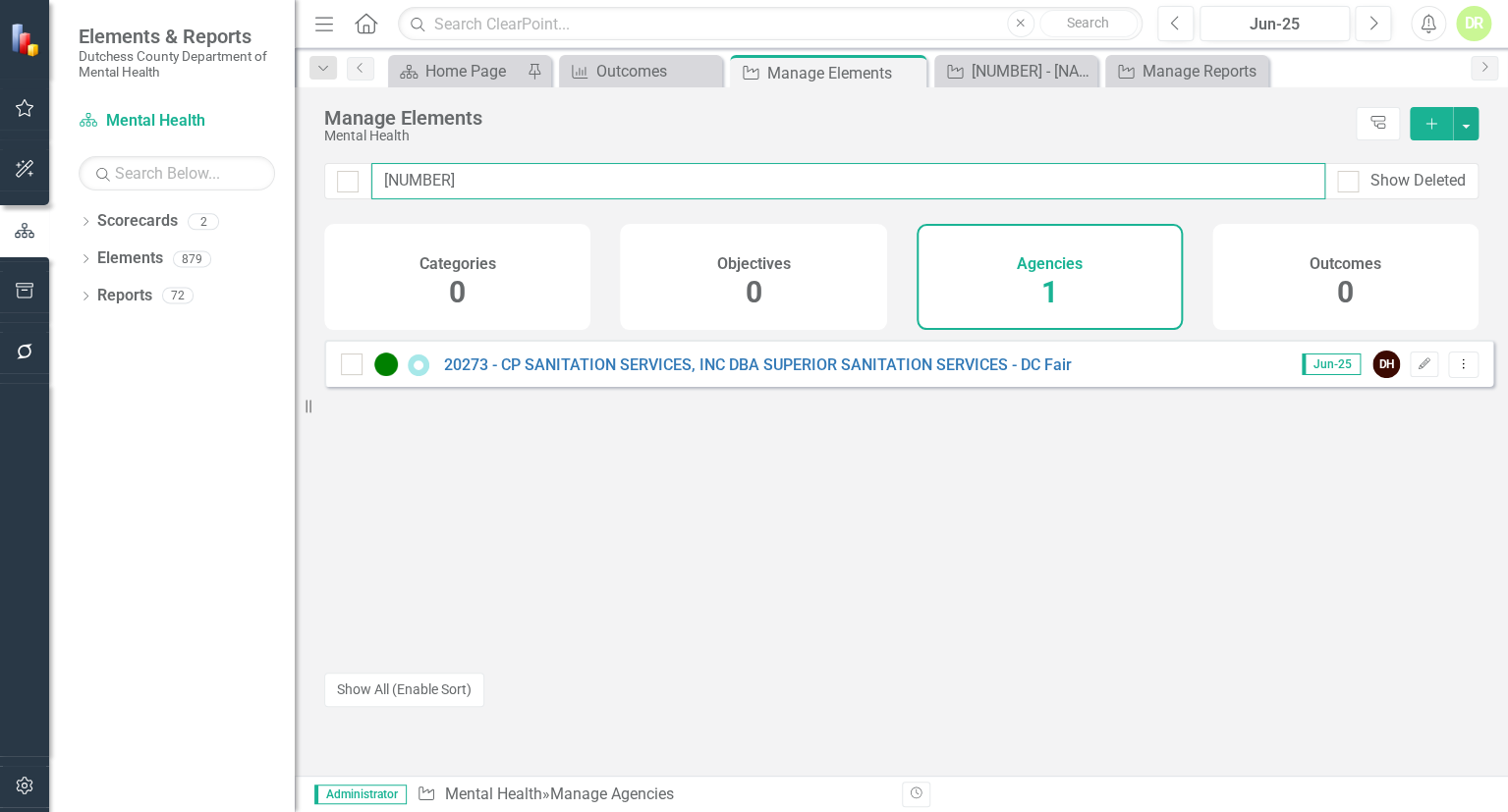 type on "[NUMBER]" 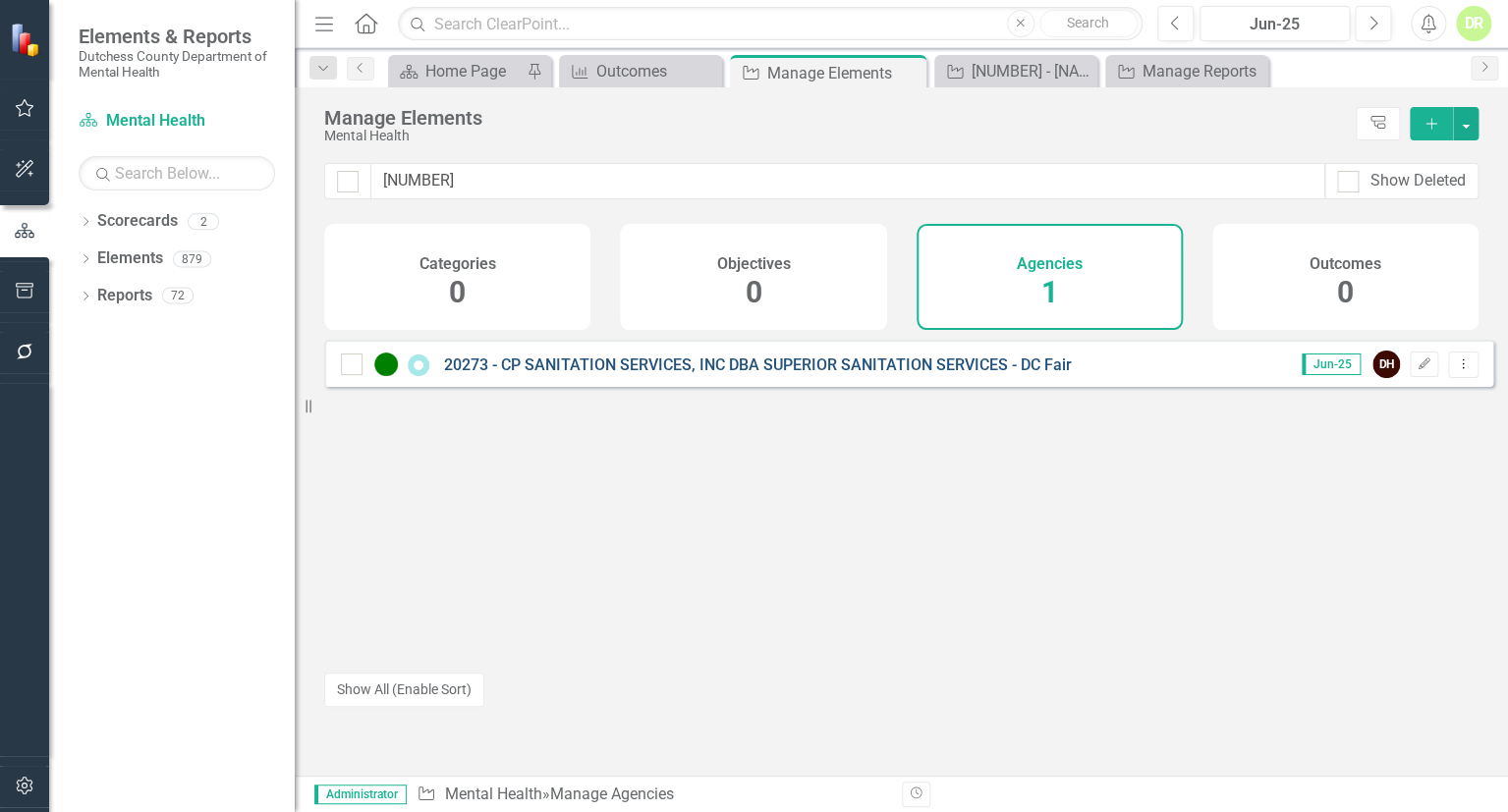 click on "20273 - CP SANITATION SERVICES, INC DBA SUPERIOR SANITATION SERVICES - DC Fair" at bounding box center (757, 364) 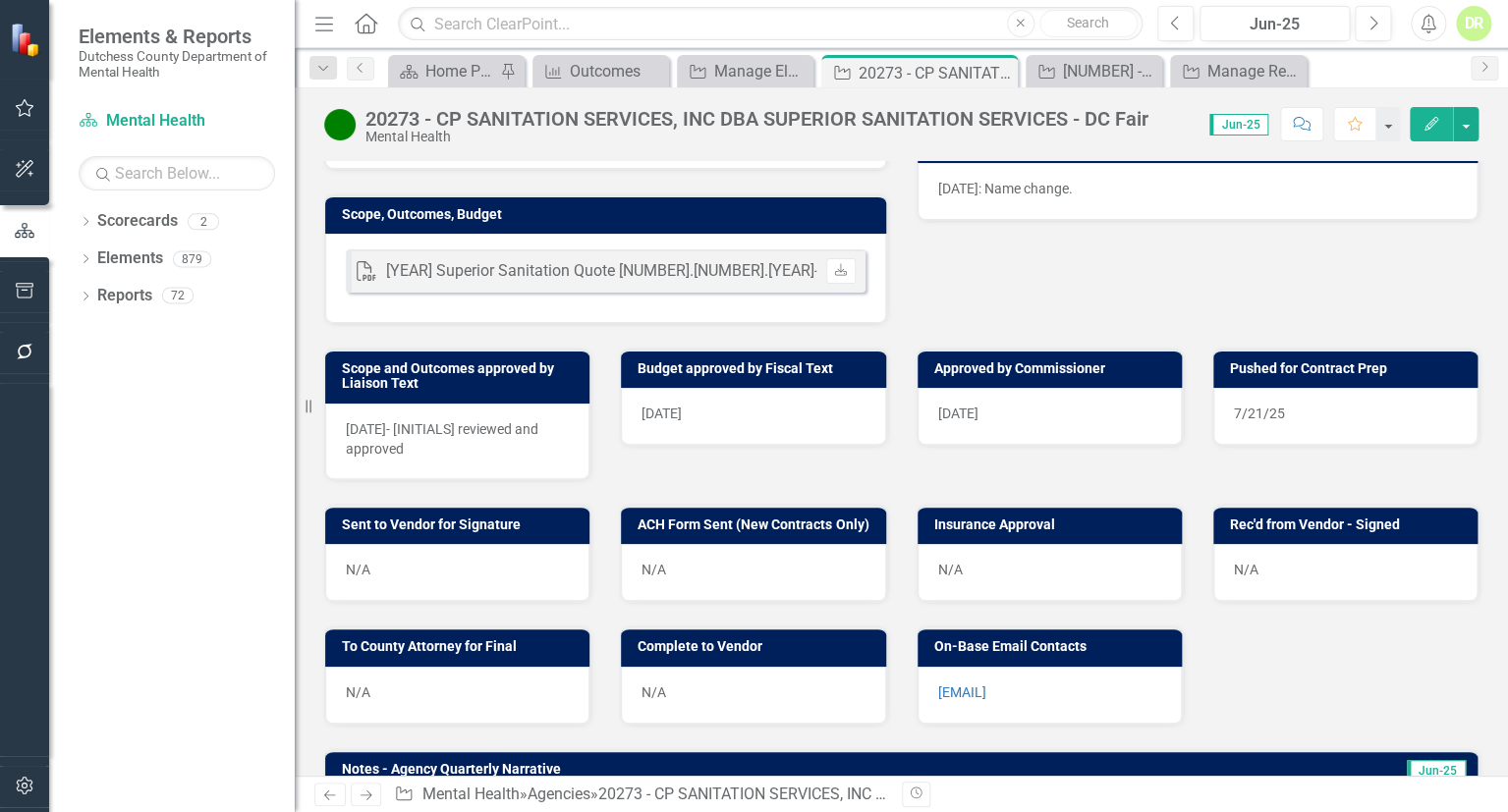 scroll, scrollTop: 535, scrollLeft: 0, axis: vertical 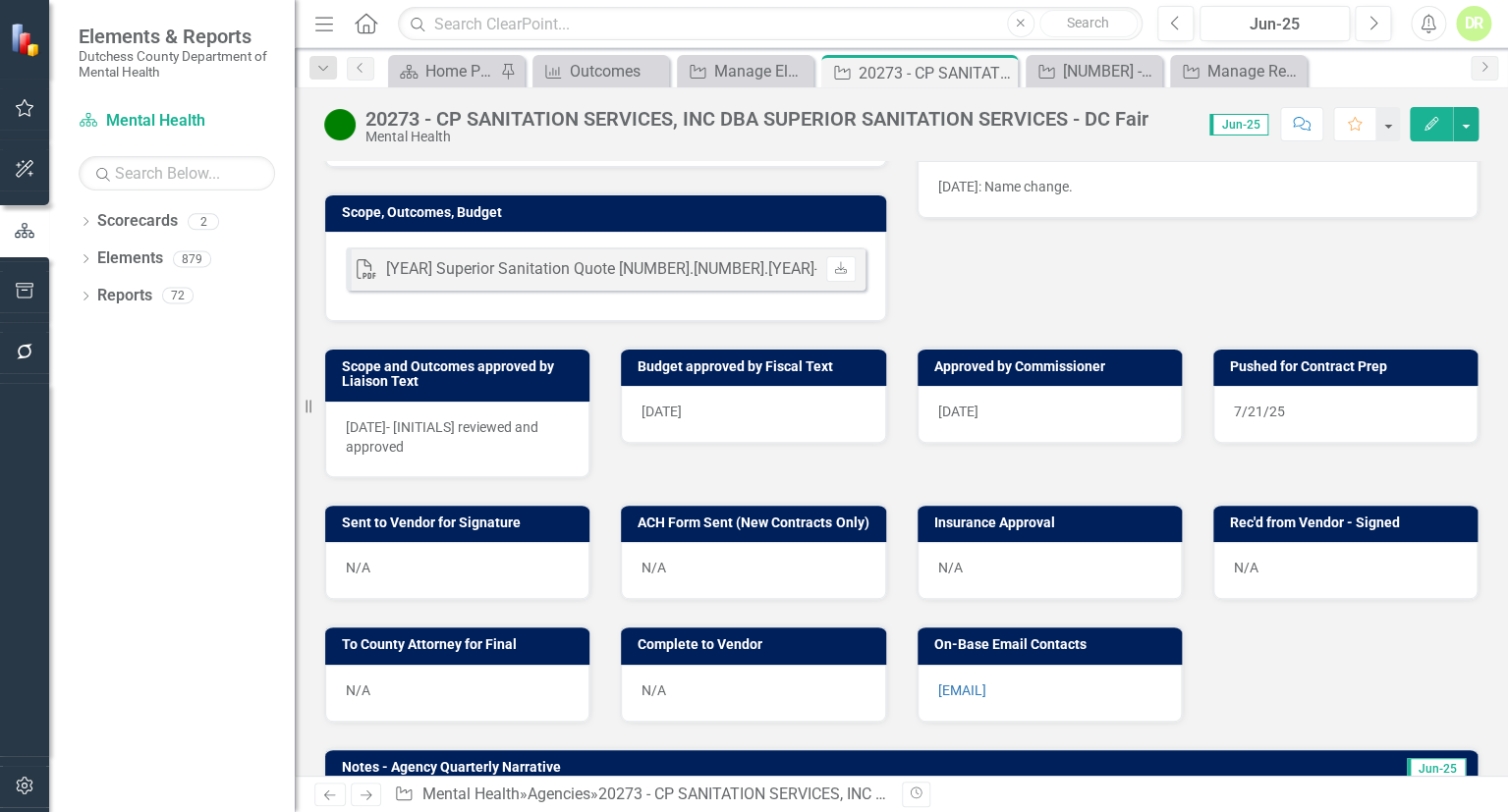 click on "N/A" at bounding box center (457, 570) 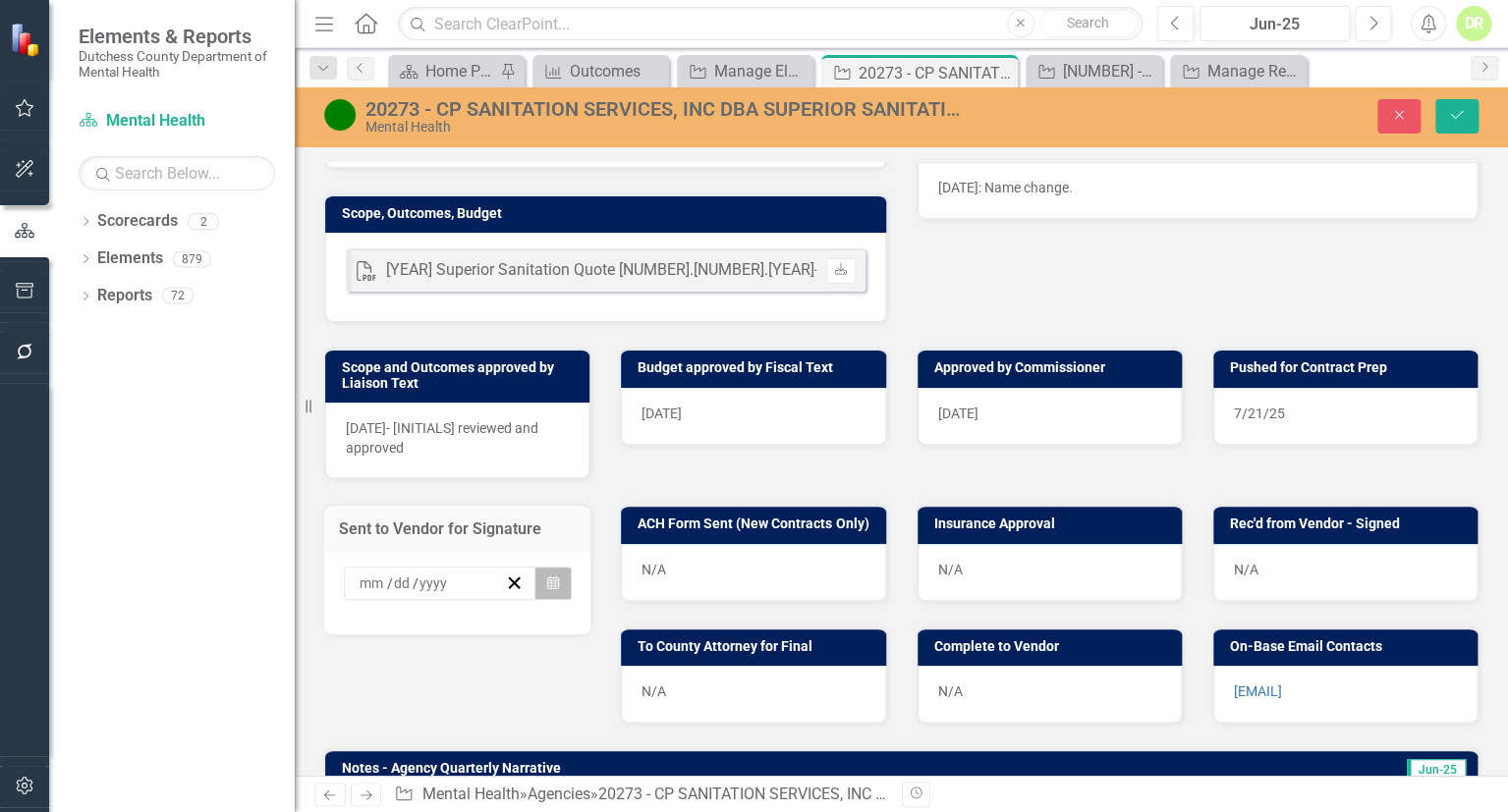 click 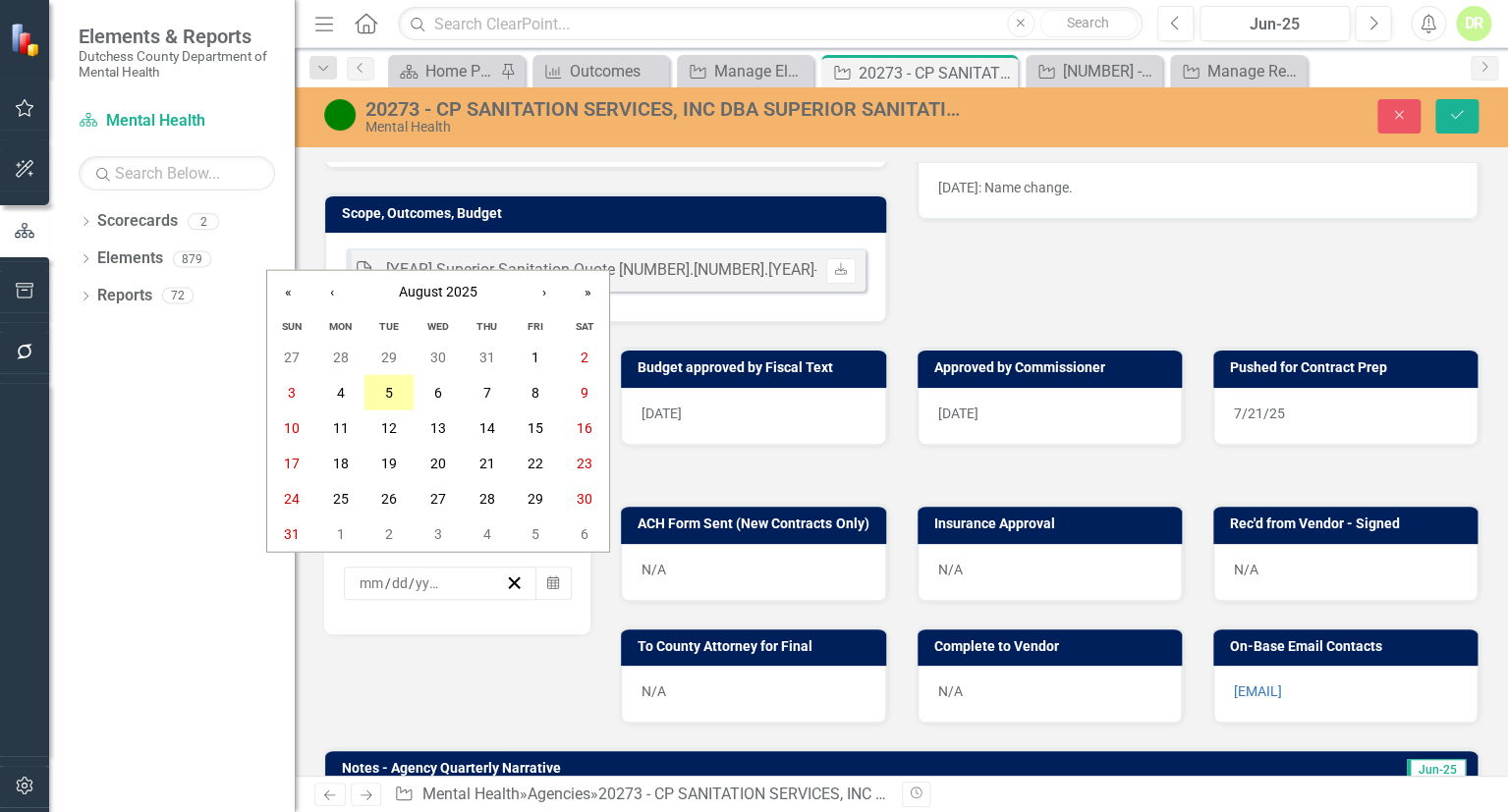 click on "5" at bounding box center [389, 393] 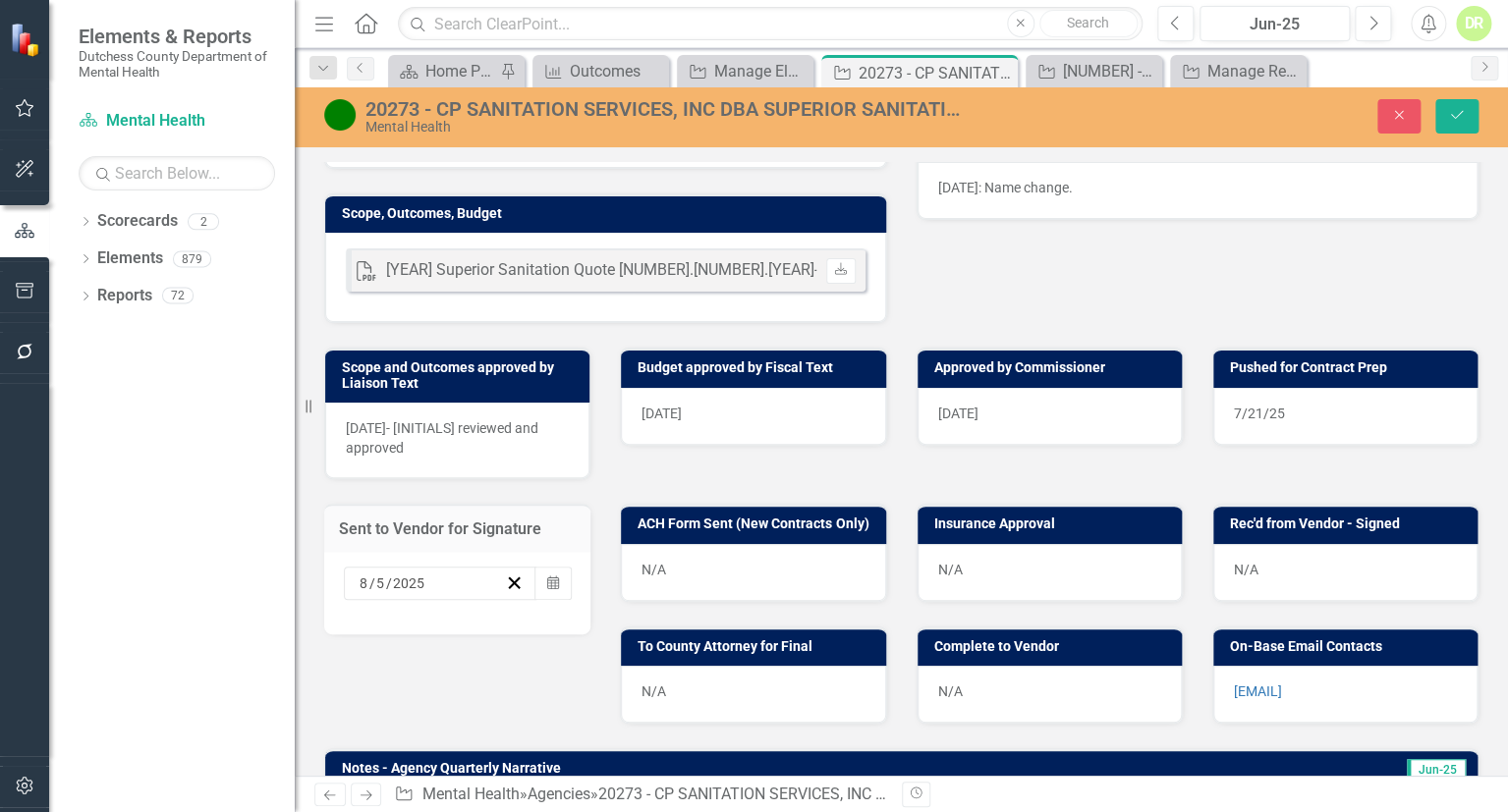 click on "N/A" at bounding box center [1049, 572] 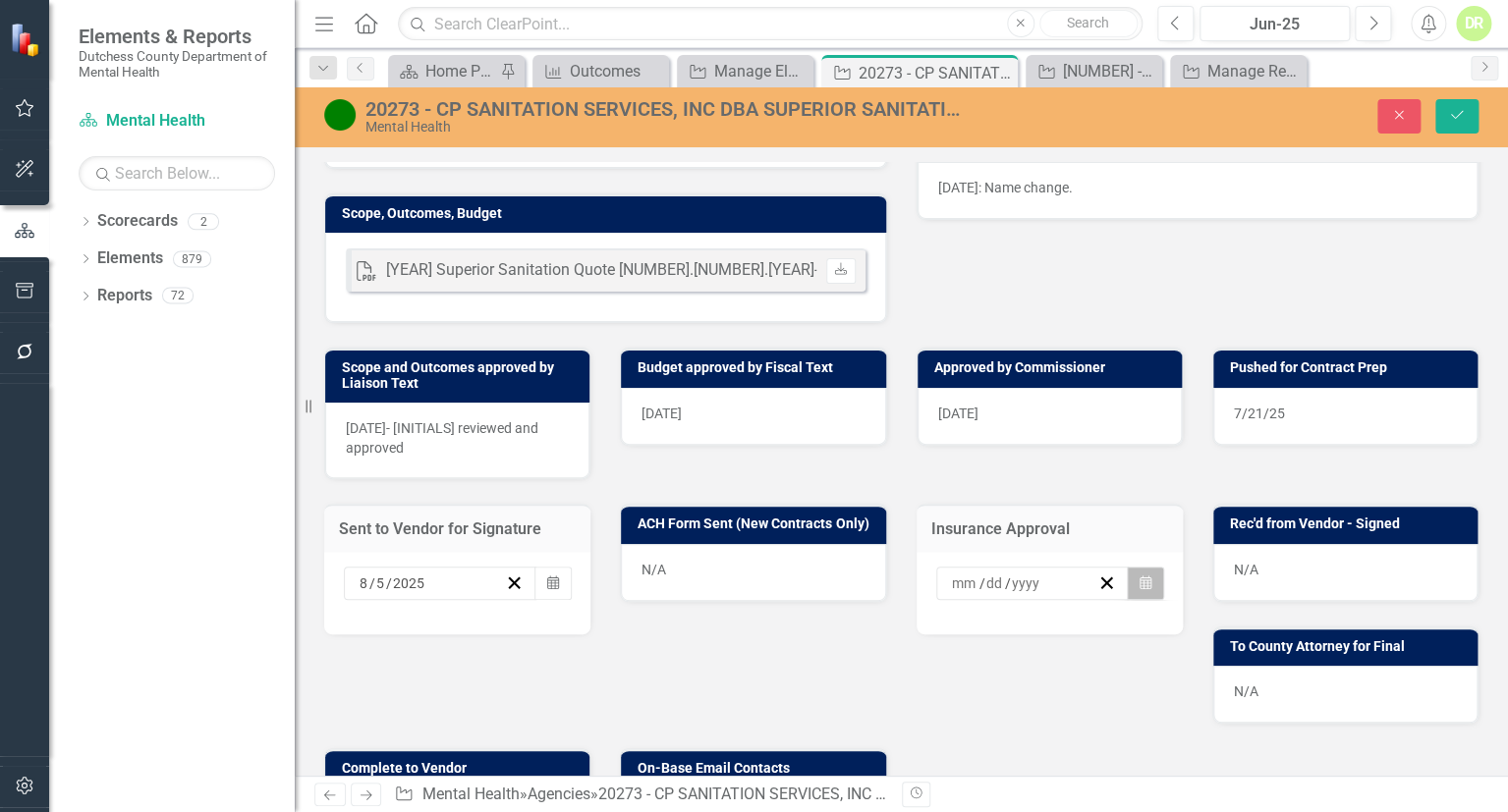 click 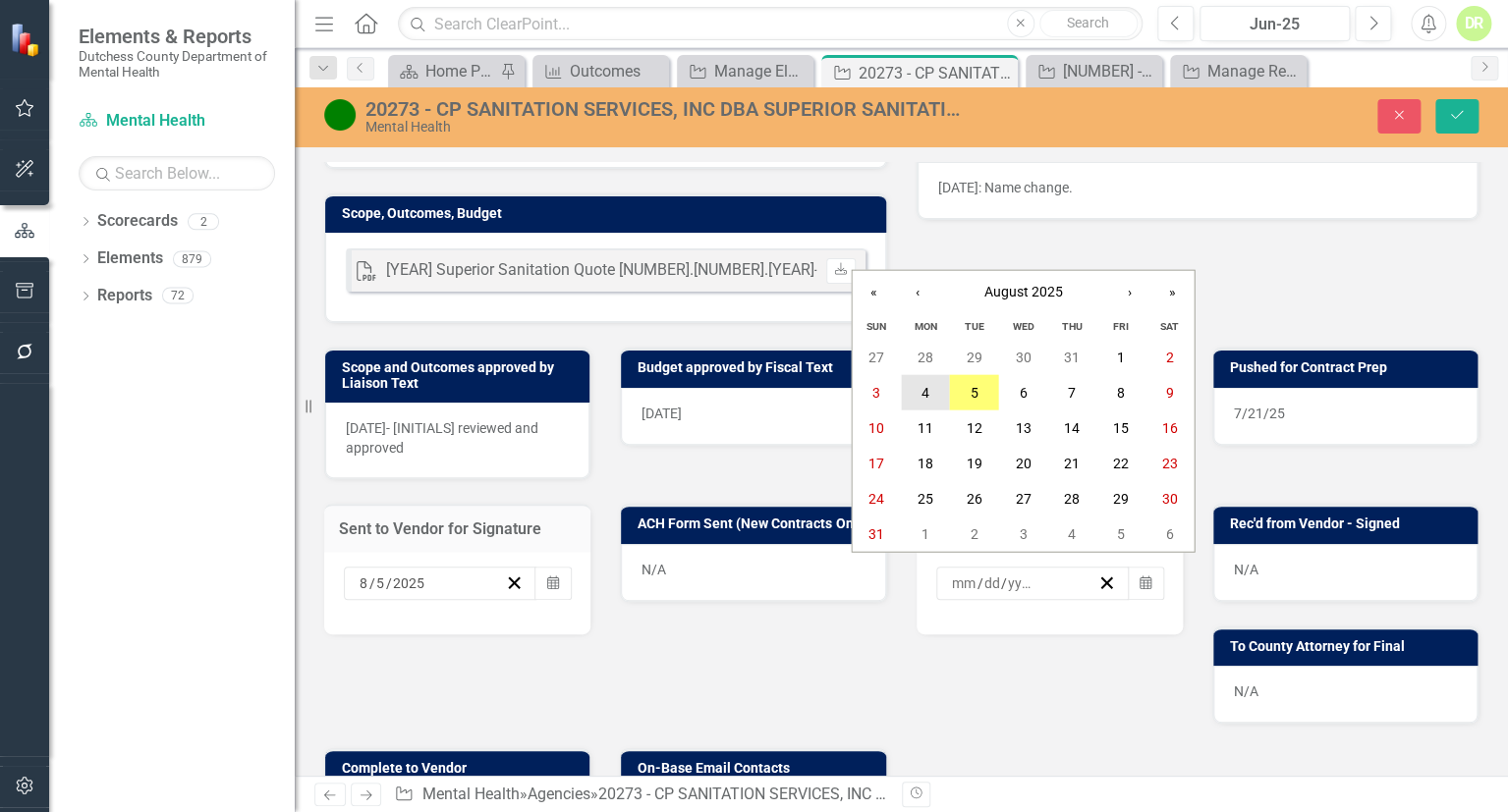 click on "4" at bounding box center [925, 393] 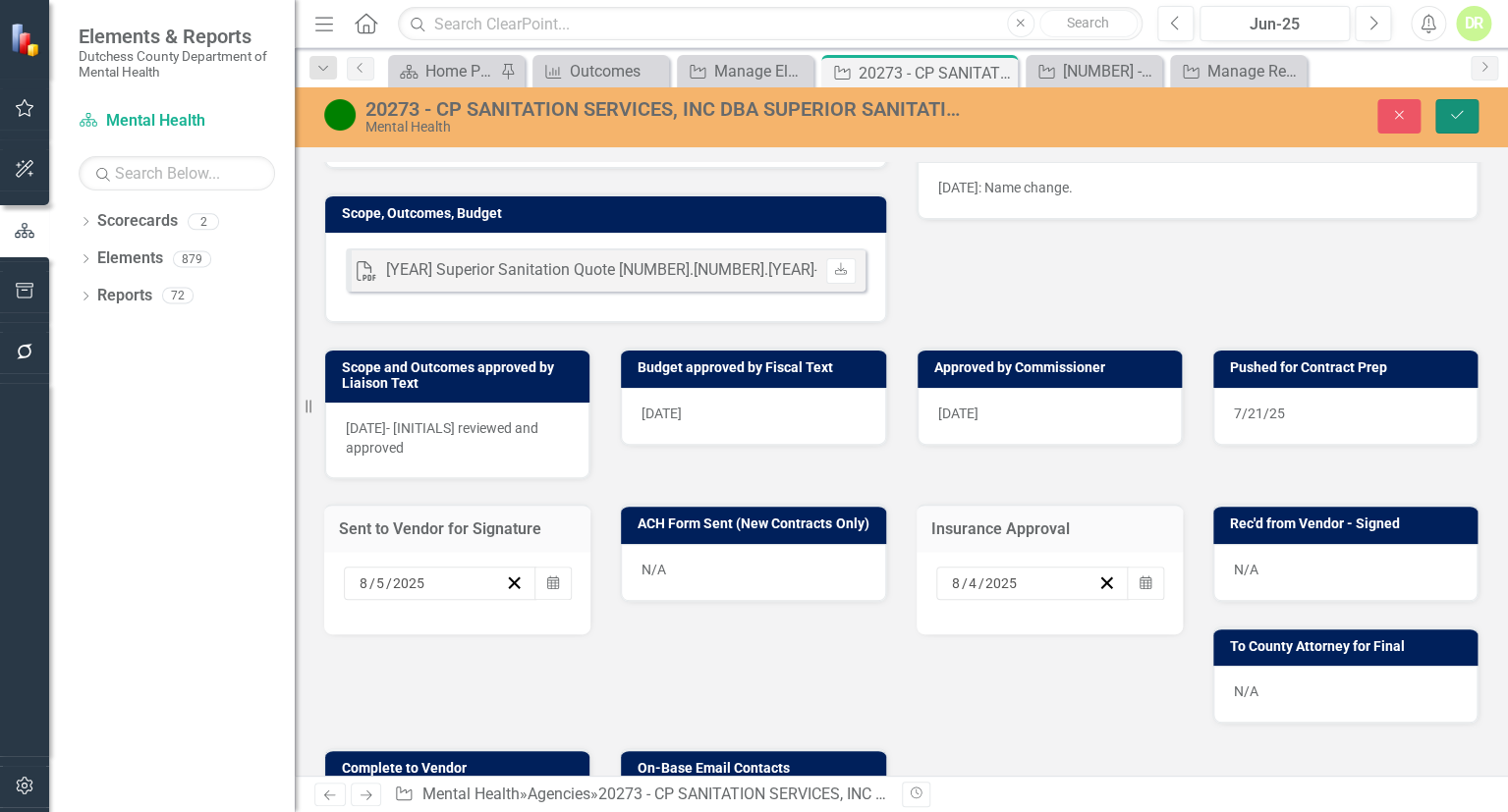 click on "Save" 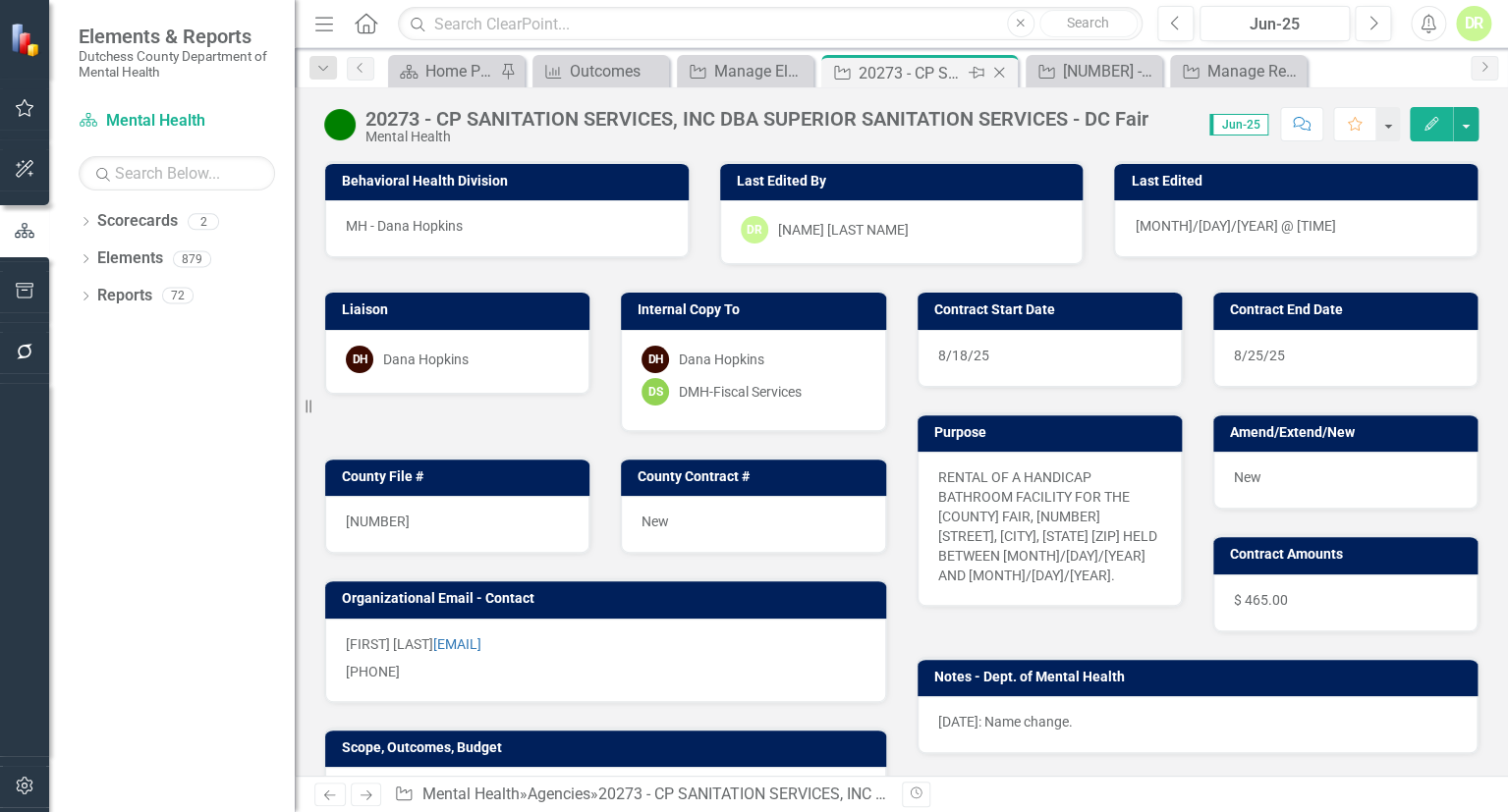 click 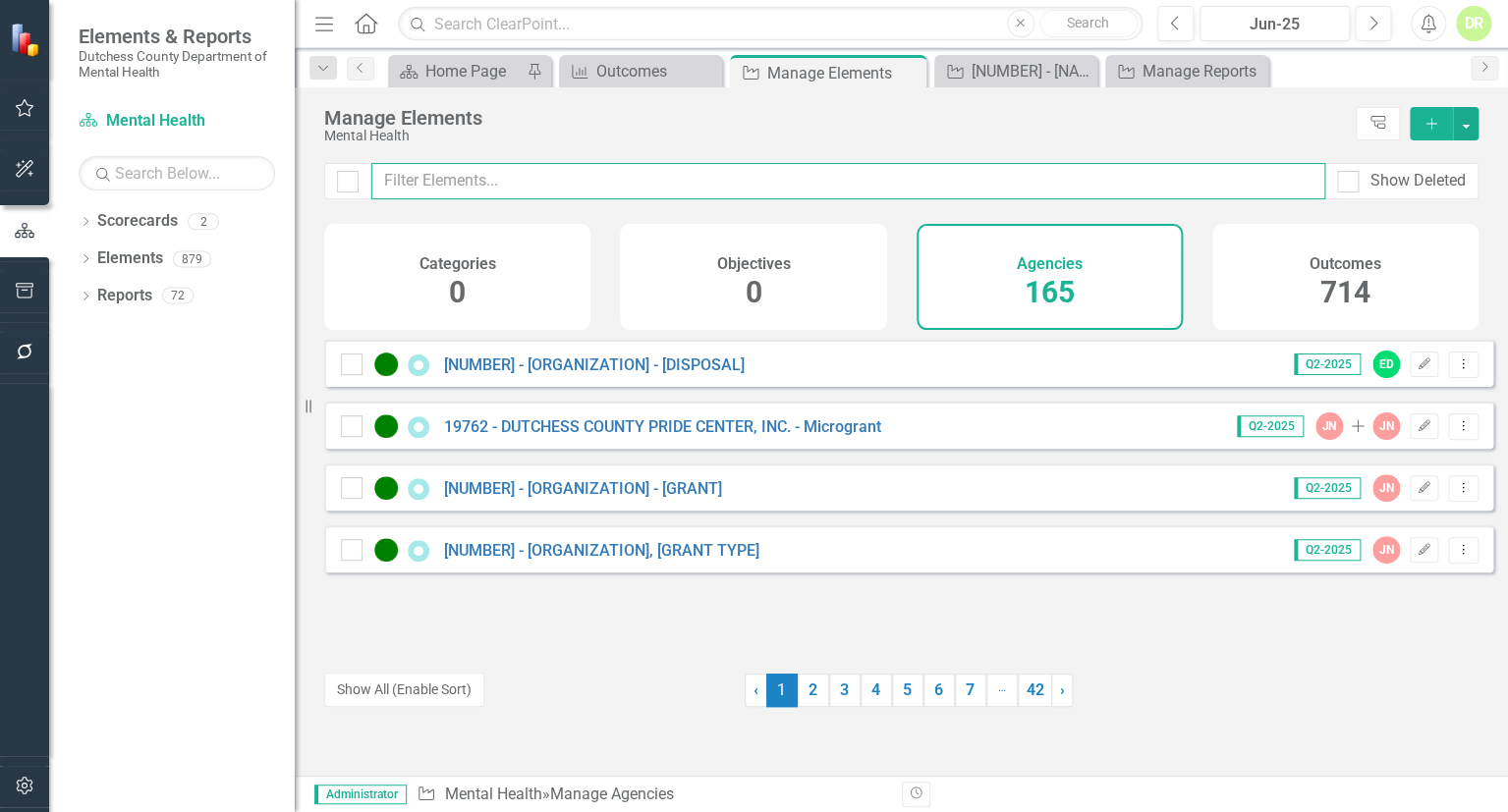 click at bounding box center (848, 181) 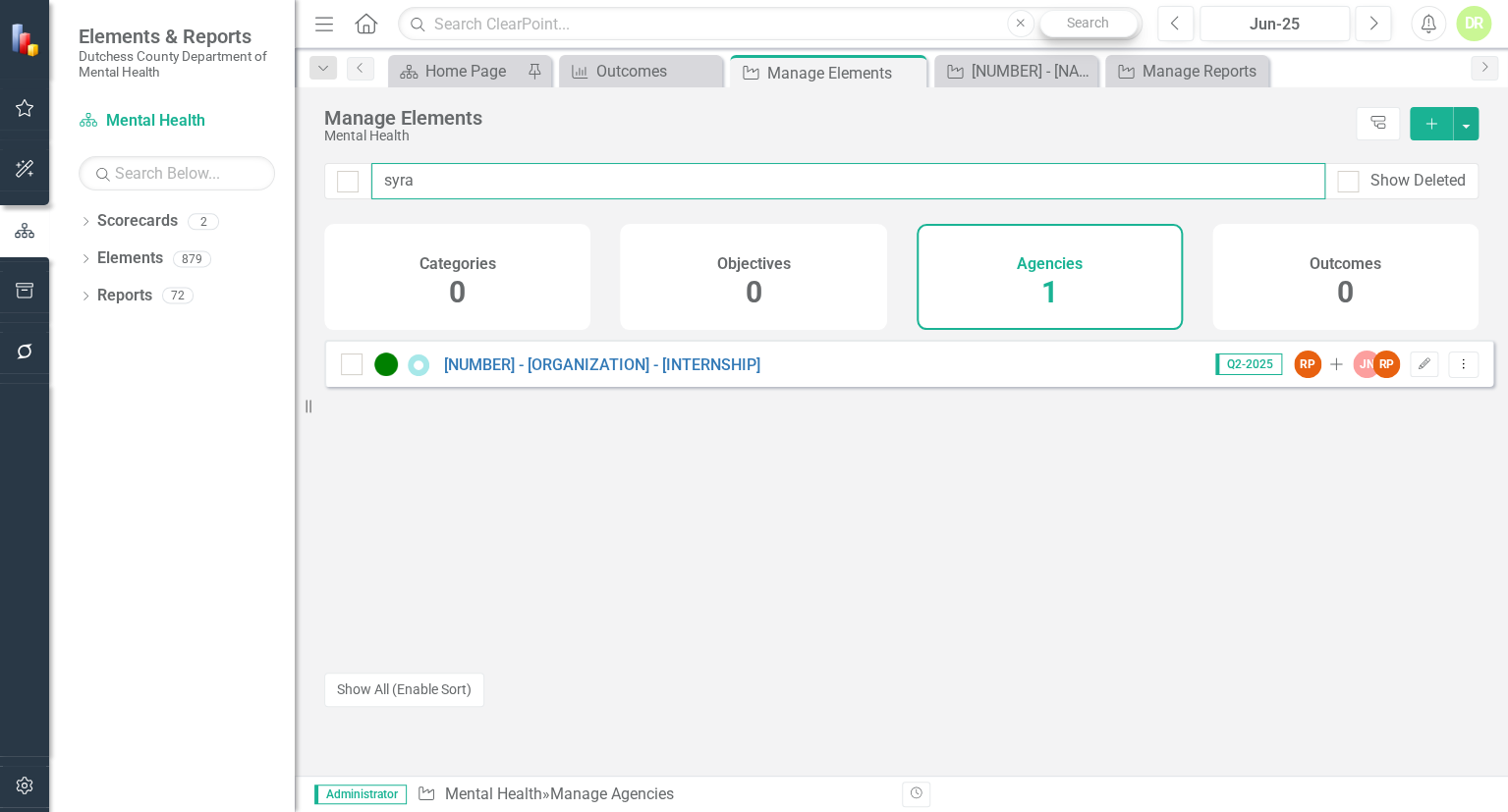 type on "syra" 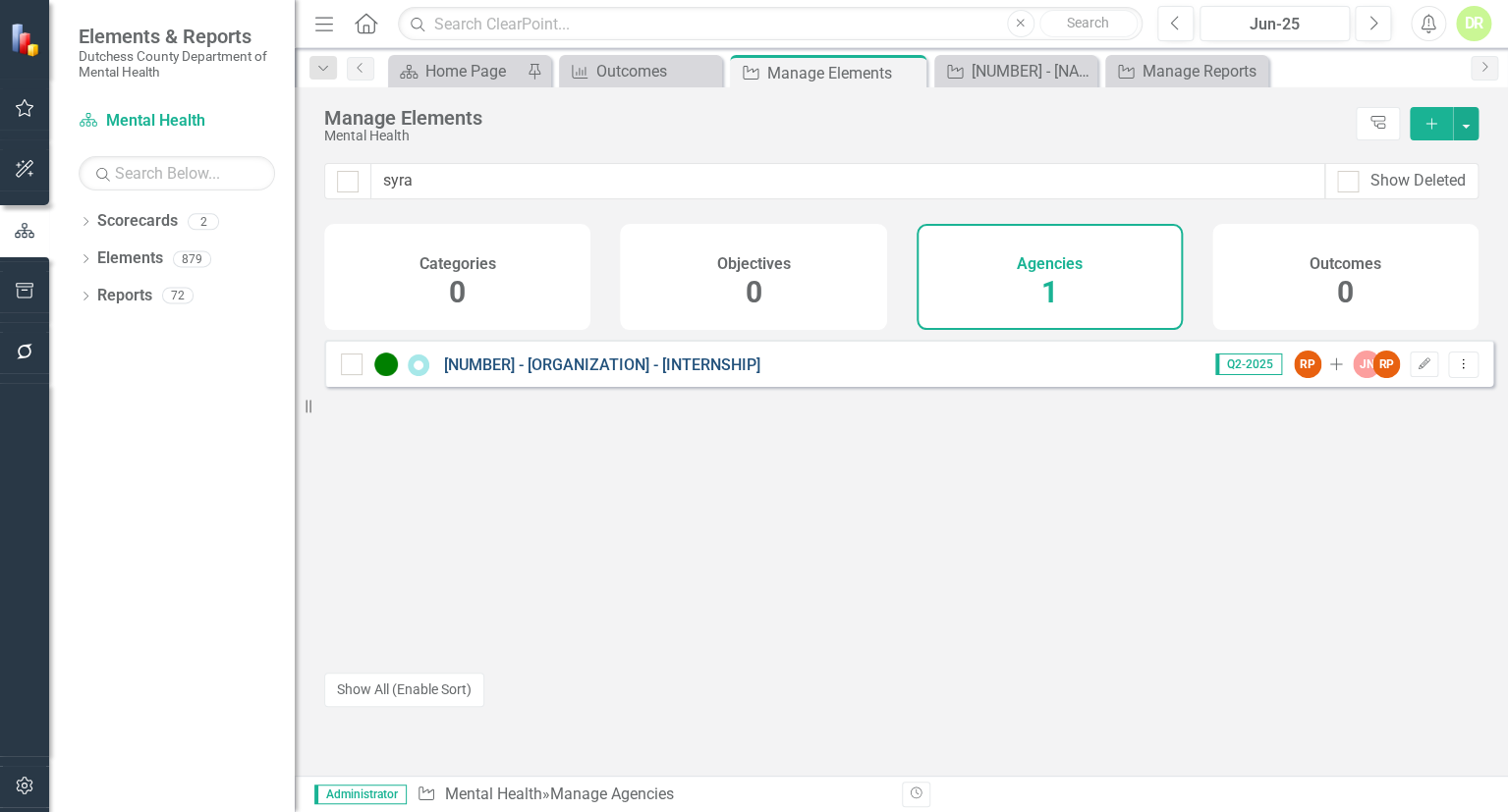 click on "[NUMBER] - [ORGANIZATION] - [INTERNSHIP]" at bounding box center [602, 364] 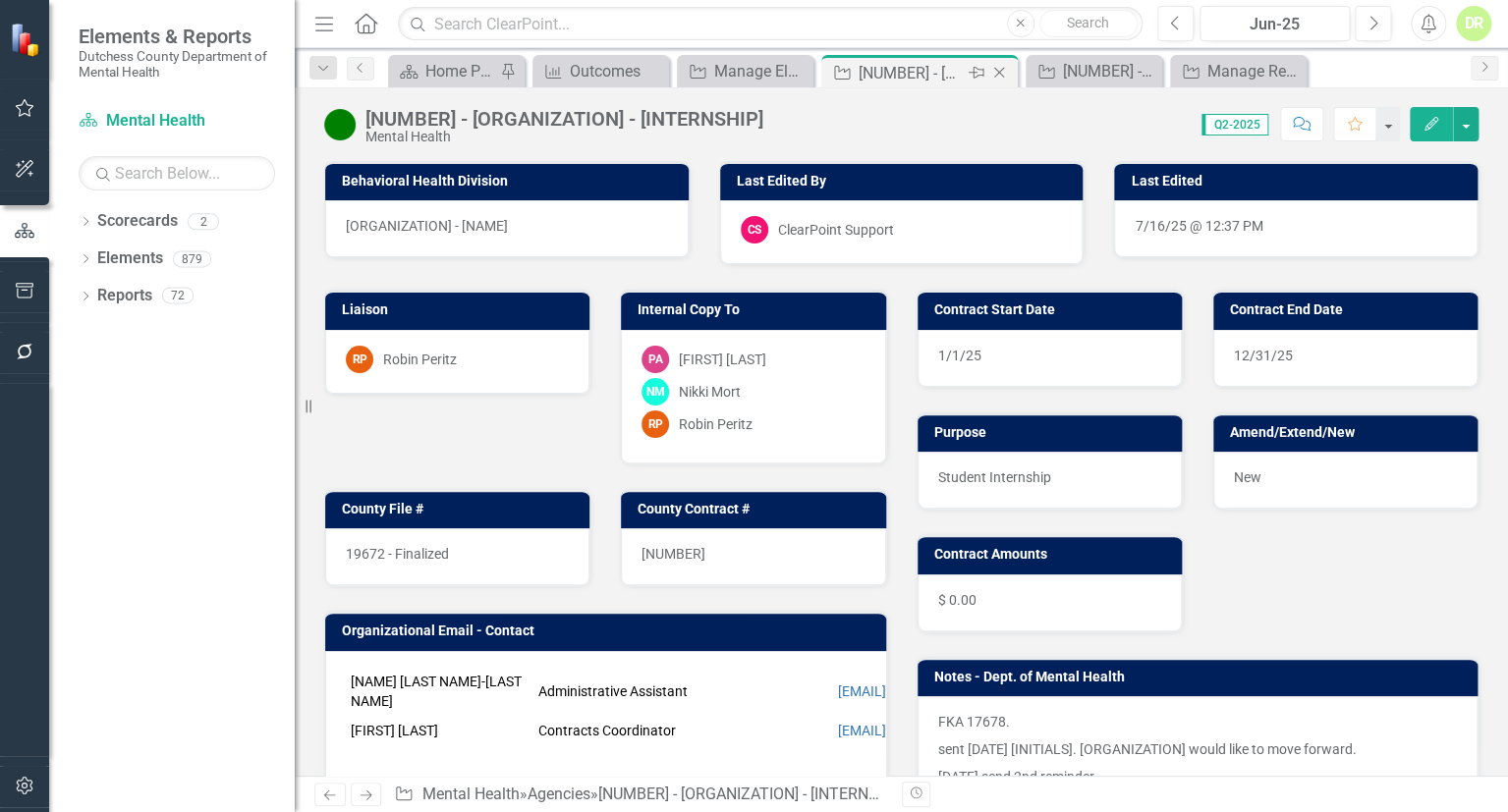 click on "Close" 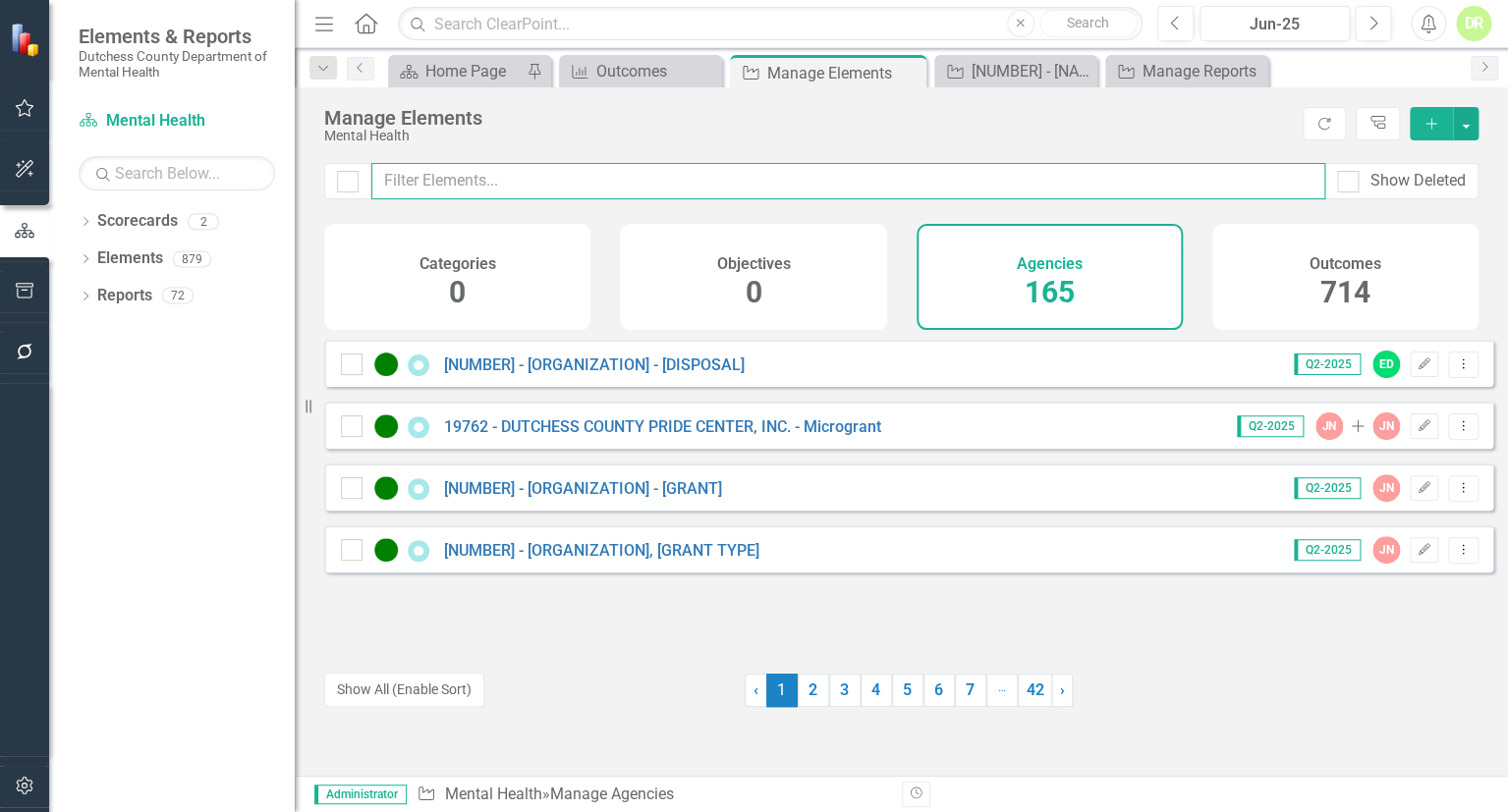 click at bounding box center (848, 181) 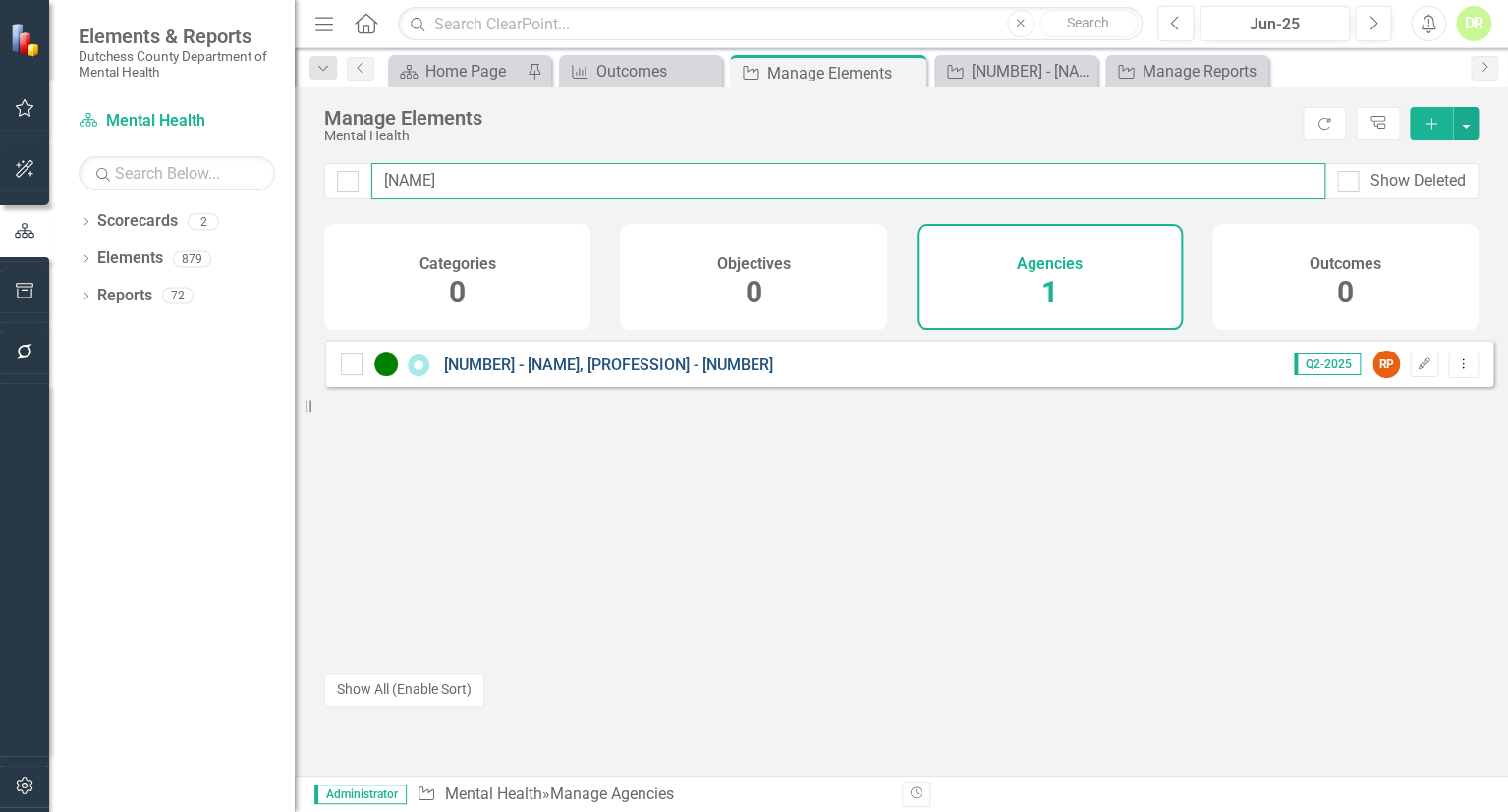 type on "[NAME]" 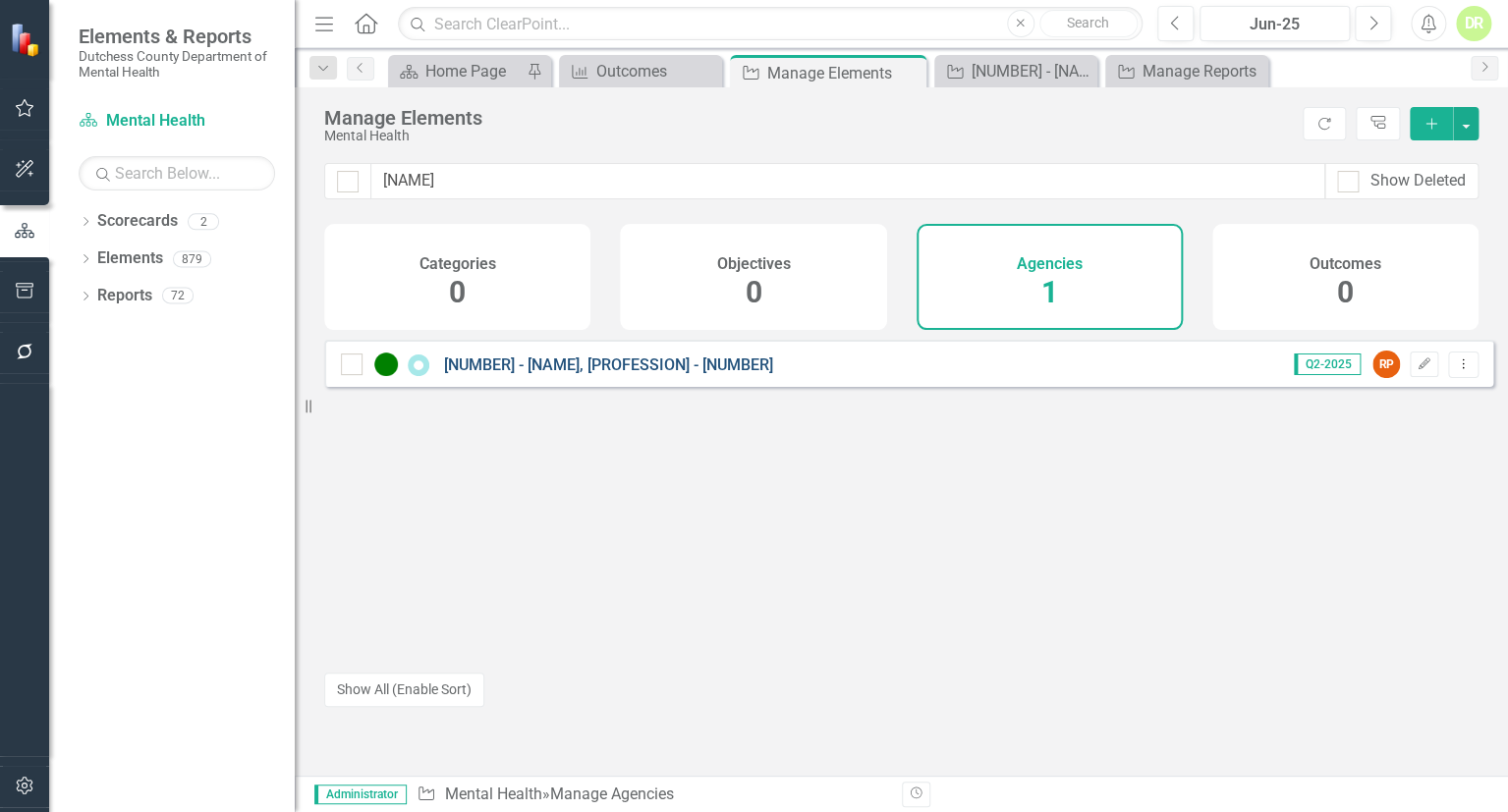 click on "[NUMBER] - [NAME], [PROFESSION] - [NUMBER]" at bounding box center [608, 364] 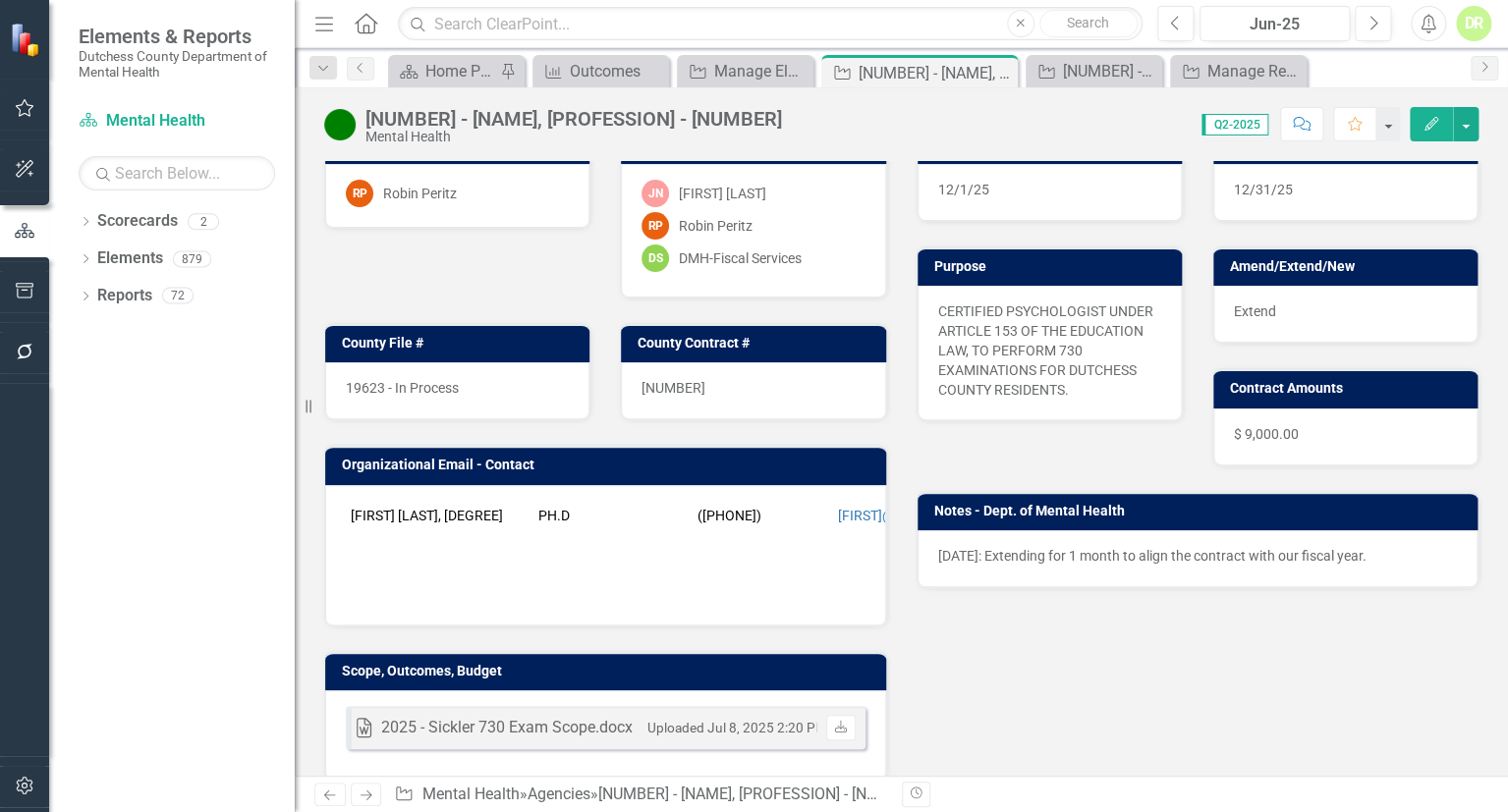 scroll, scrollTop: 0, scrollLeft: 0, axis: both 